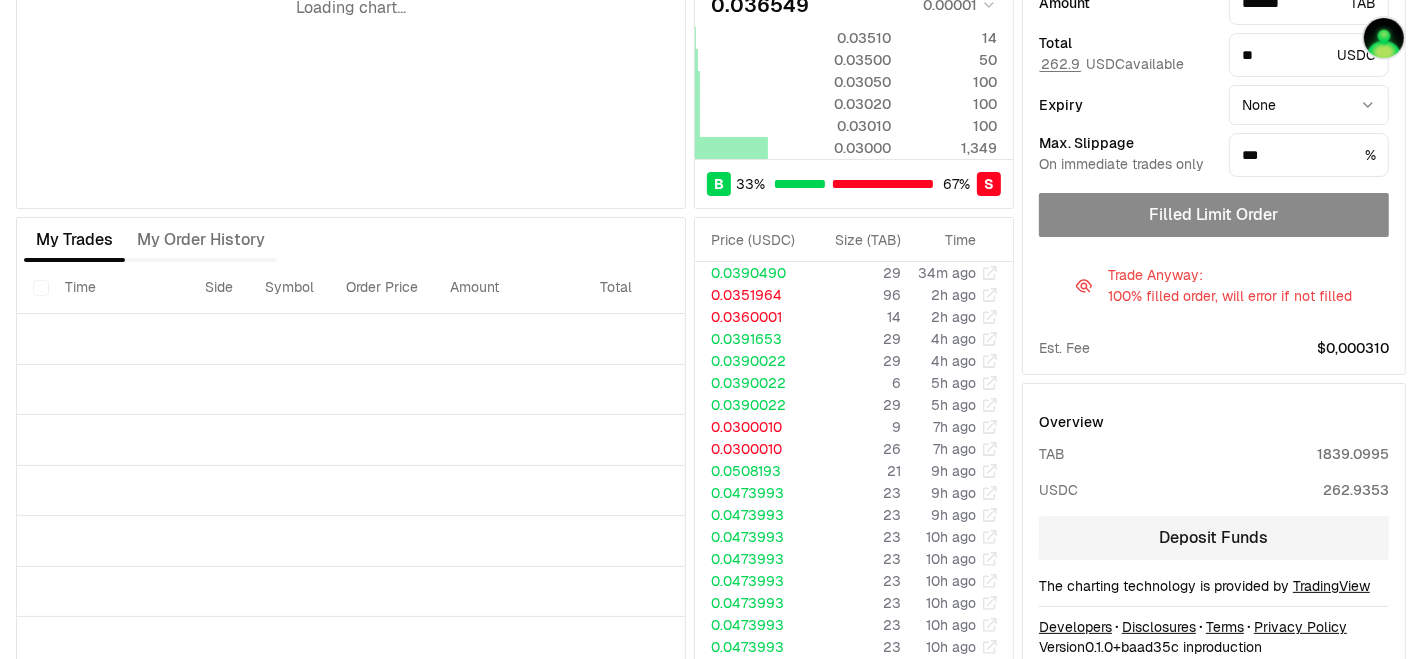 scroll, scrollTop: 294, scrollLeft: 0, axis: vertical 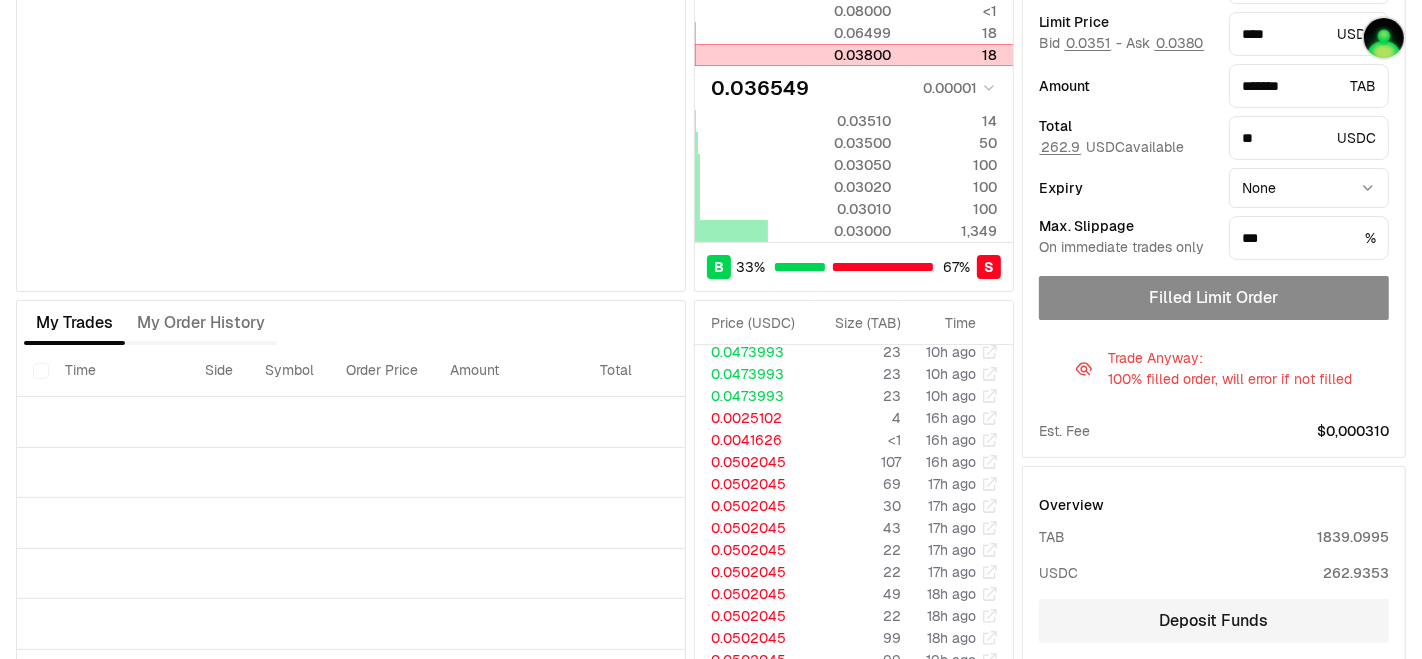 click at bounding box center (960, 55) 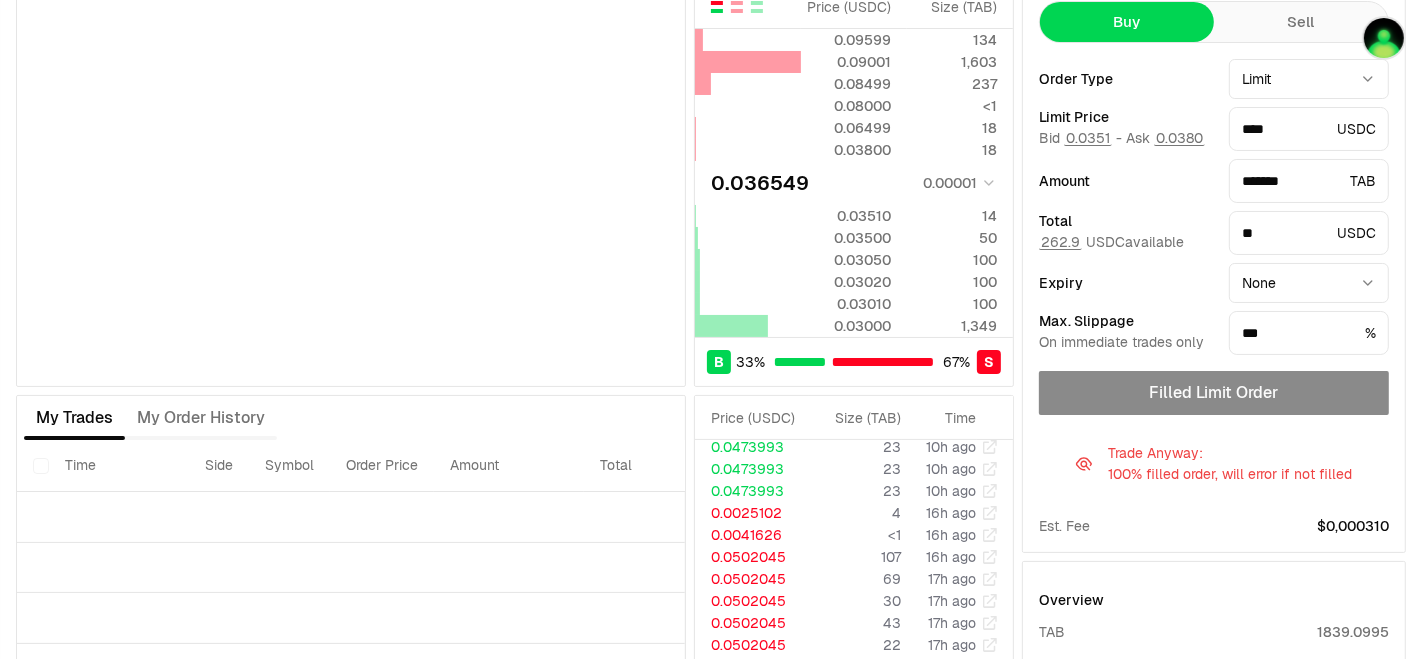 scroll, scrollTop: 0, scrollLeft: 0, axis: both 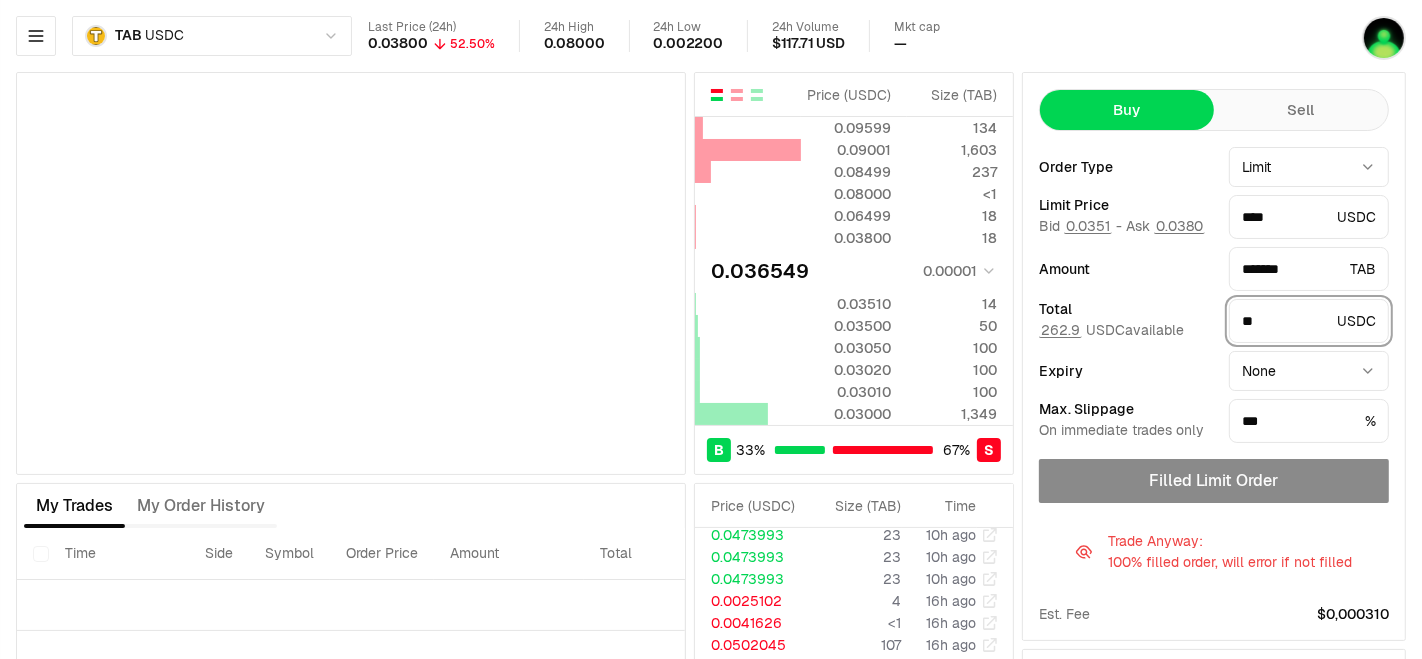 drag, startPoint x: 1288, startPoint y: 315, endPoint x: 1177, endPoint y: 303, distance: 111.64677 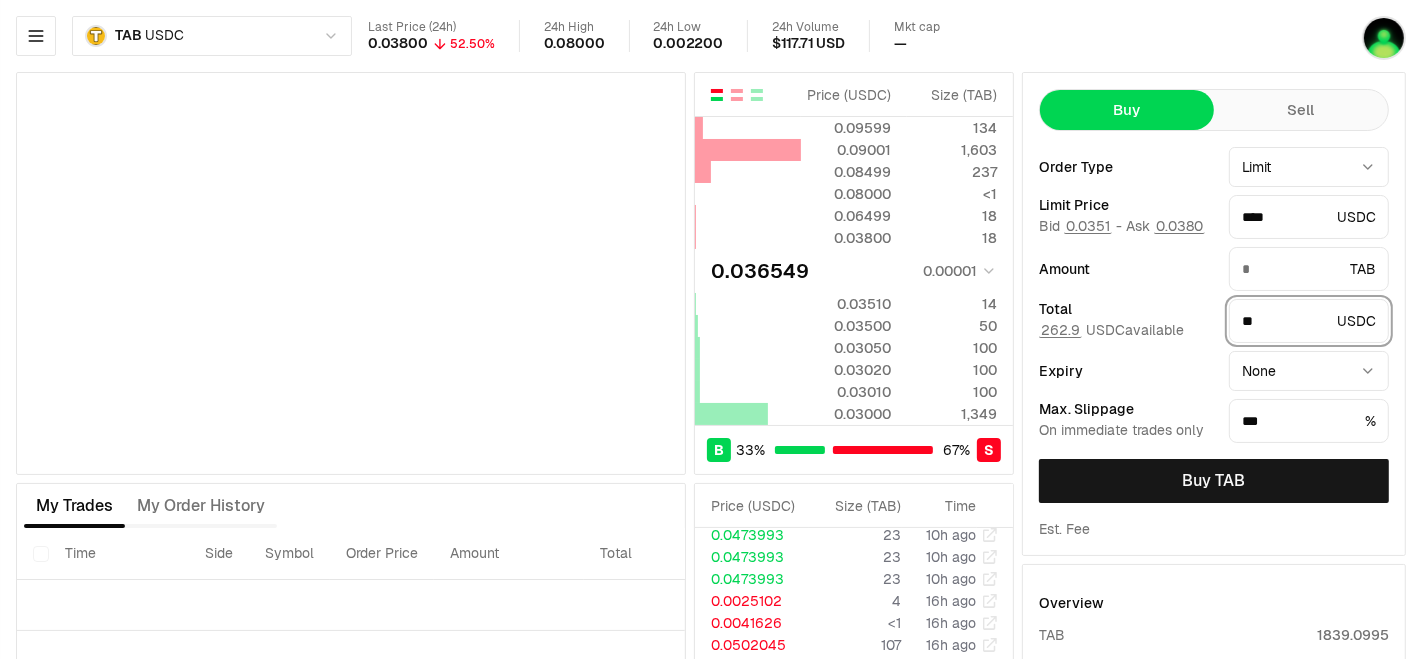 type on "*******" 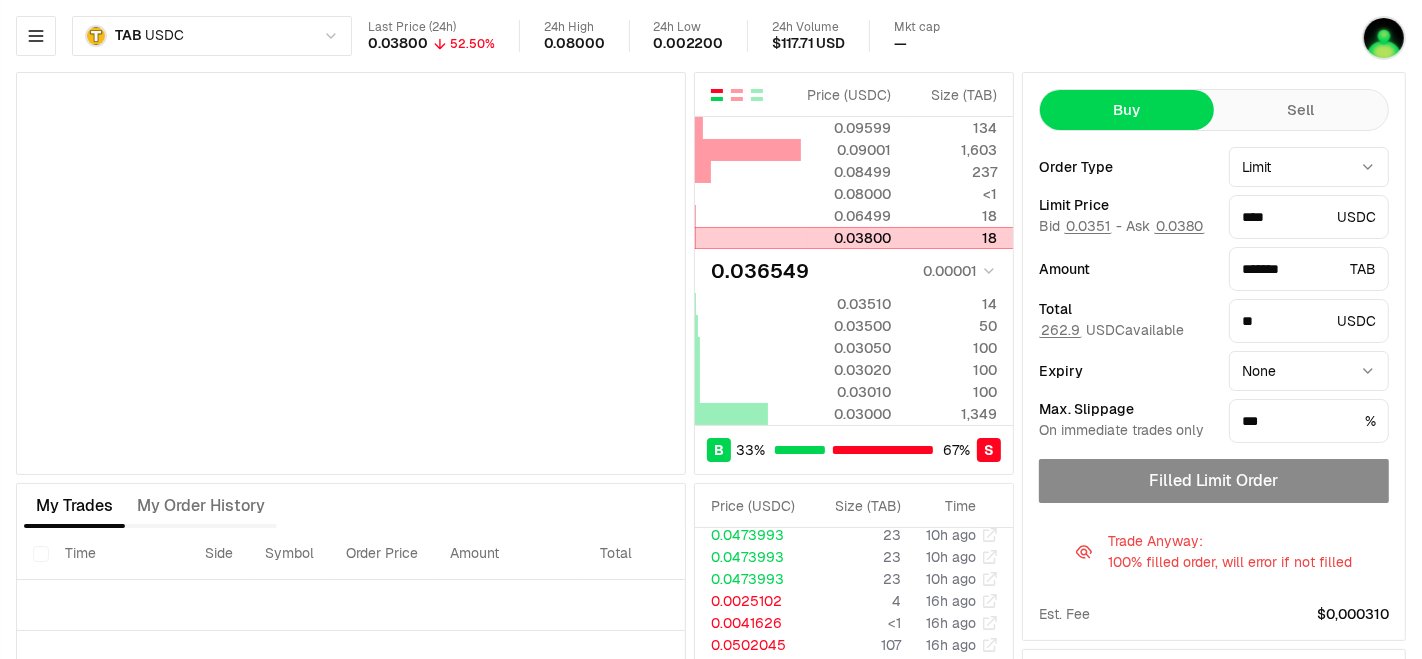 click on "0.03800" at bounding box center (846, 238) 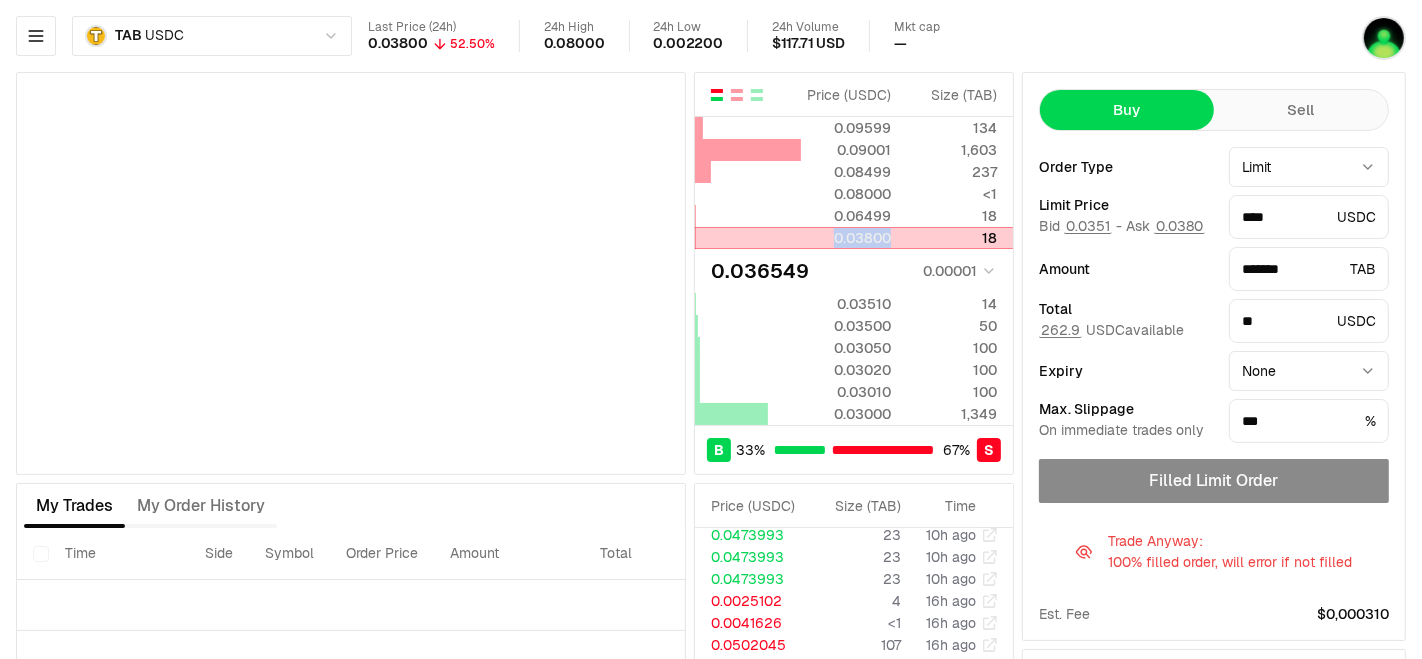 click on "0.03800" at bounding box center (846, 238) 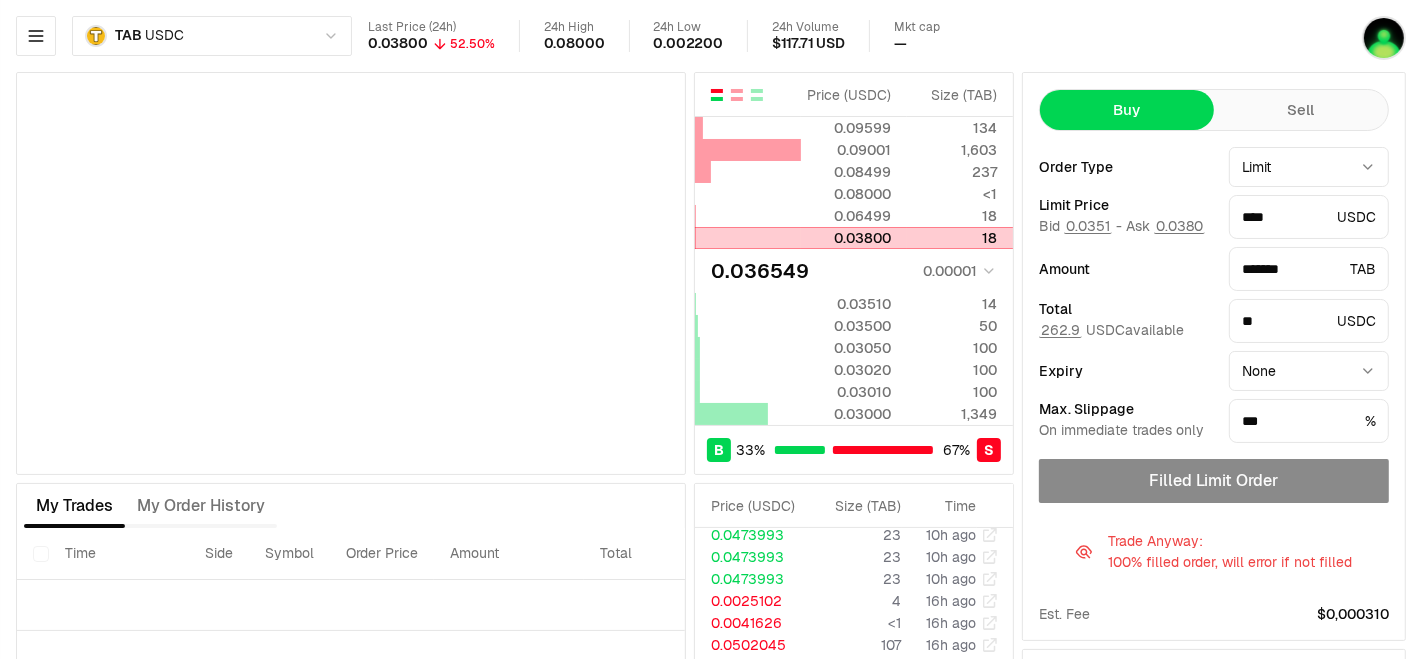 click on "0.03800" at bounding box center [846, 238] 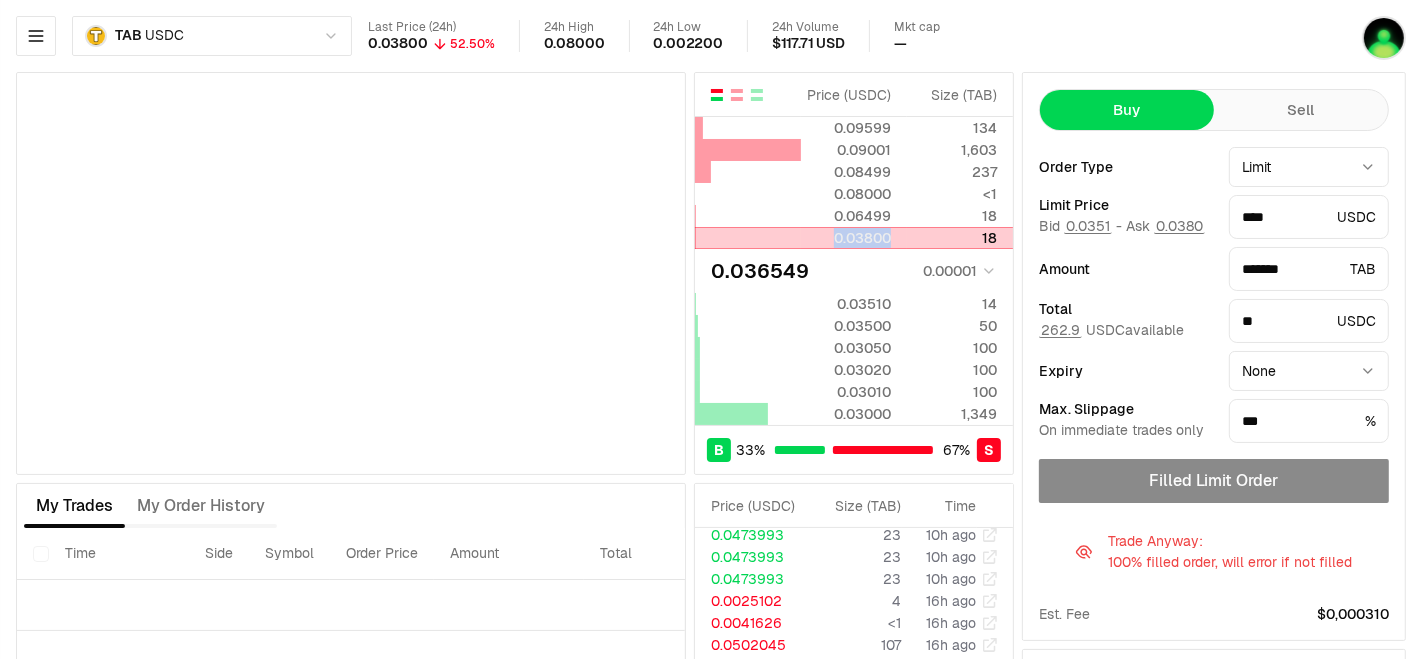 click on "0.03800" at bounding box center [846, 238] 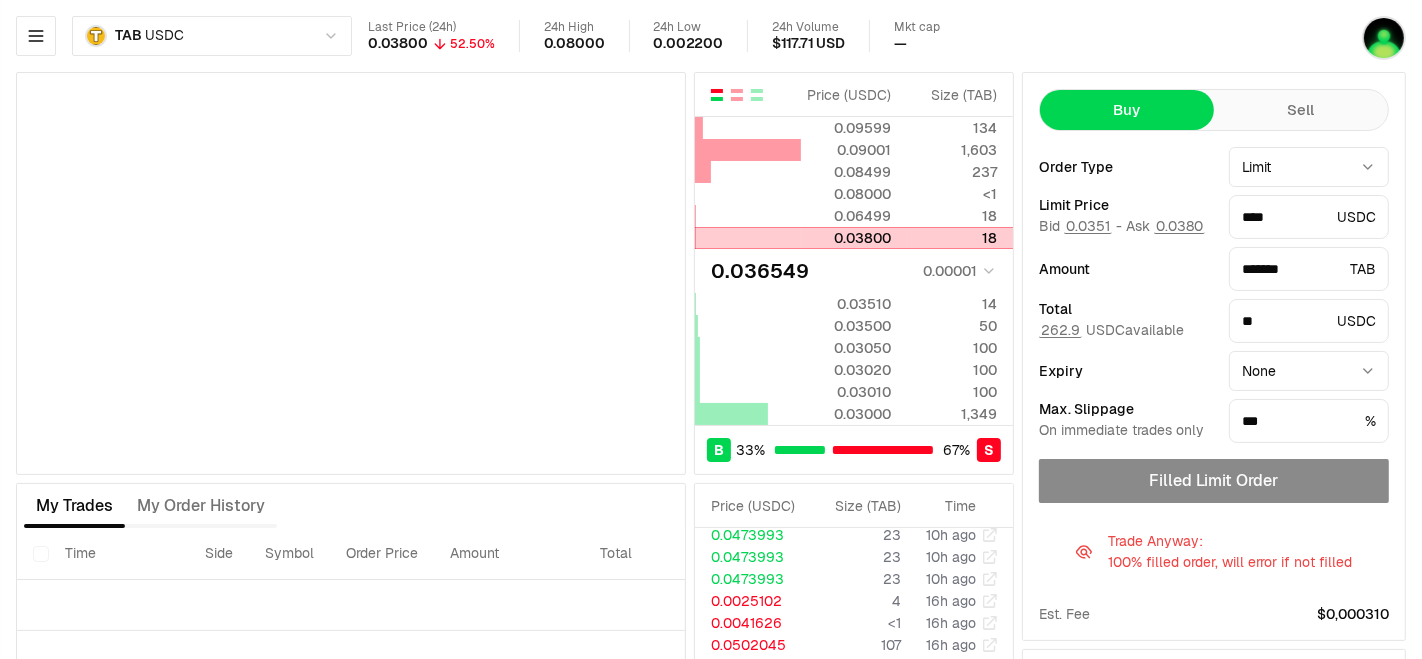 click at bounding box center [748, 238] 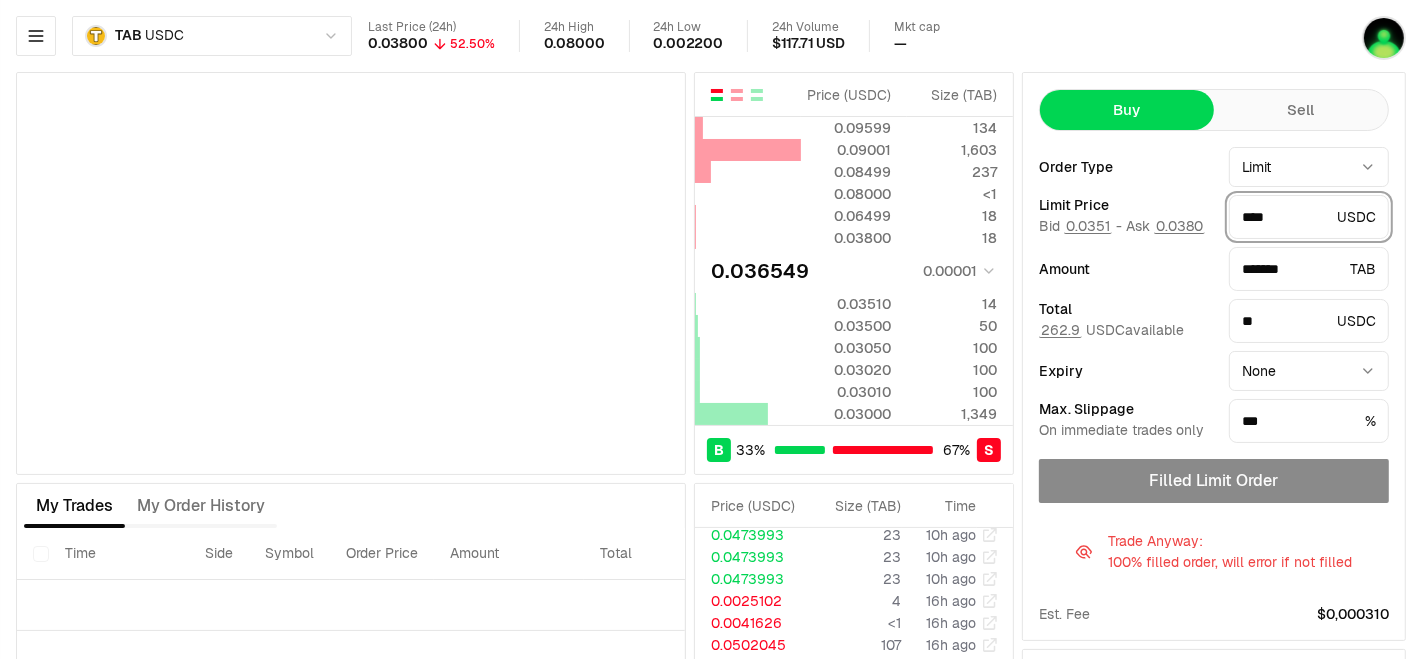 drag, startPoint x: 1254, startPoint y: 223, endPoint x: 1334, endPoint y: 229, distance: 80.224686 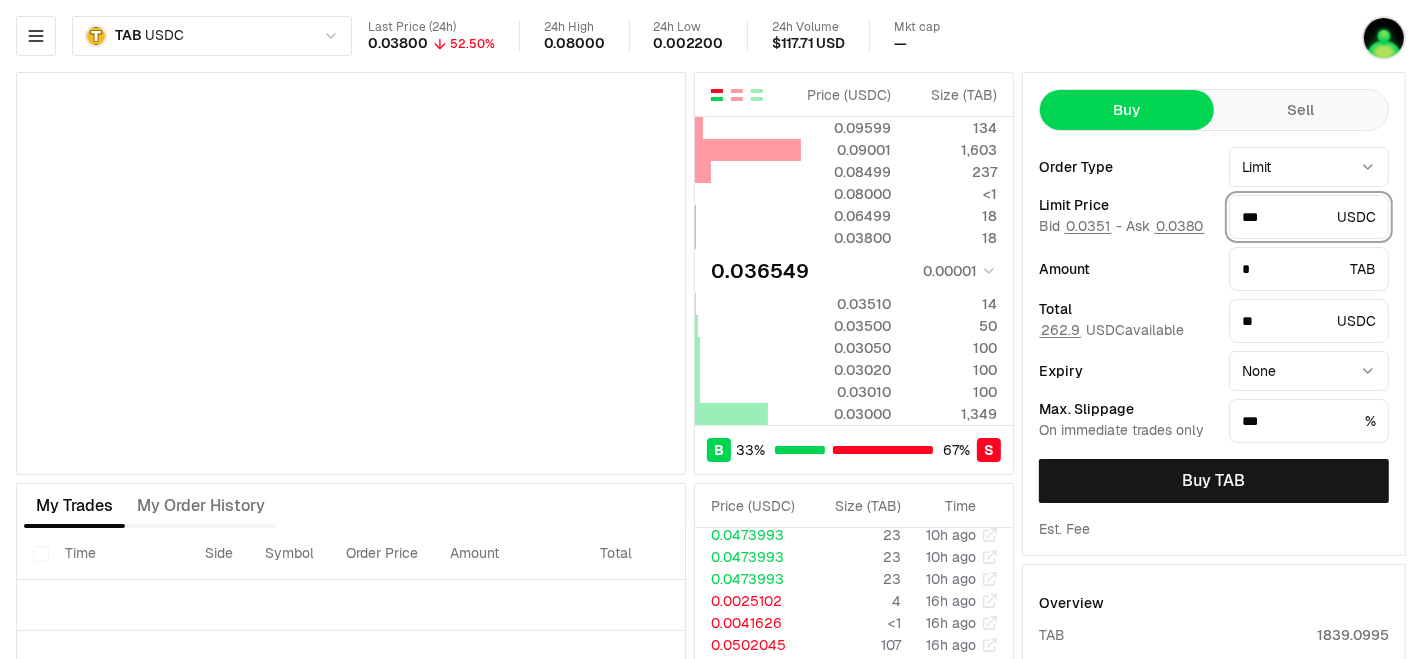 type on "****" 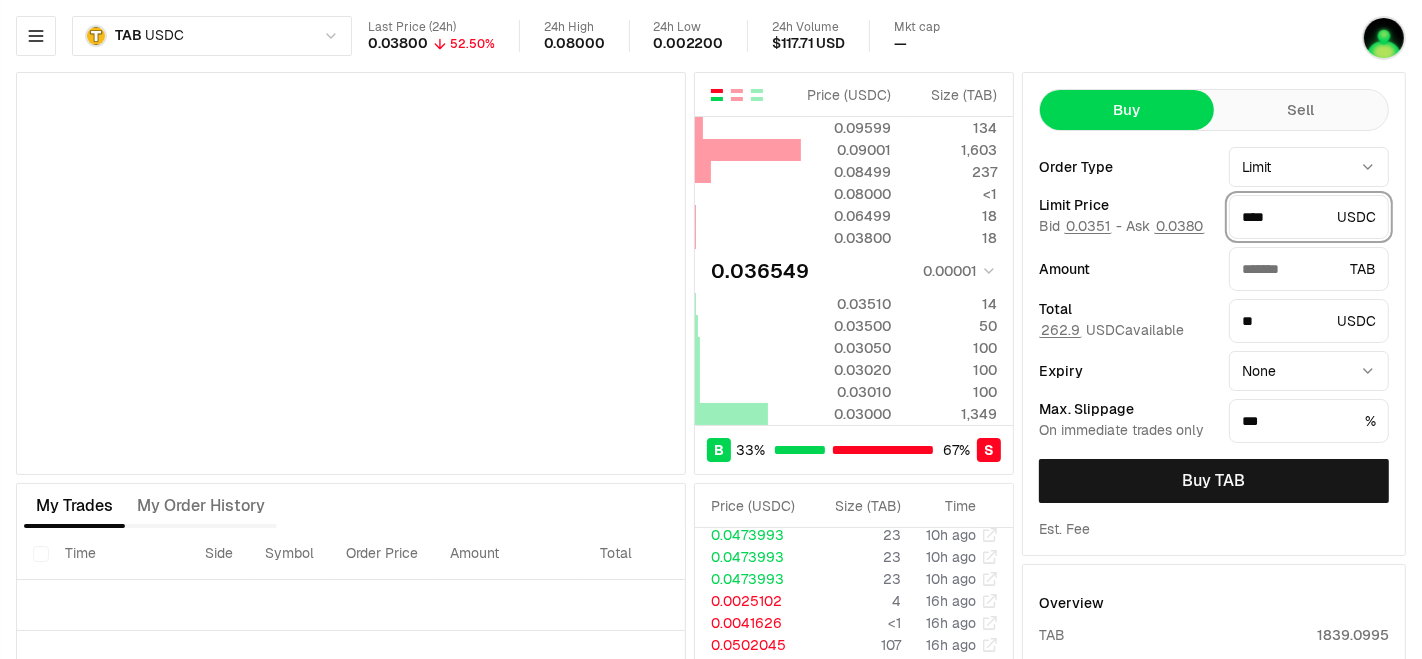 type on "*******" 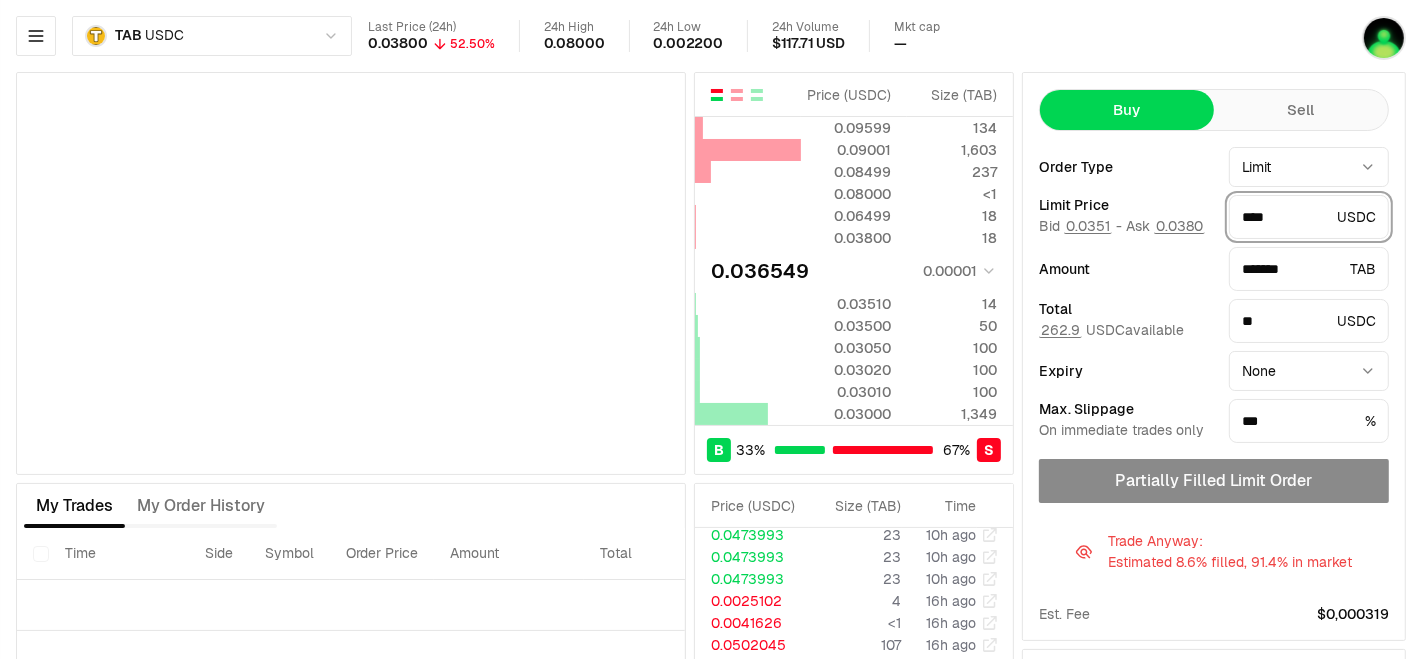 type on "****" 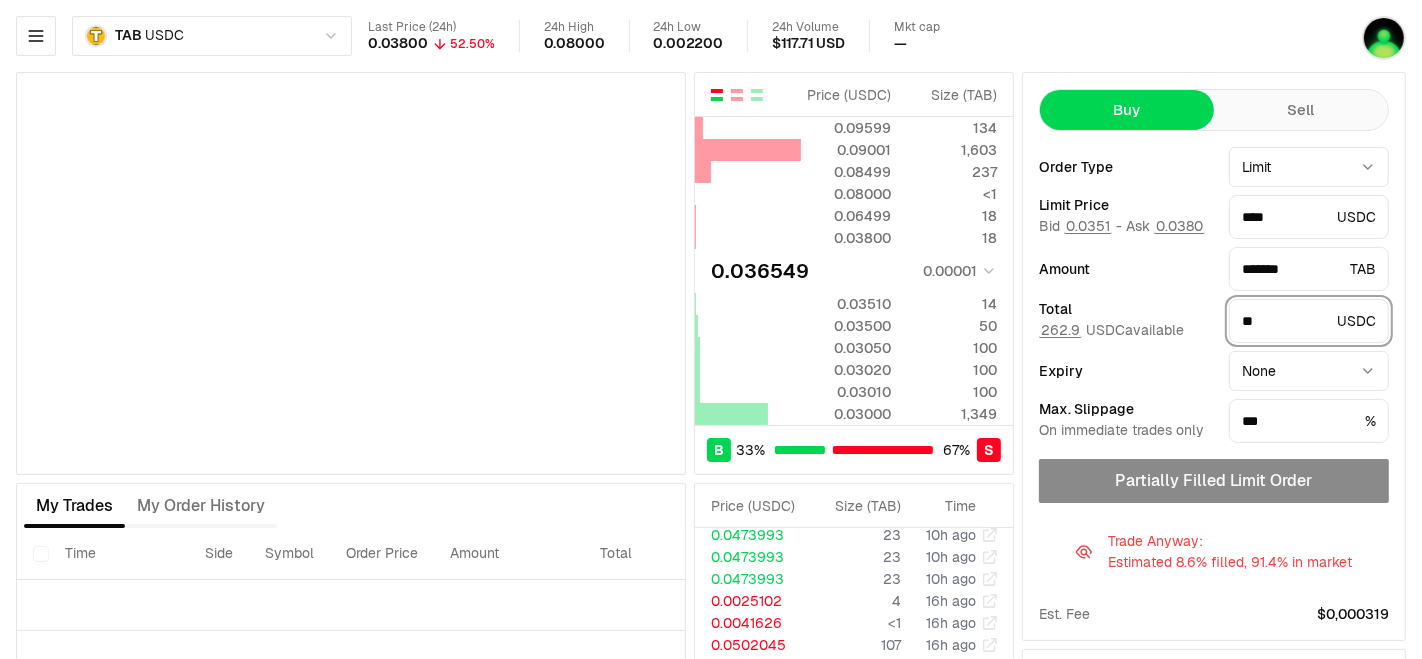 click on "**" at bounding box center [1285, 321] 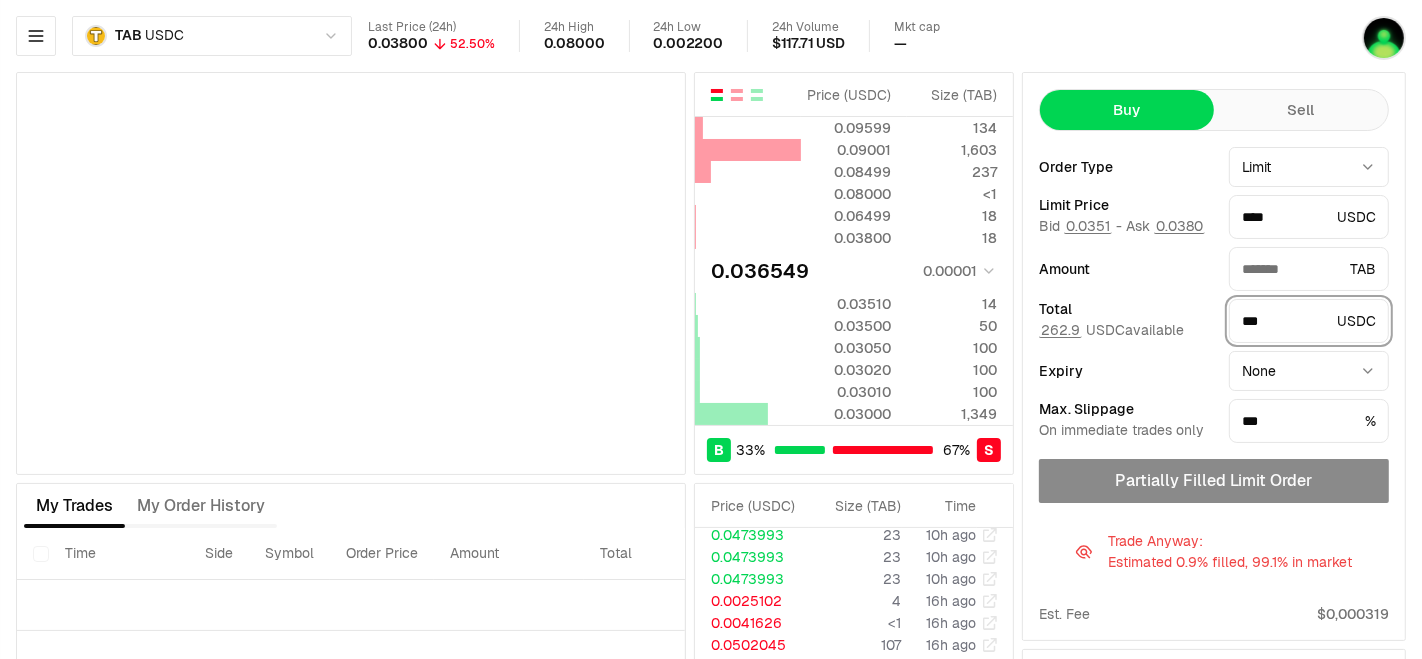 type on "*******" 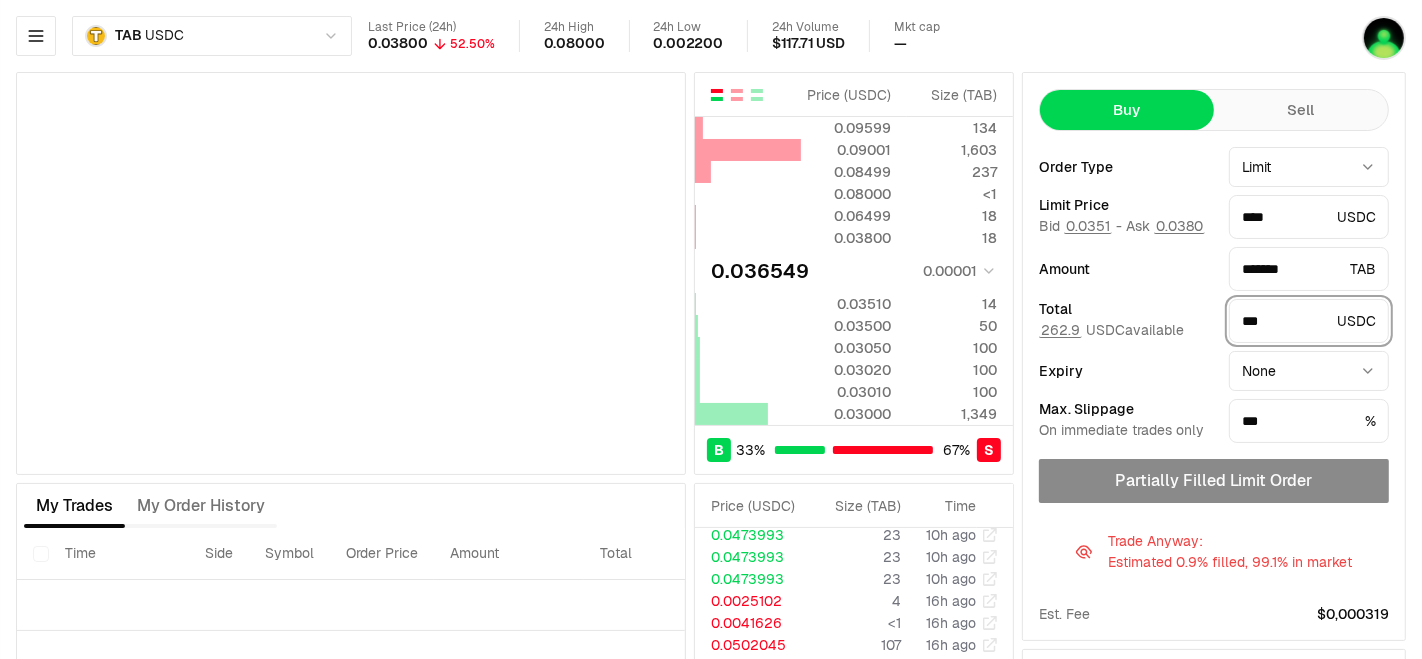type on "****" 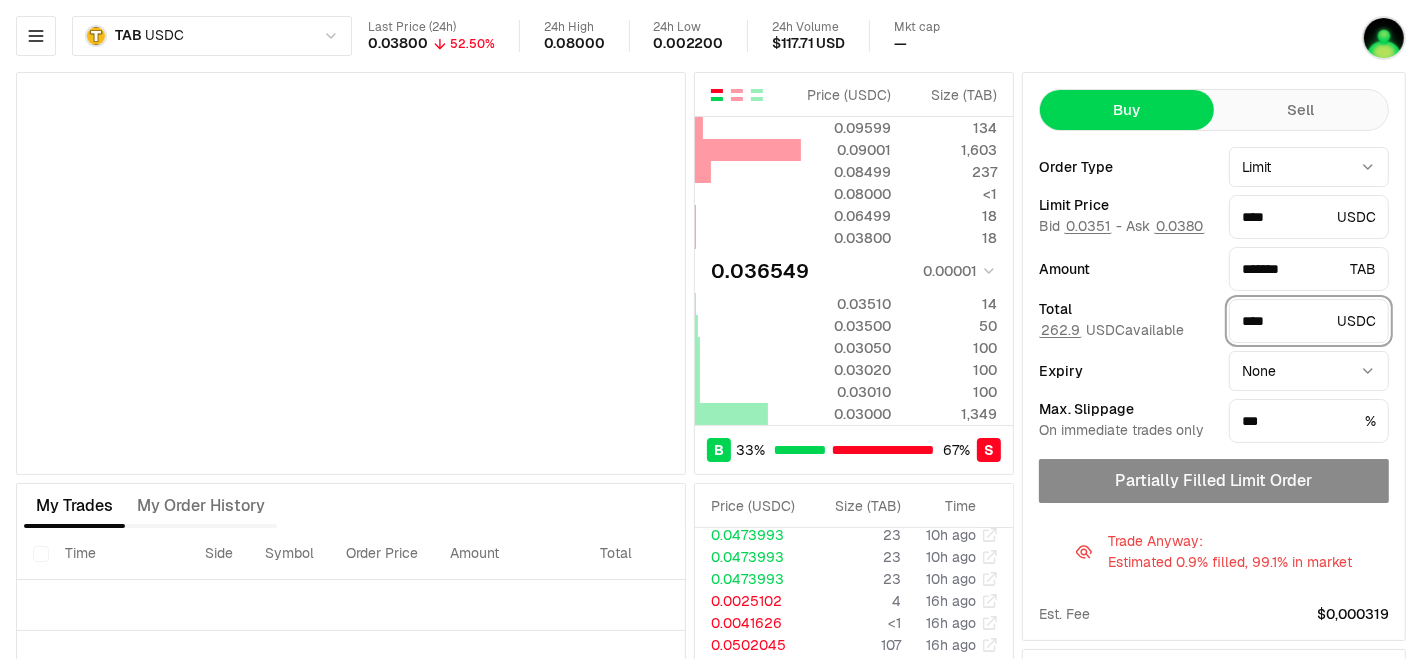 type on "*******" 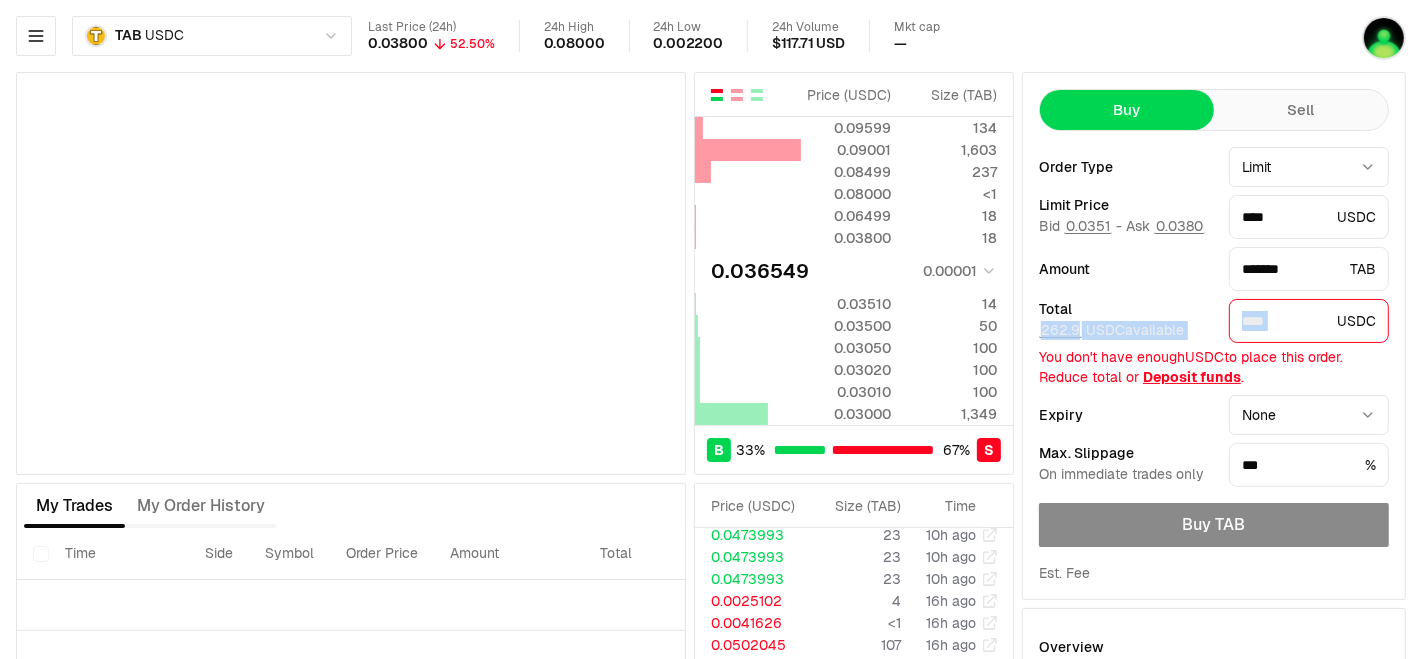 drag, startPoint x: 1282, startPoint y: 335, endPoint x: 1201, endPoint y: 318, distance: 82.764725 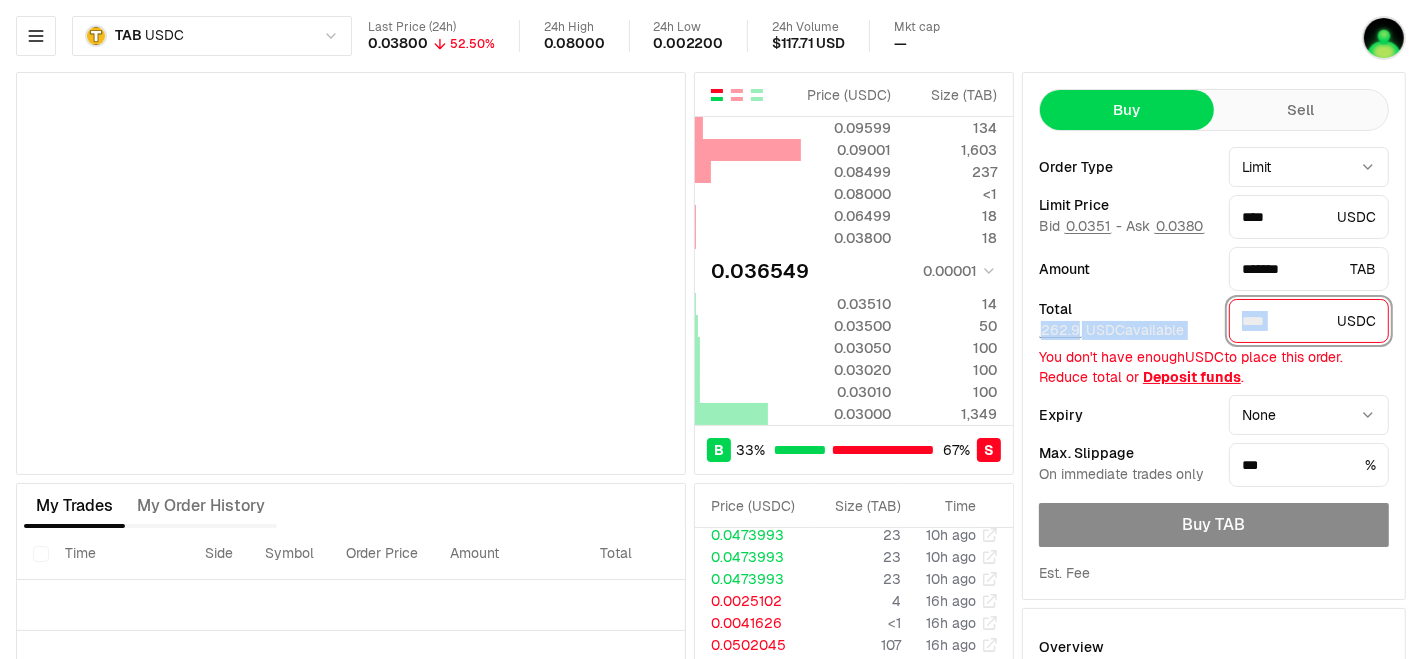 click on "****" at bounding box center [1285, 321] 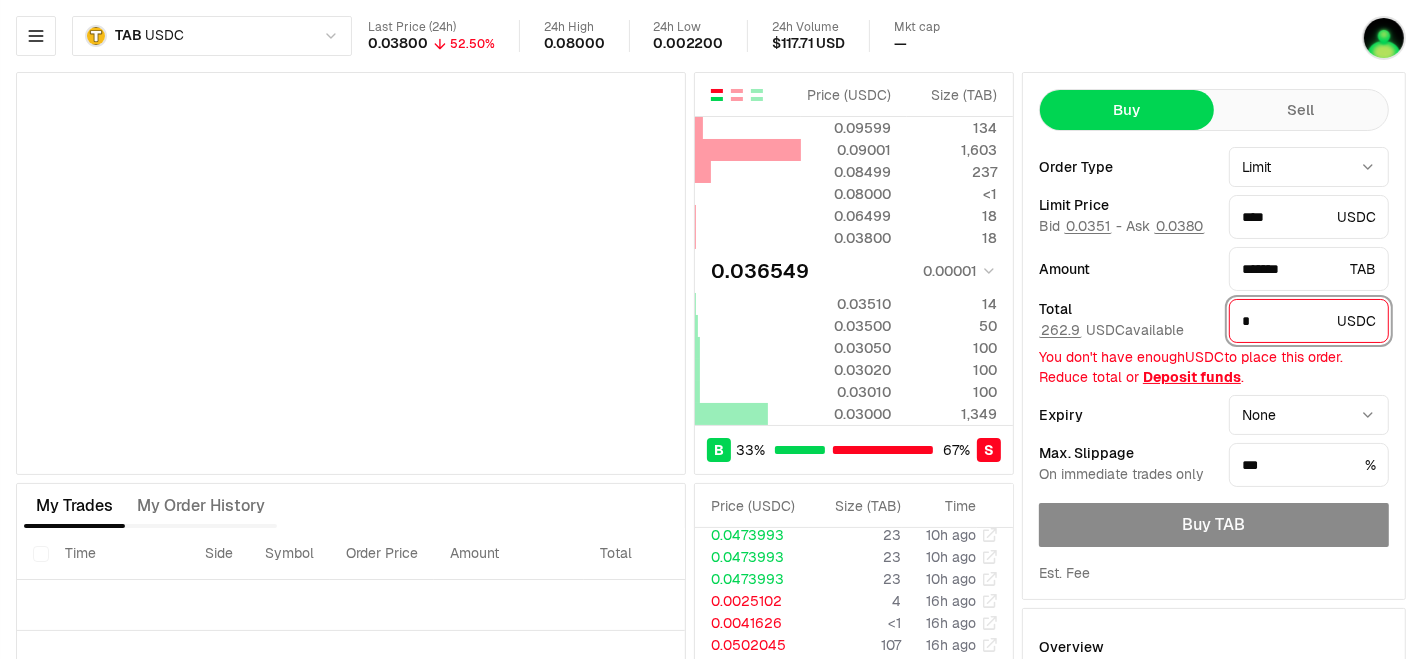type on "*" 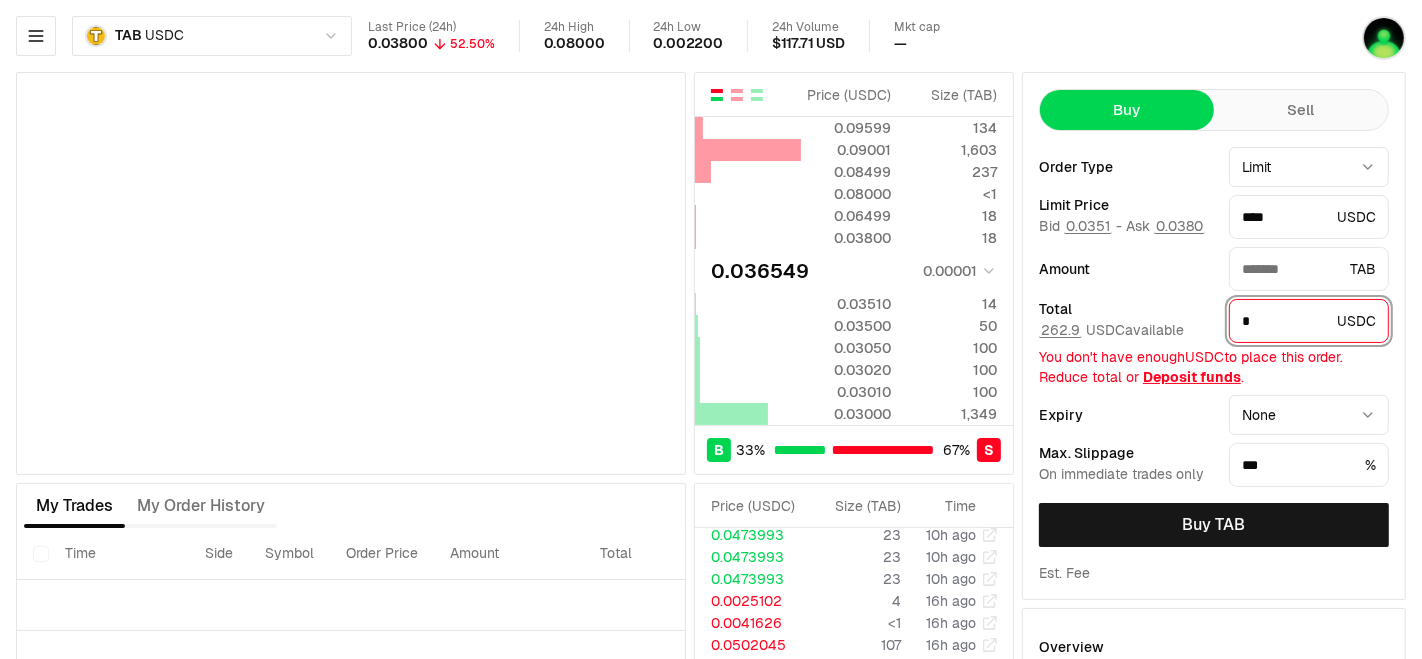 type on "*******" 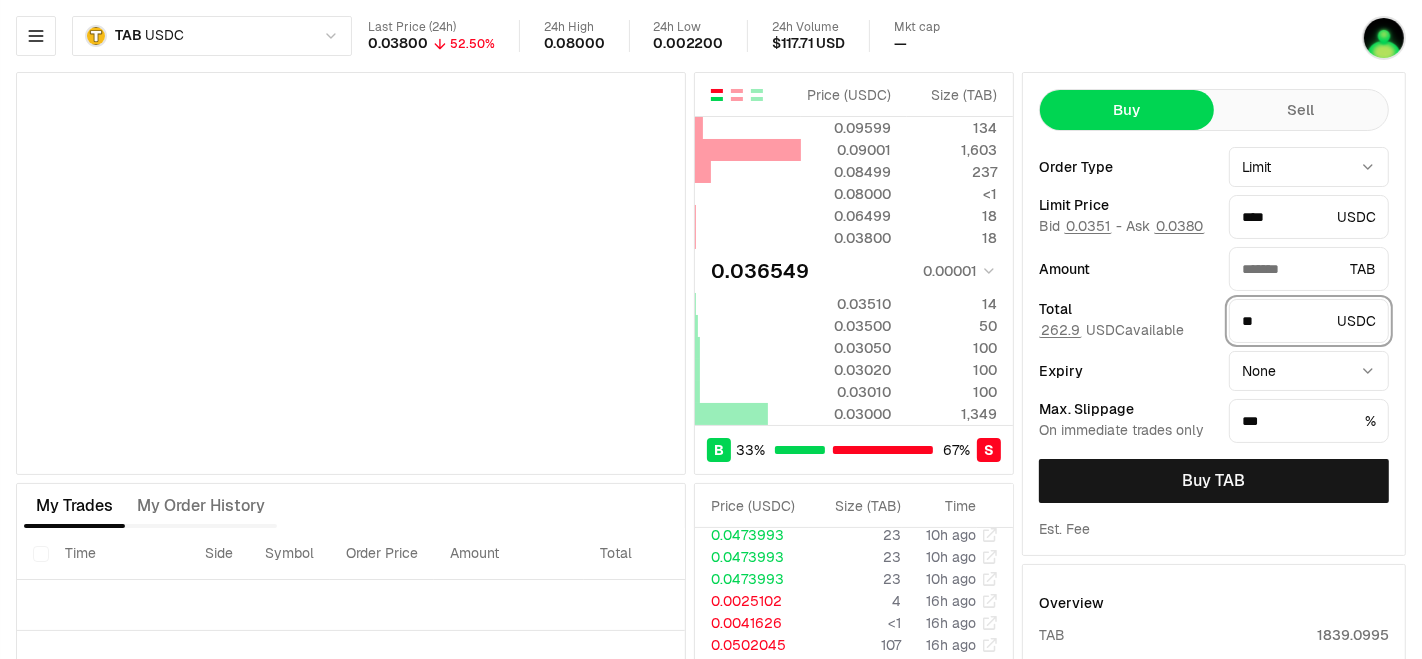 type on "*******" 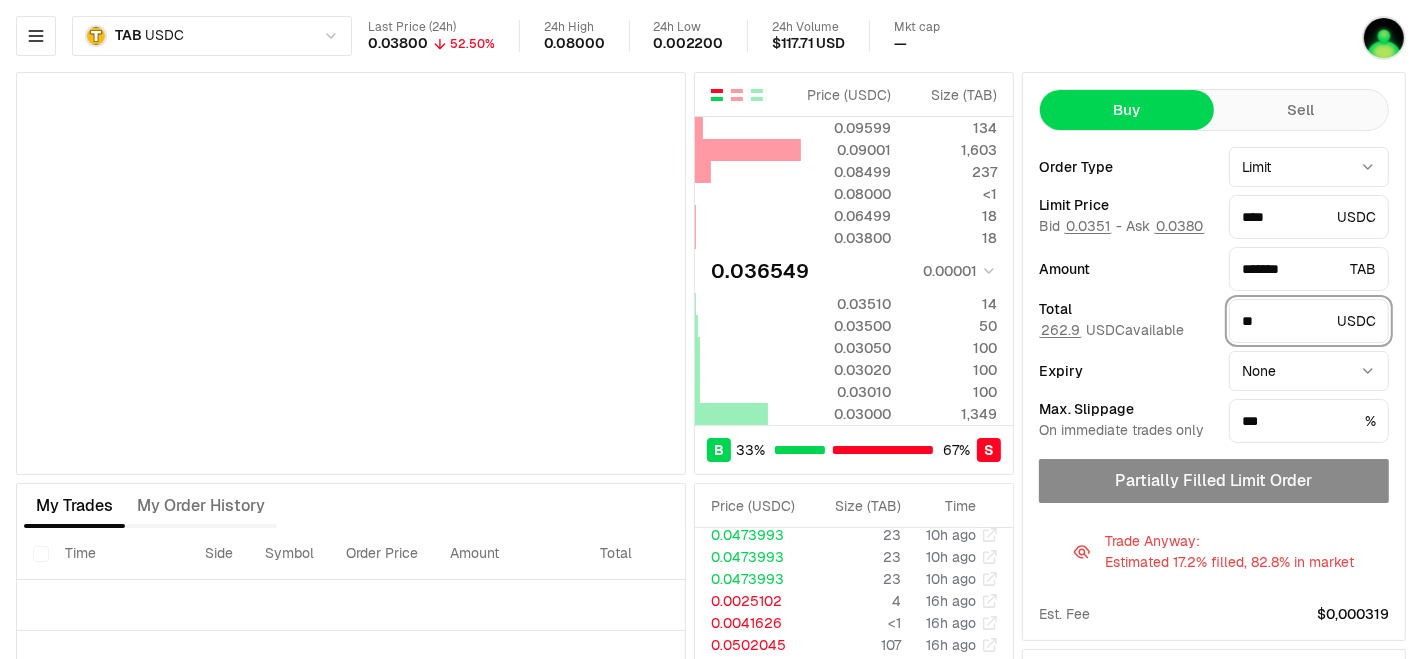 click on "**" at bounding box center [1285, 321] 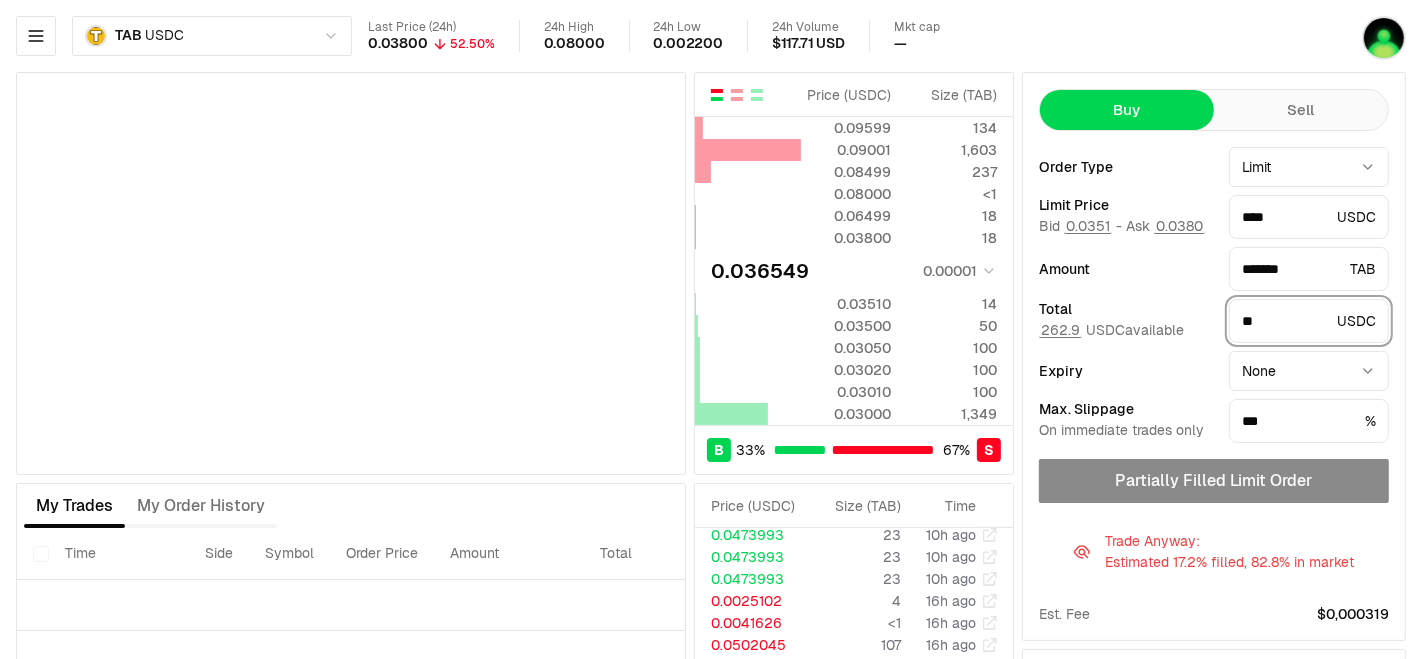 type on "***" 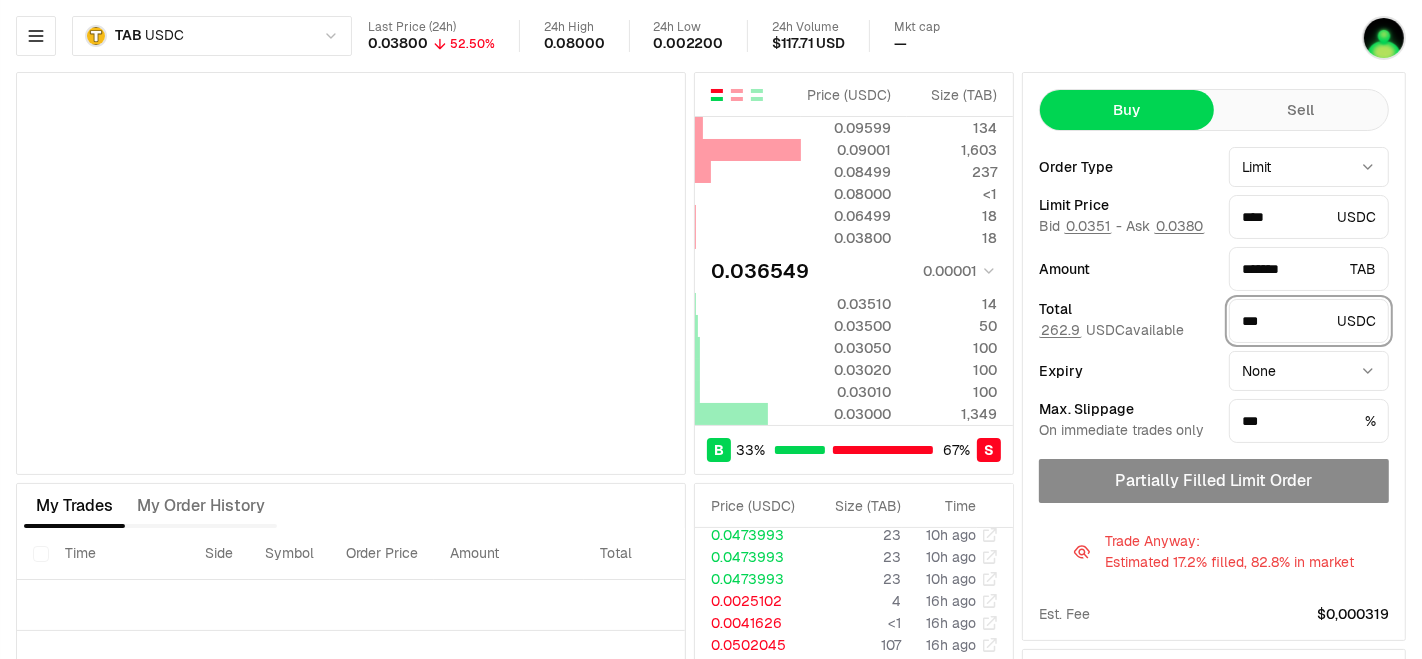 type on "*******" 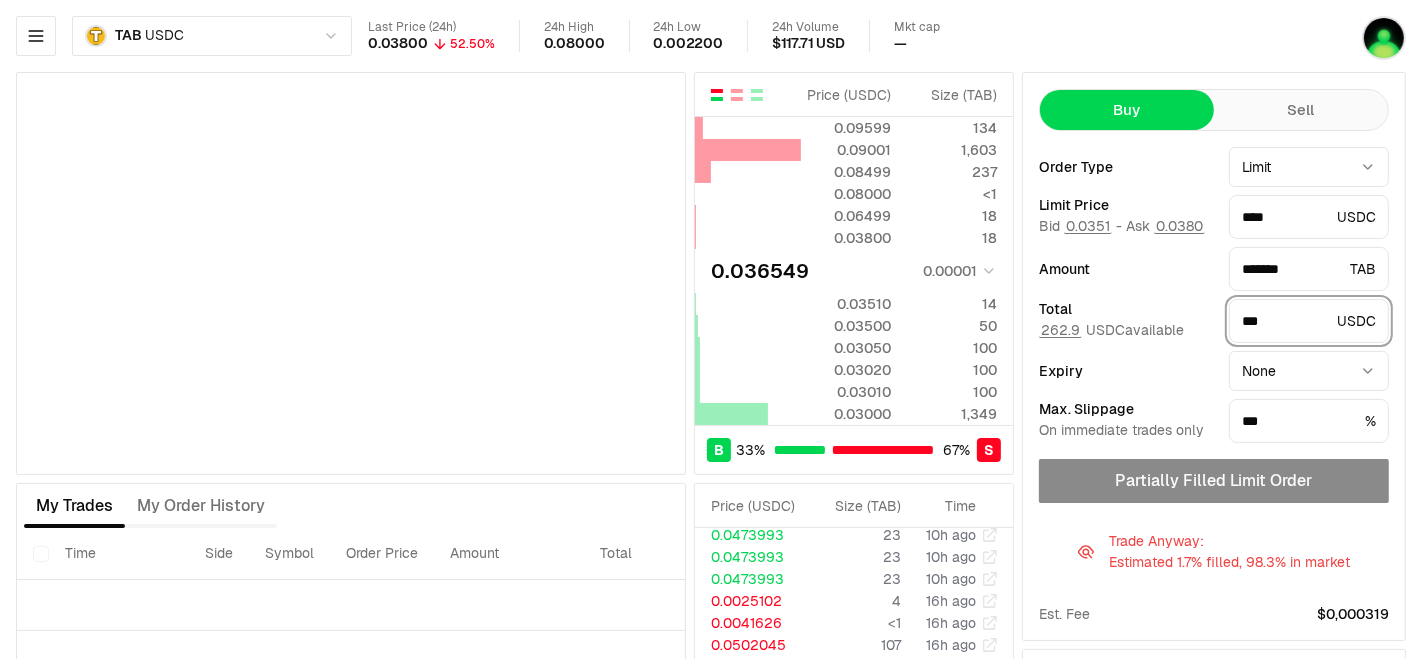 type on "***" 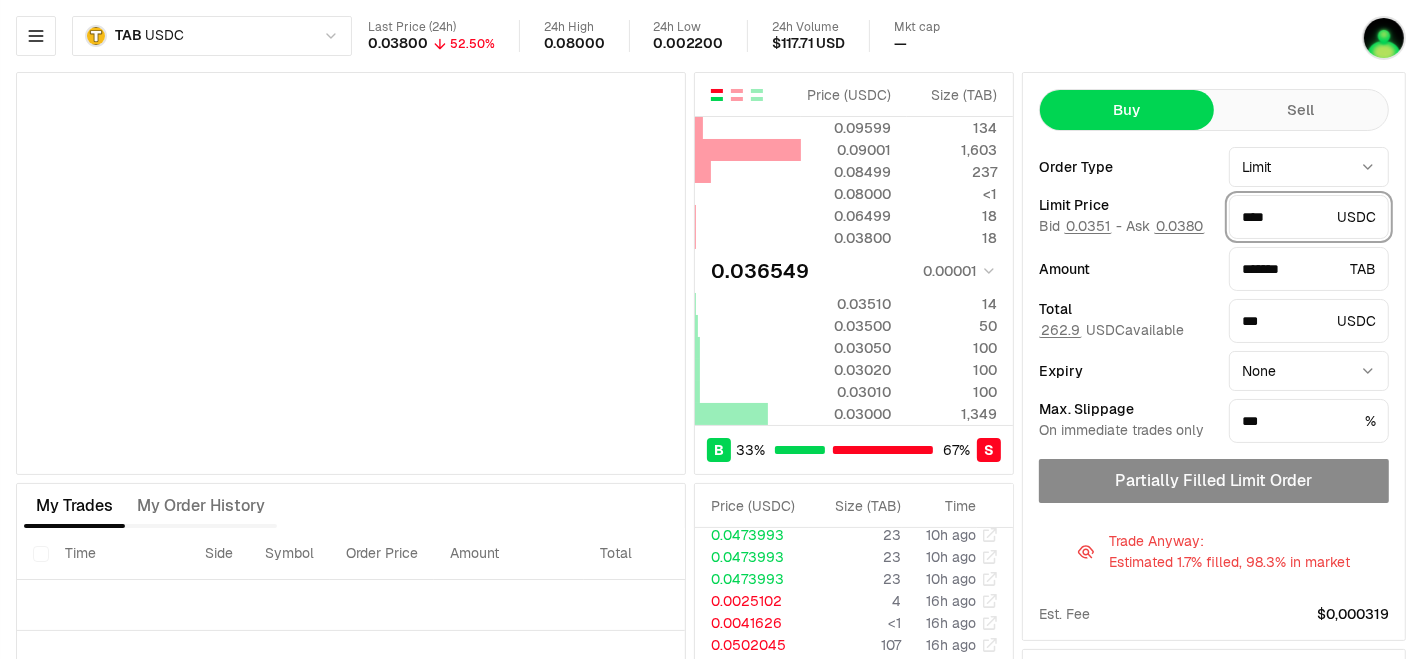 click on "****" at bounding box center [1285, 217] 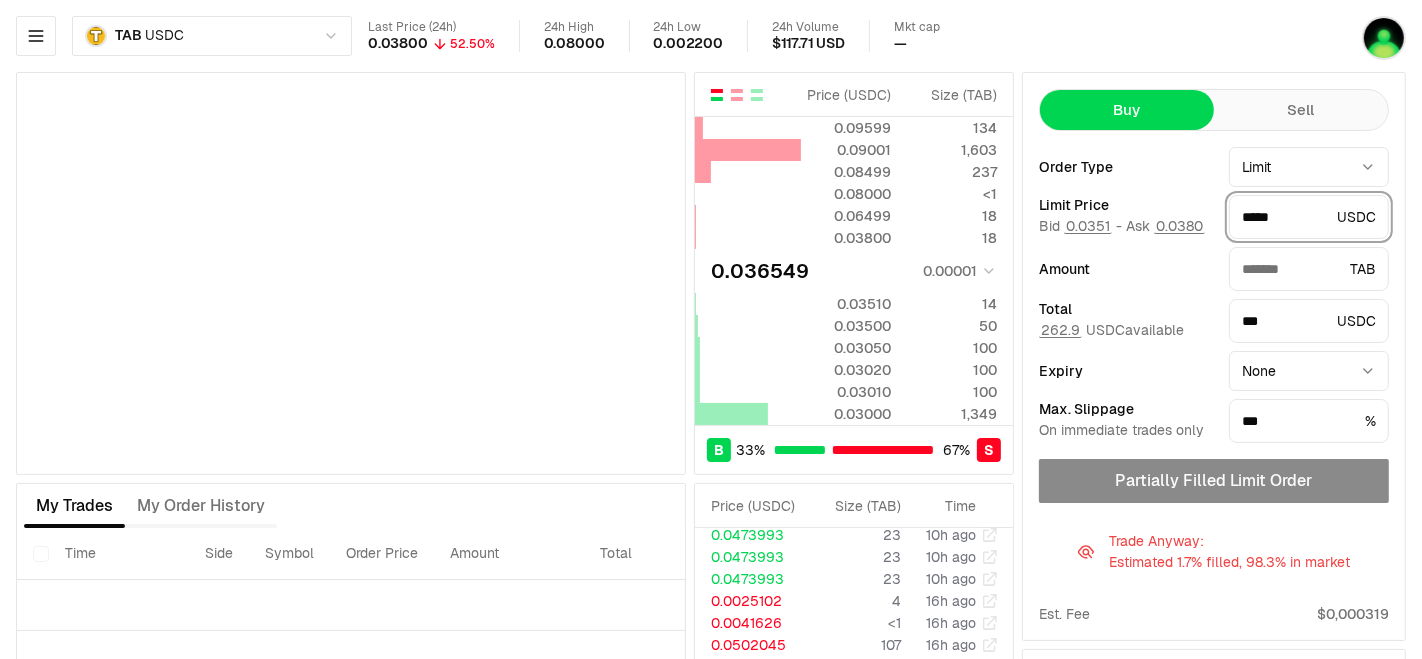 type on "*******" 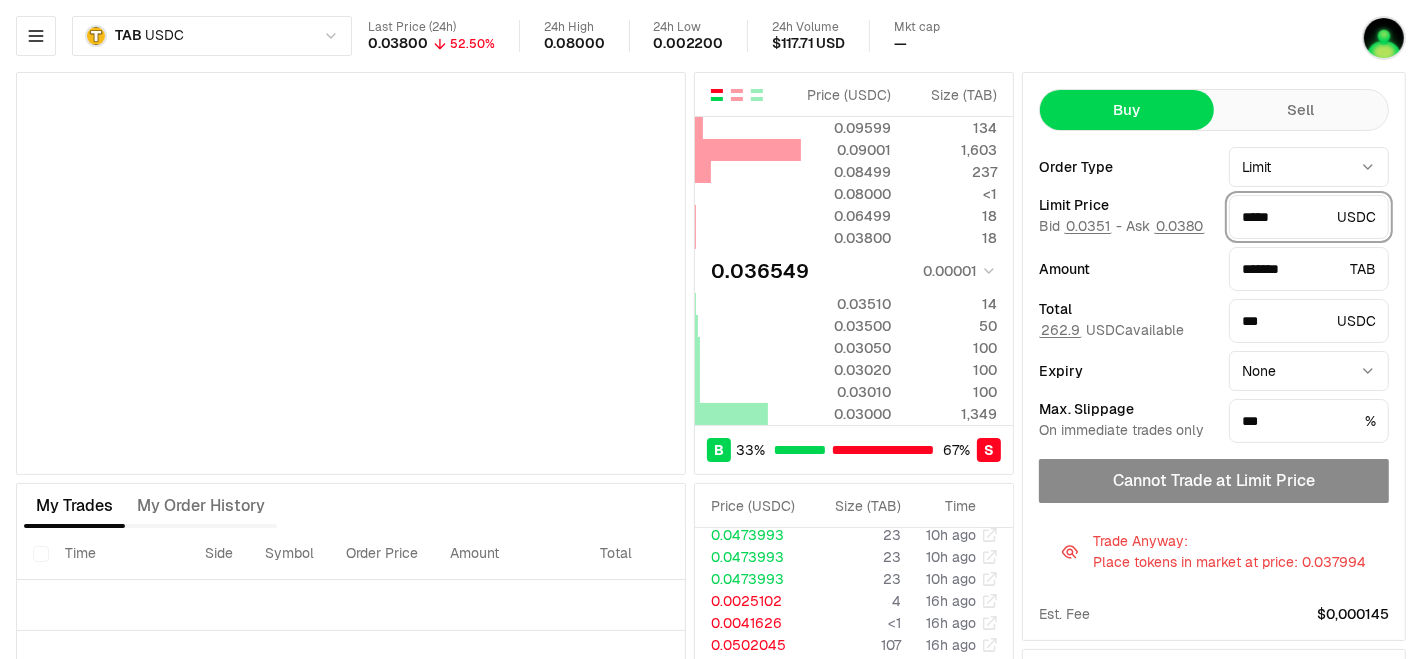 type on "*****" 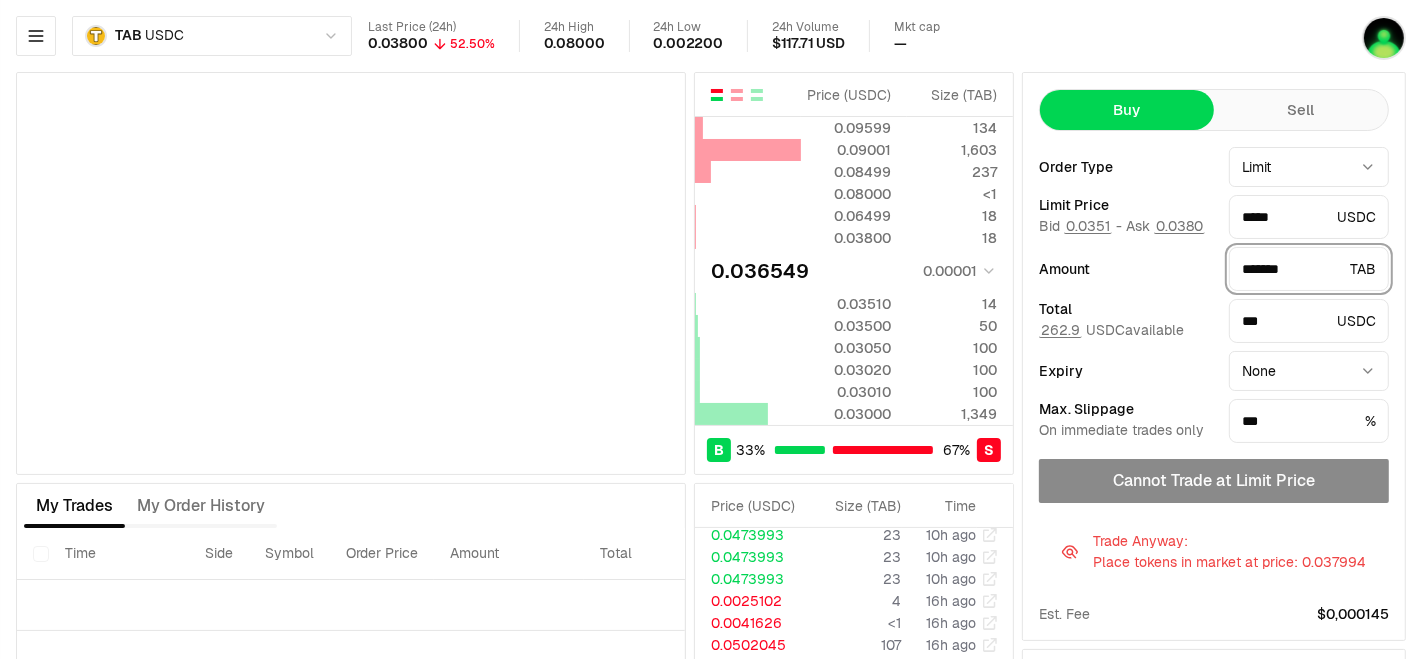 click on "*******" at bounding box center [1292, 269] 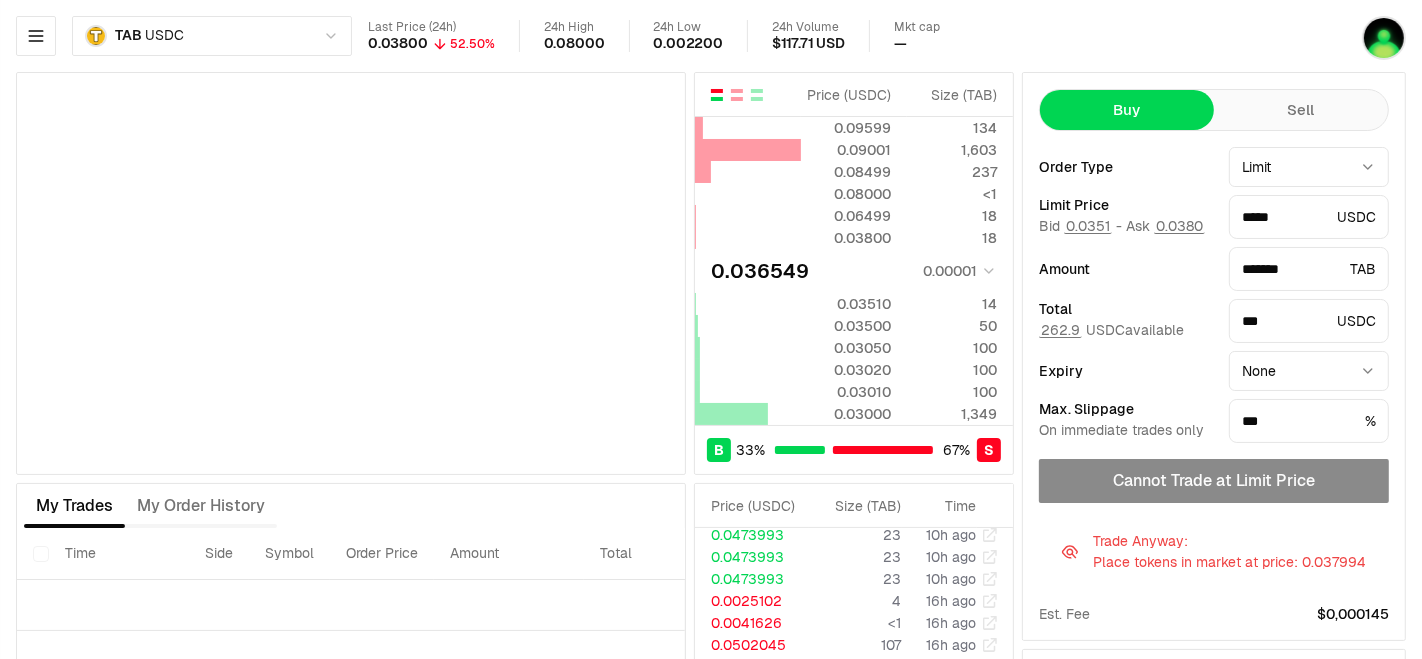 click on "Cannot Trade at Limit Price" at bounding box center (1214, 481) 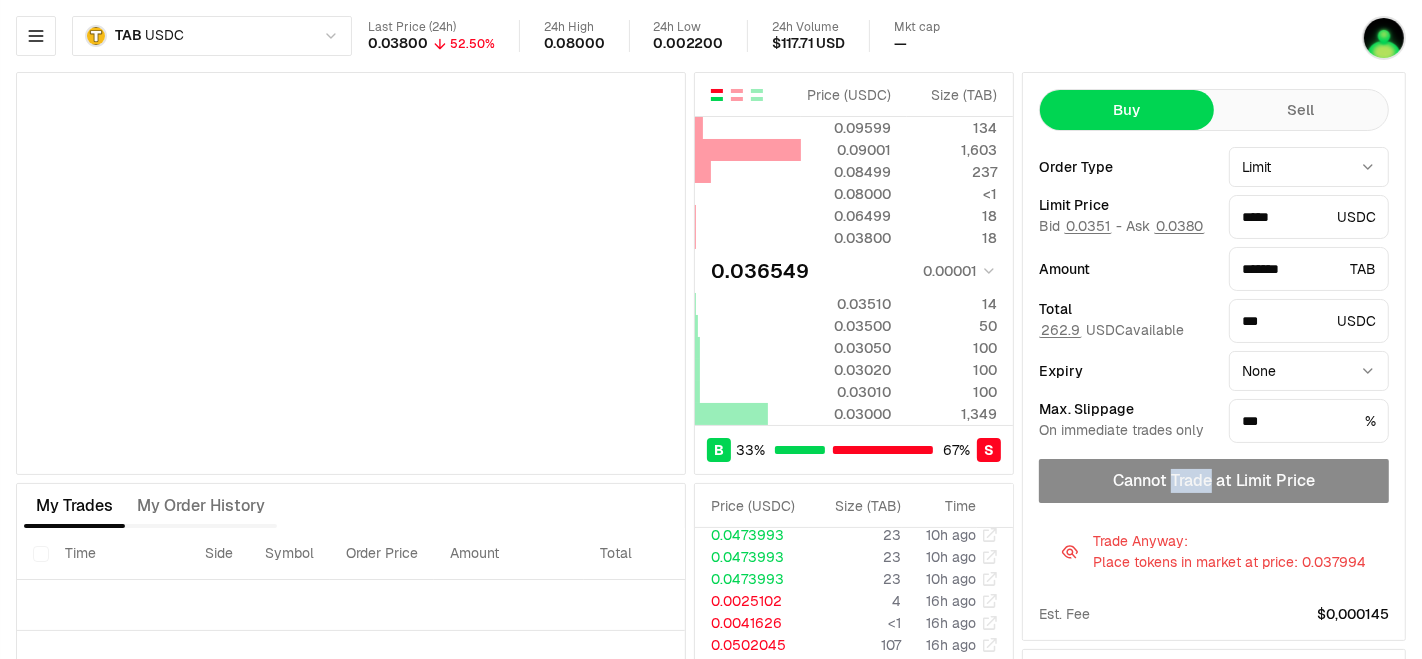 click on "Cannot Trade at Limit Price" at bounding box center [1214, 481] 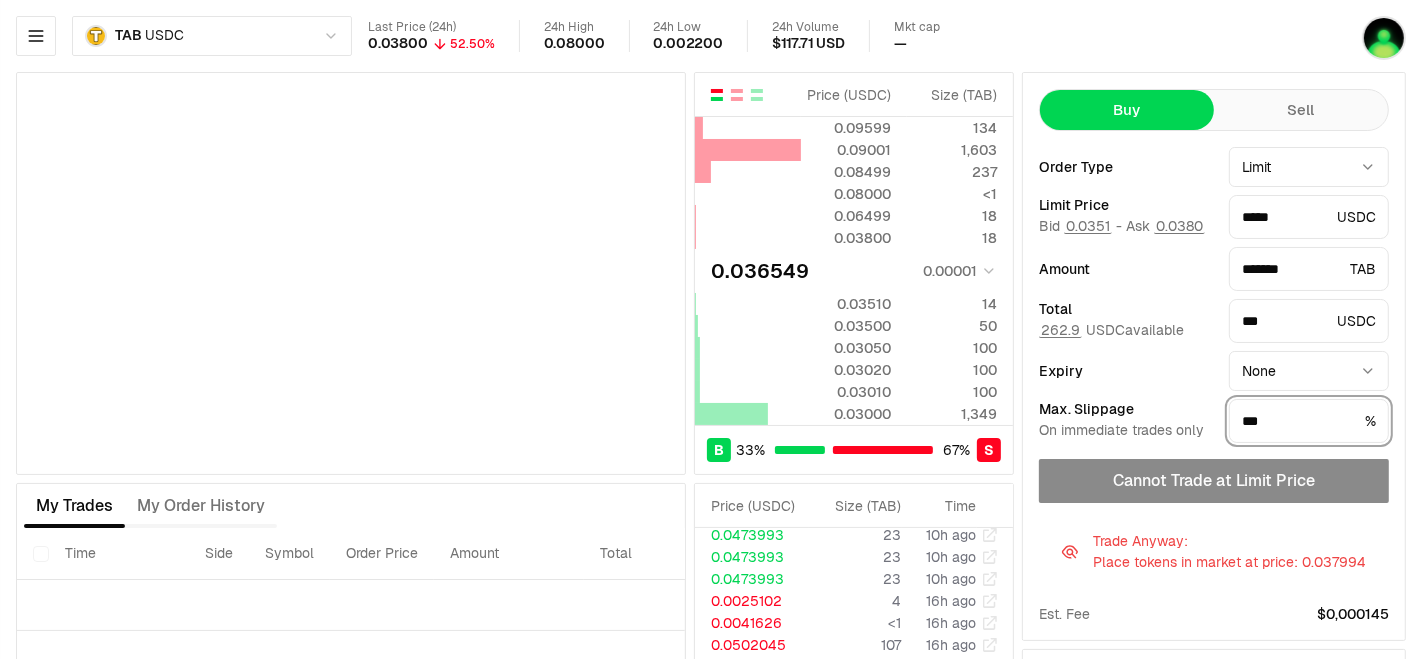 drag, startPoint x: 1293, startPoint y: 418, endPoint x: 1254, endPoint y: 410, distance: 39.812057 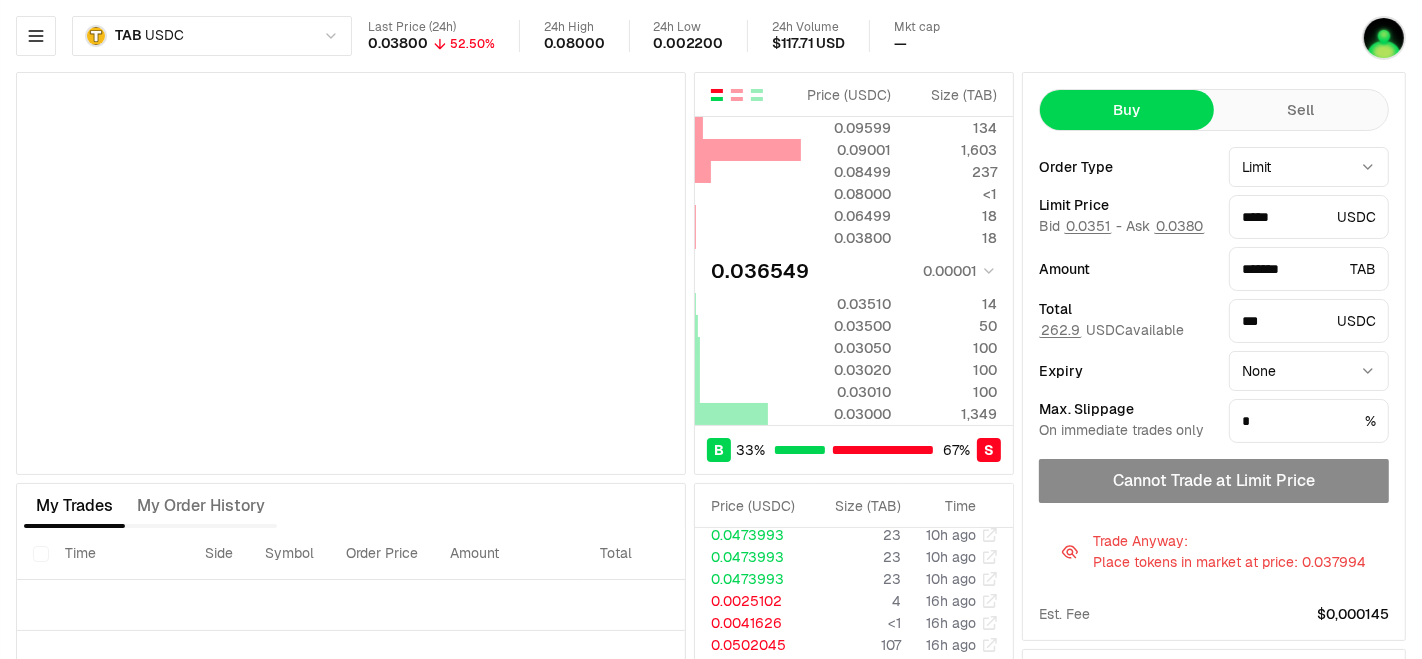 click on "Cannot Trade at Limit Price" at bounding box center [1214, 481] 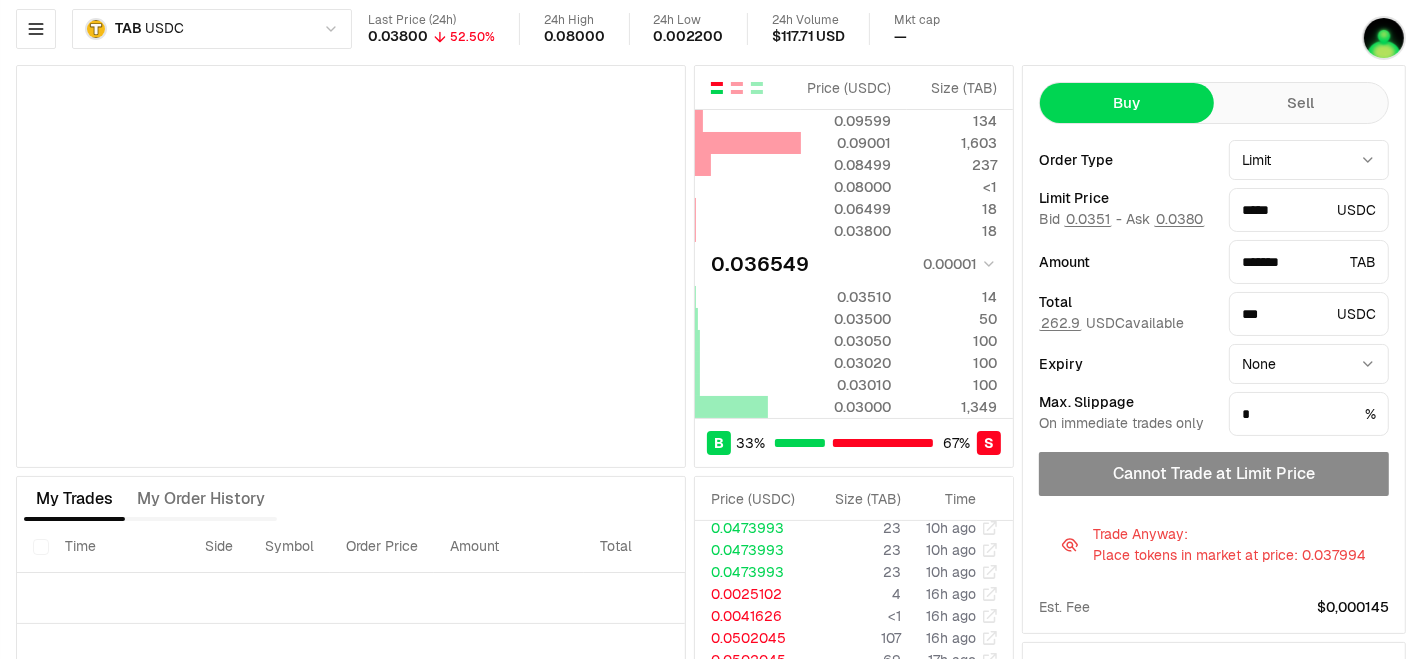 scroll, scrollTop: 111, scrollLeft: 0, axis: vertical 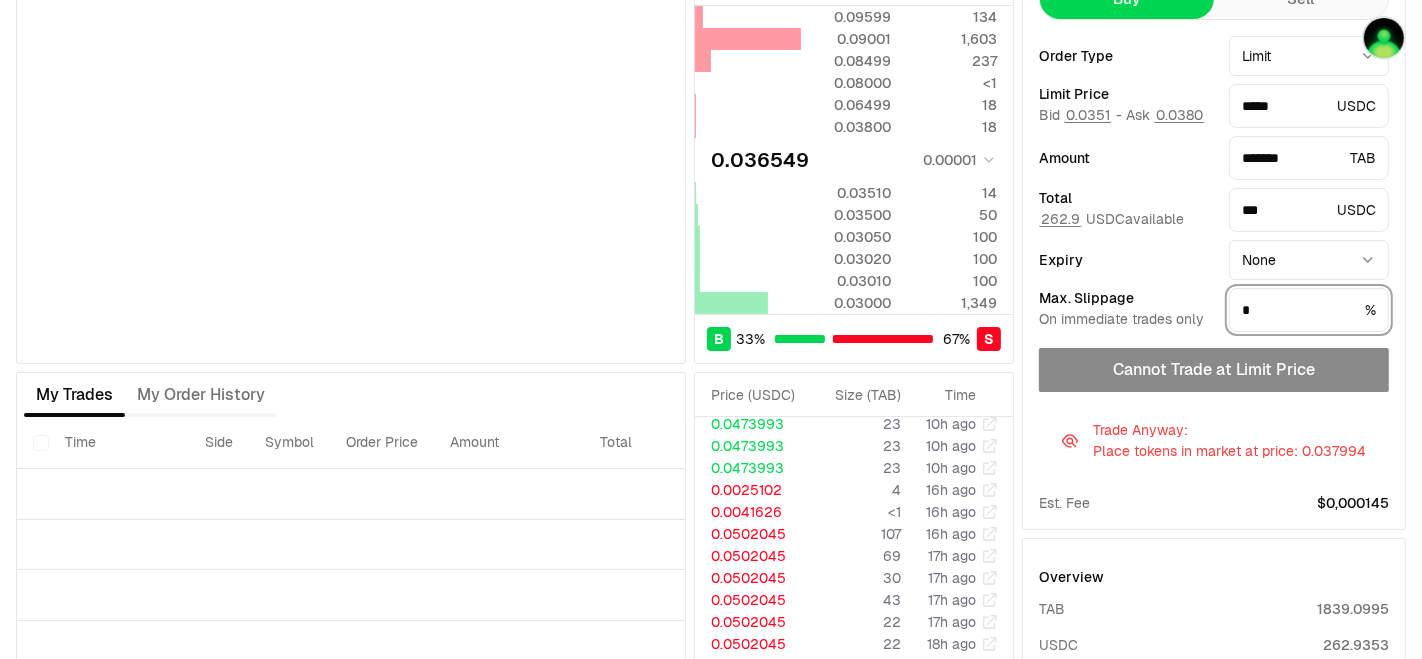 drag, startPoint x: 1295, startPoint y: 306, endPoint x: 1160, endPoint y: 304, distance: 135.01482 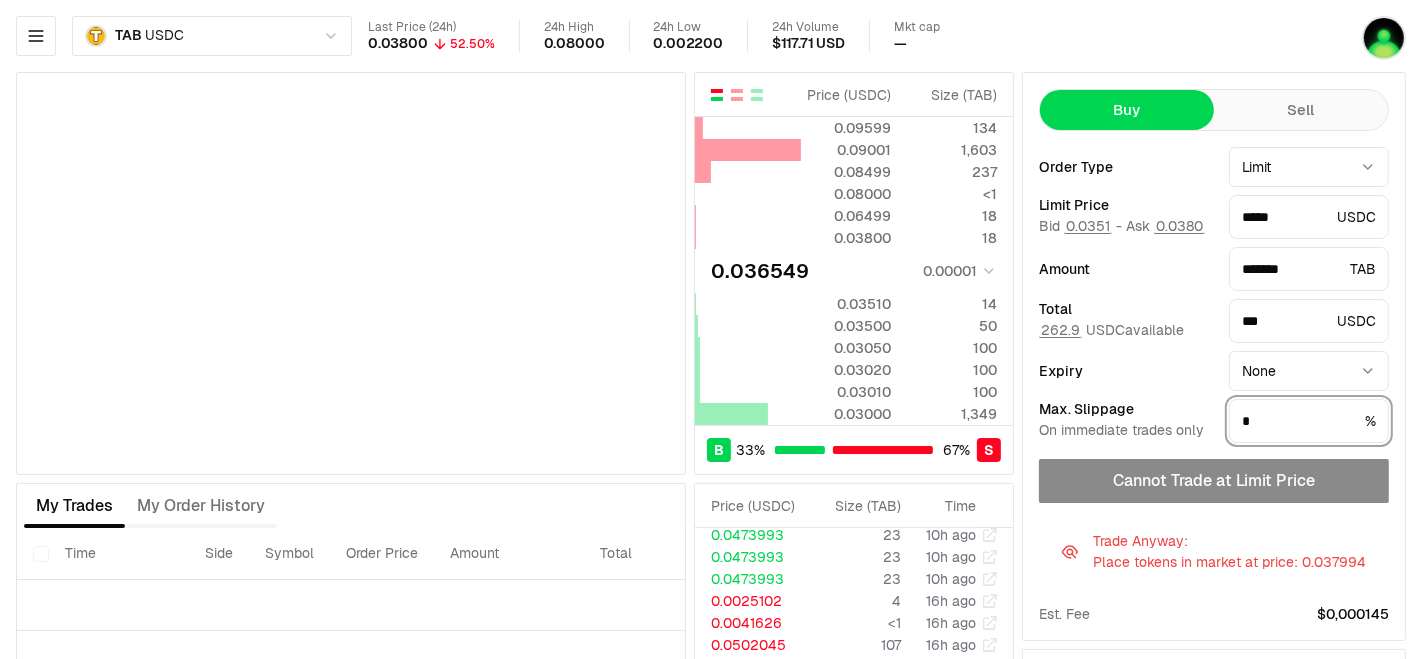 drag, startPoint x: 1282, startPoint y: 410, endPoint x: 1122, endPoint y: 410, distance: 160 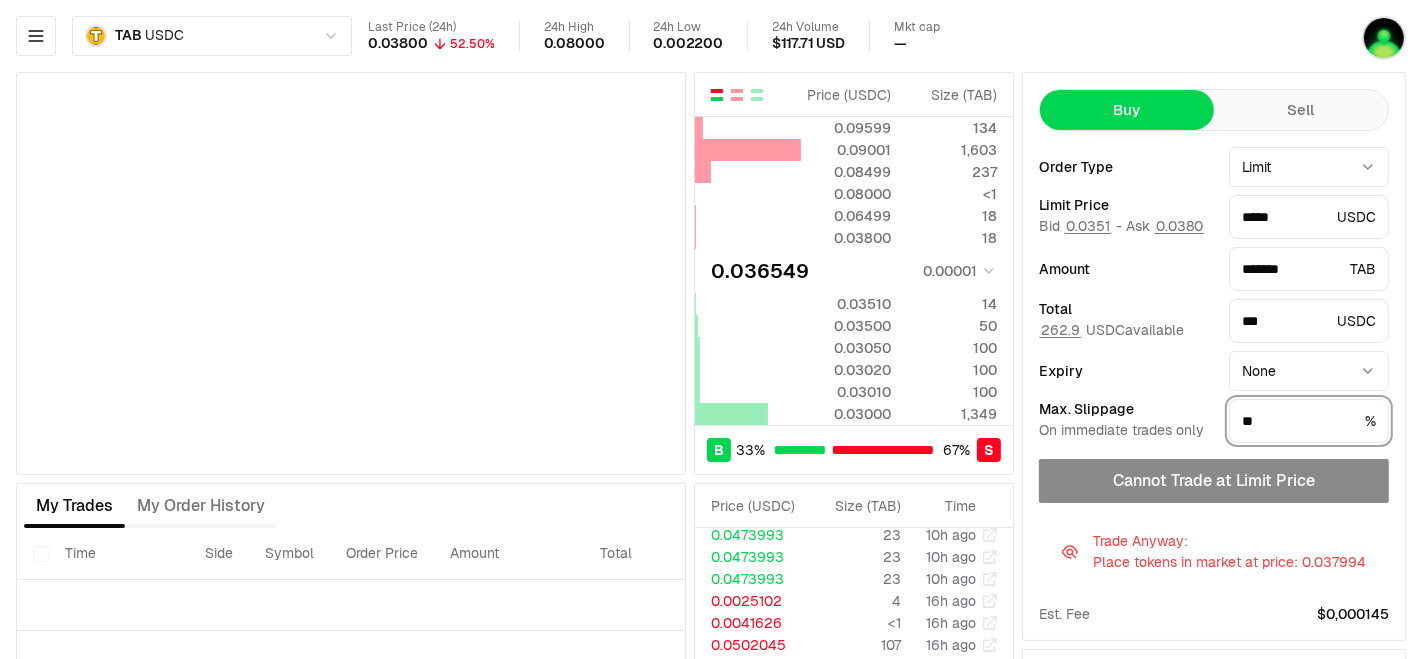 type on "**" 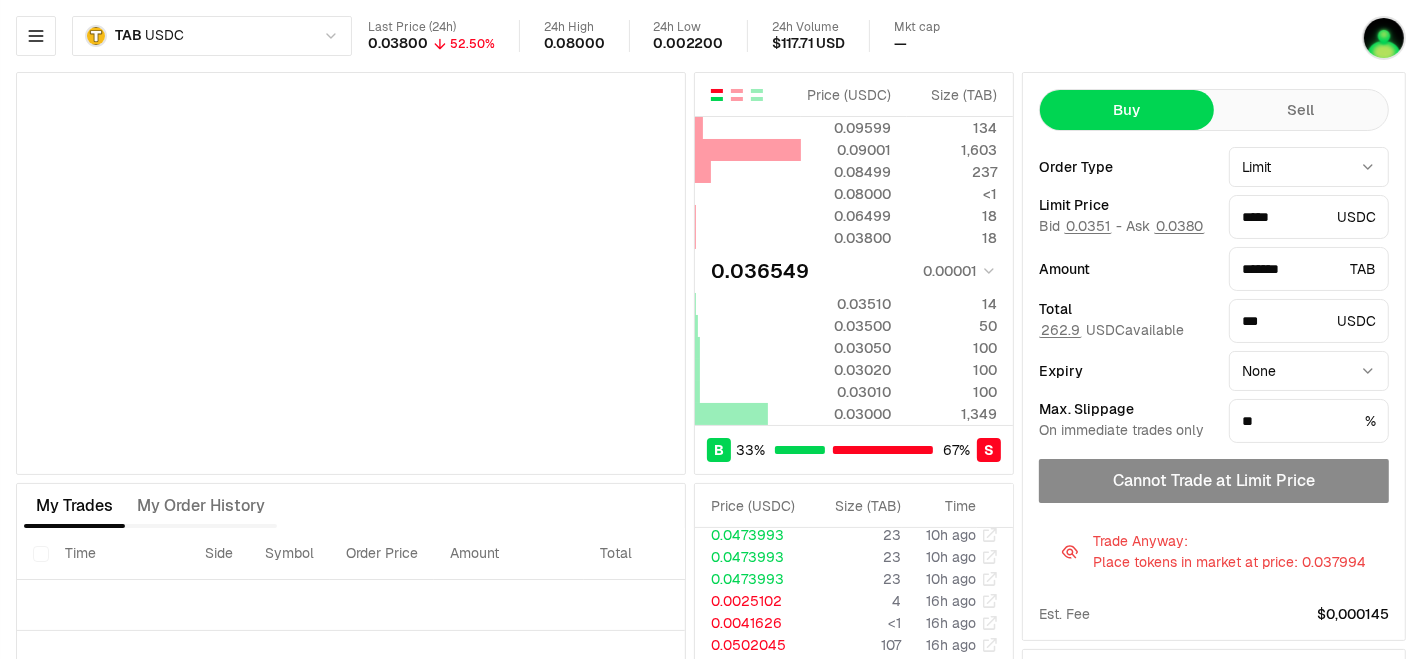 click on "Trade Anyway : Place tokens in market at price: 0.037994" at bounding box center (1214, 551) 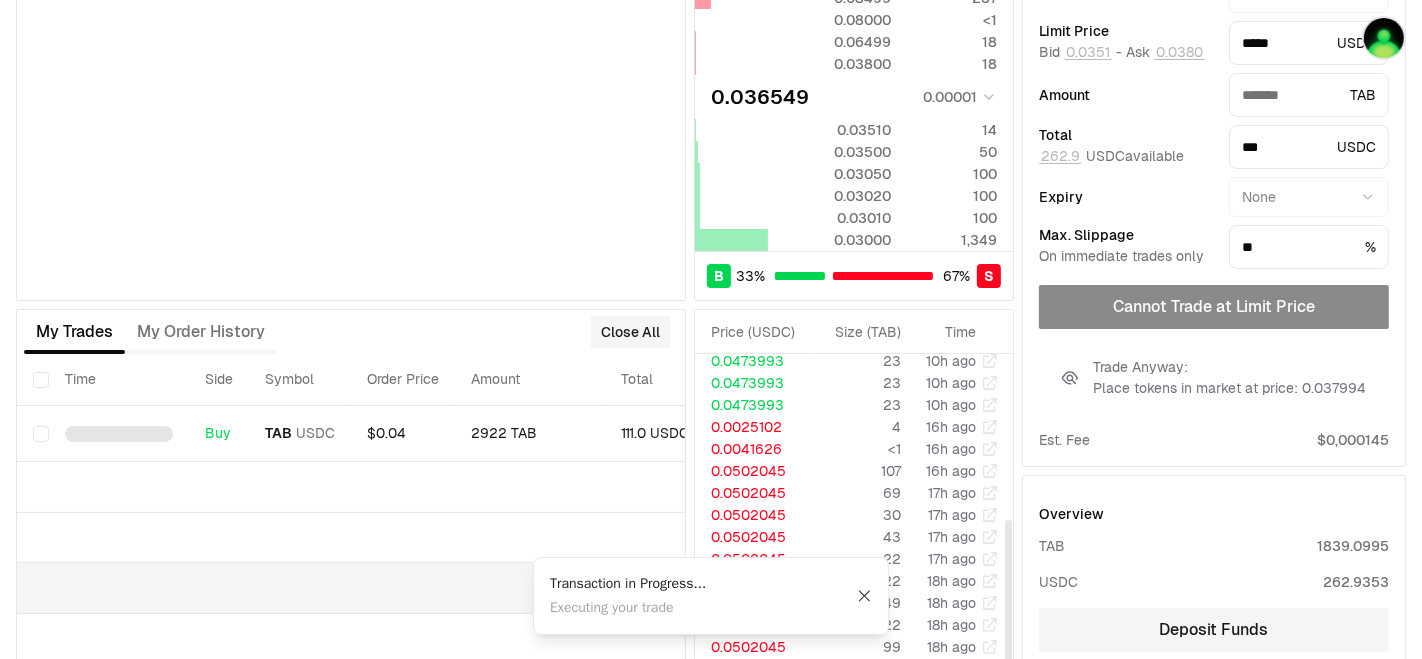 scroll, scrollTop: 222, scrollLeft: 0, axis: vertical 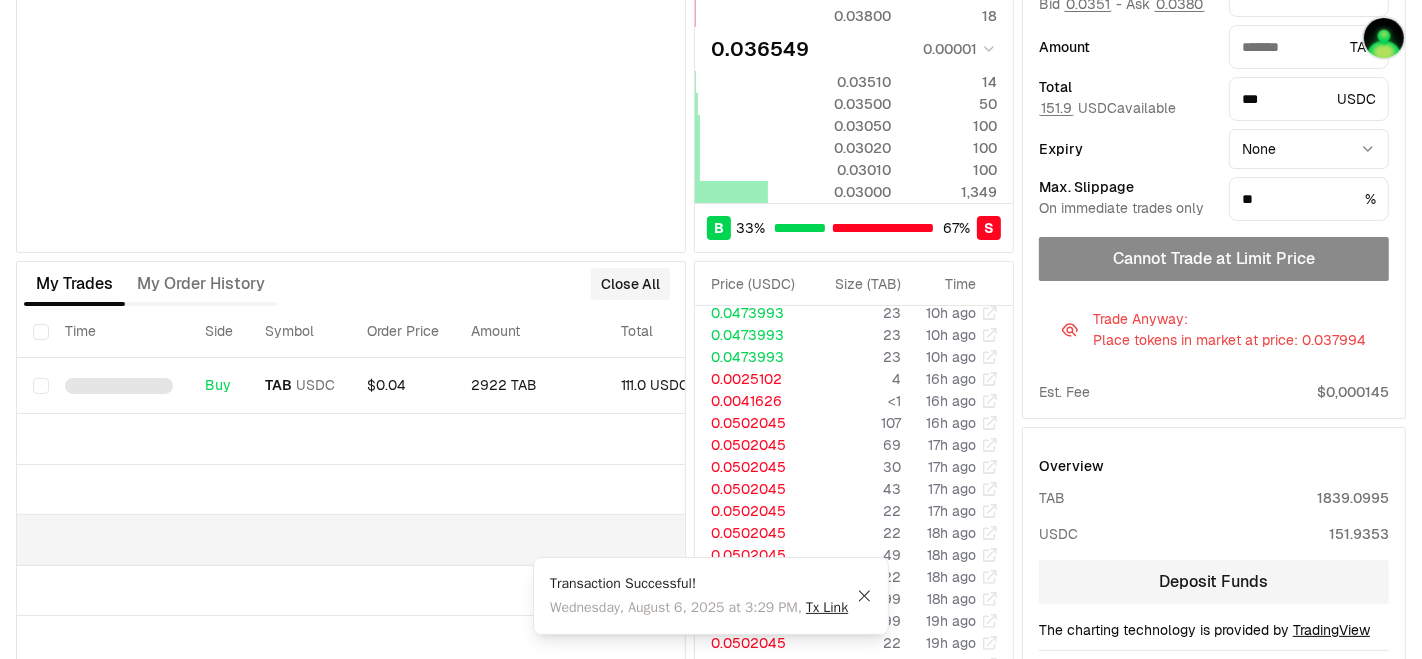 type on "*****" 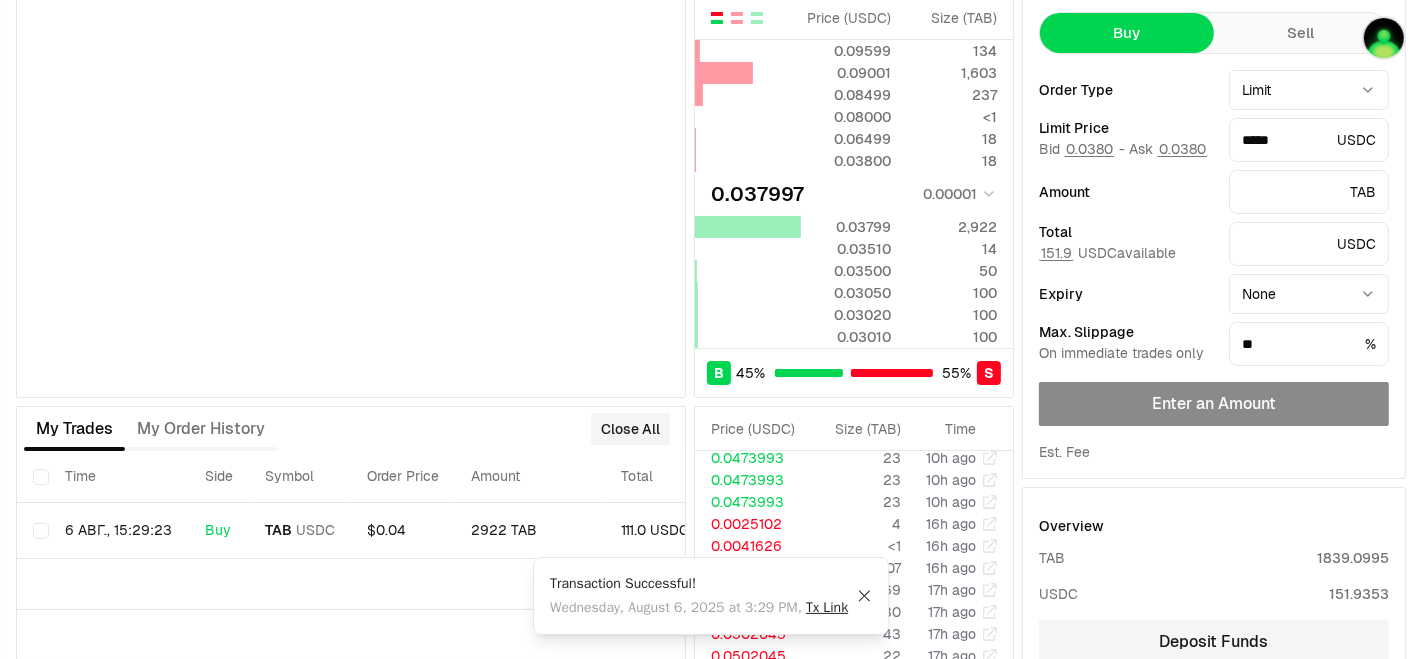 scroll, scrollTop: 111, scrollLeft: 0, axis: vertical 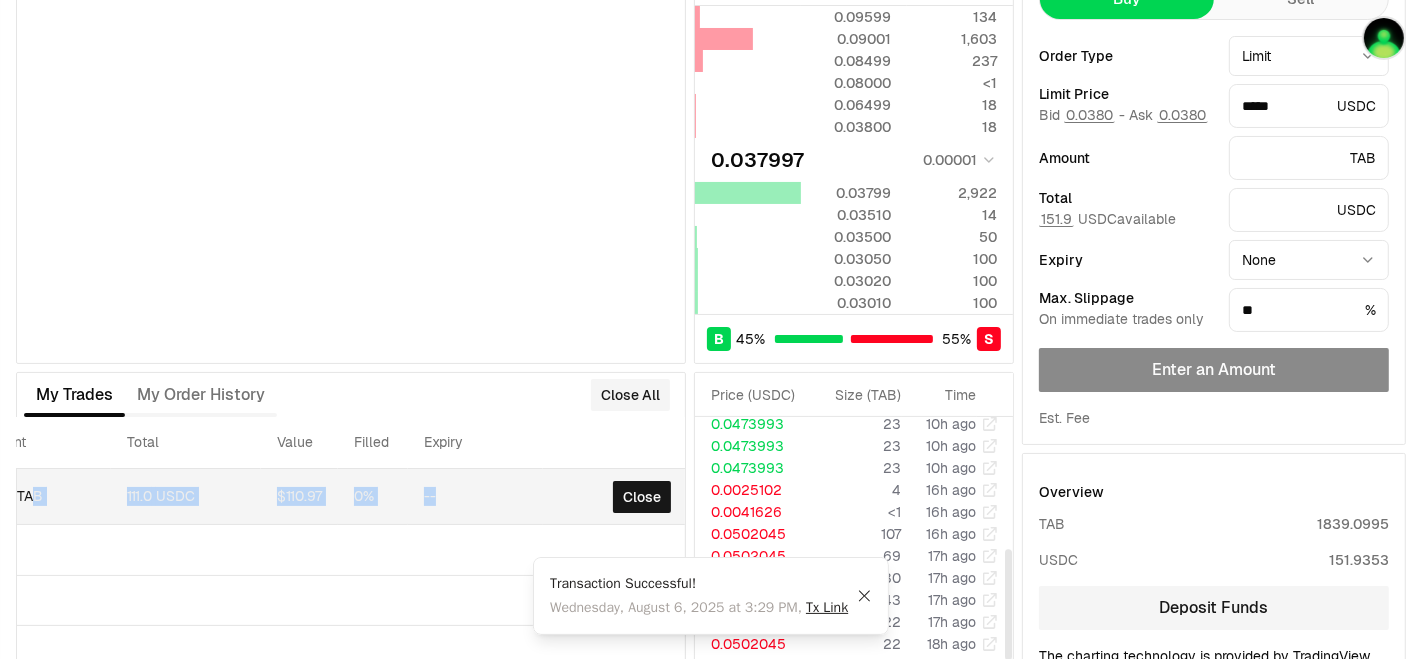 click on "6 авг., 15:29:23 Buy TAB USDC $0.04 2922 TAB 111.0 USDC $110.97 0% -- Close" at bounding box center (105, 497) 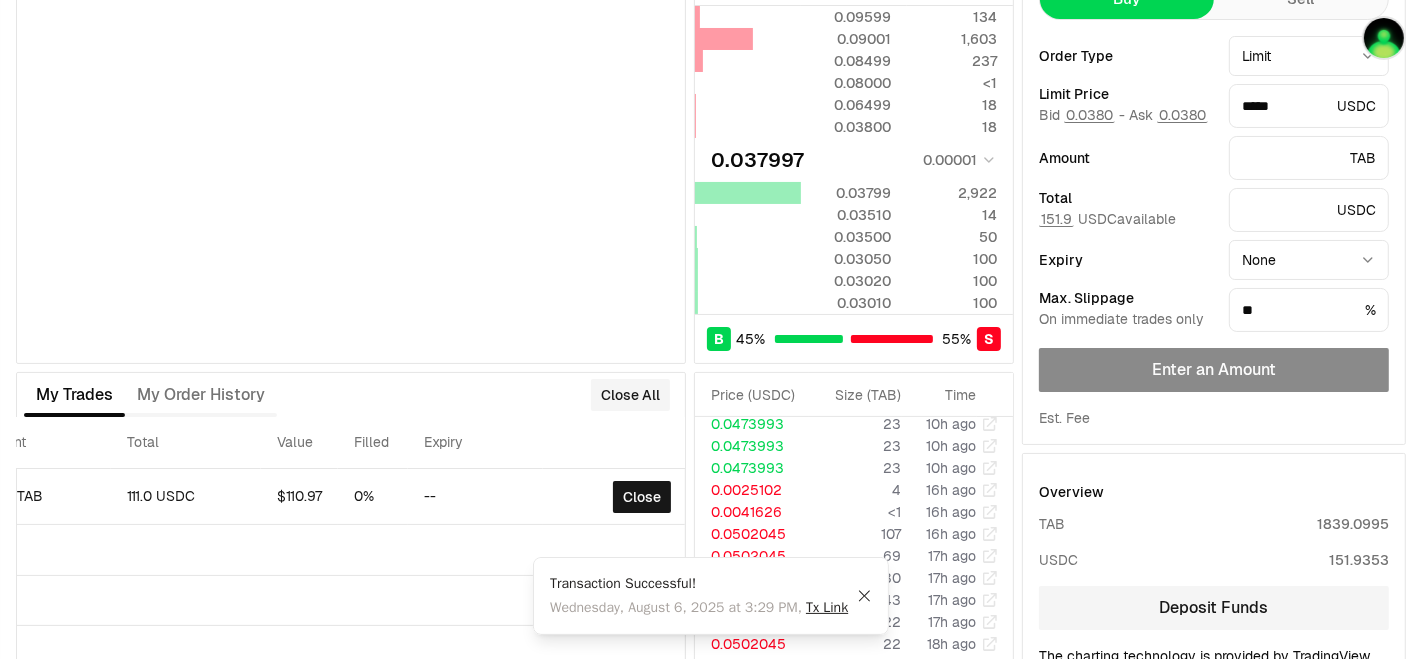 click on "0.037997 0.00001" at bounding box center [854, 160] 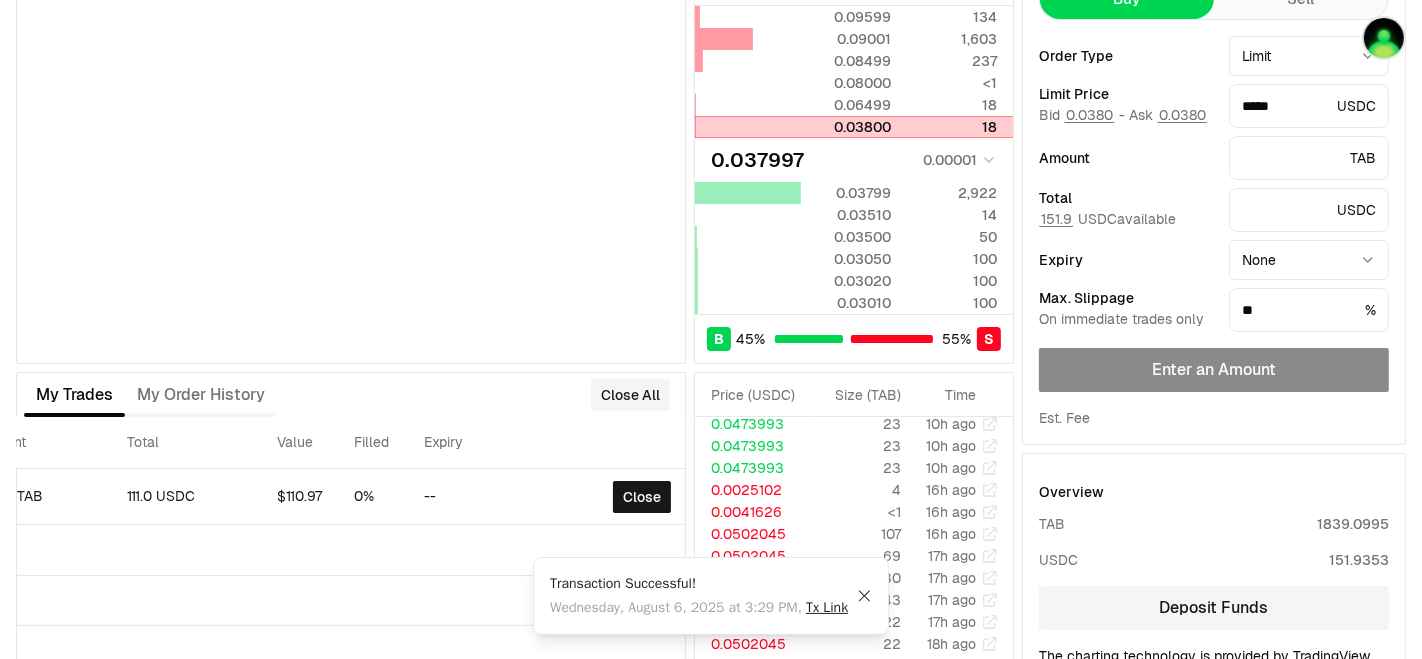 click on "0.03800" at bounding box center [846, 127] 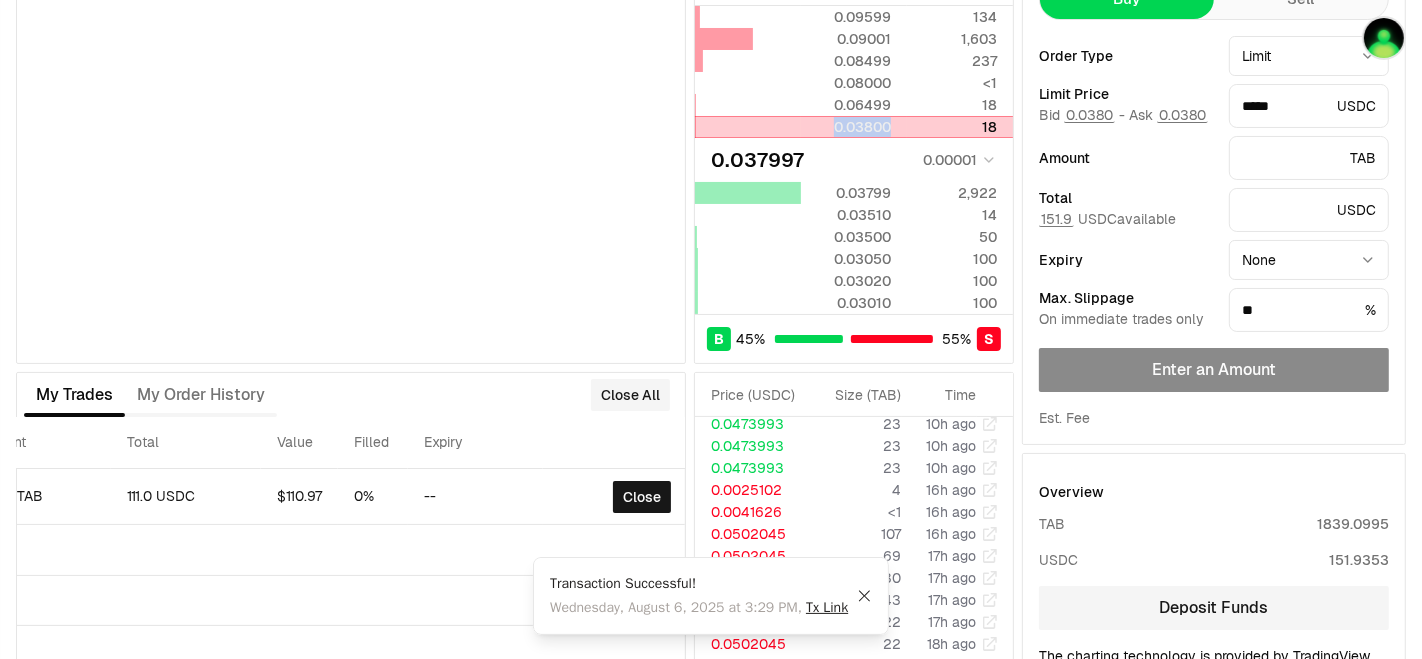 click on "0.03800" at bounding box center [846, 127] 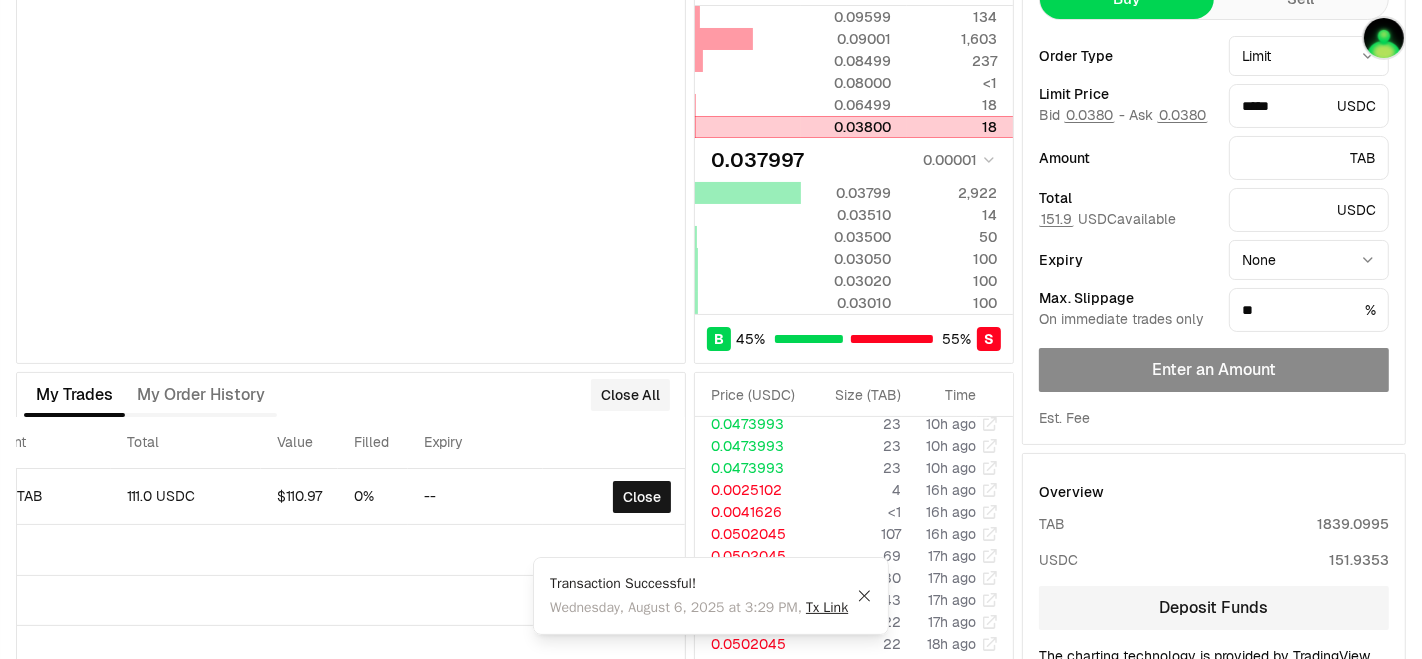 click on "0.03800" at bounding box center [846, 127] 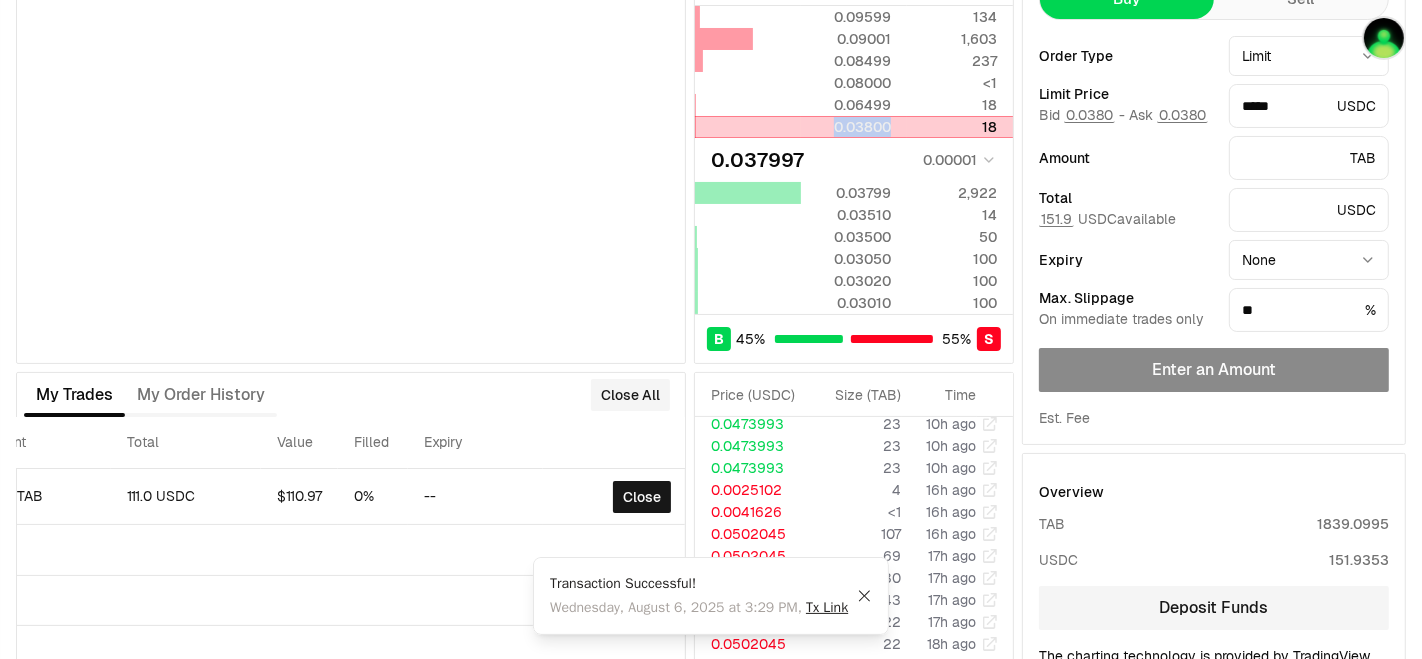 click on "0.03800" at bounding box center (846, 127) 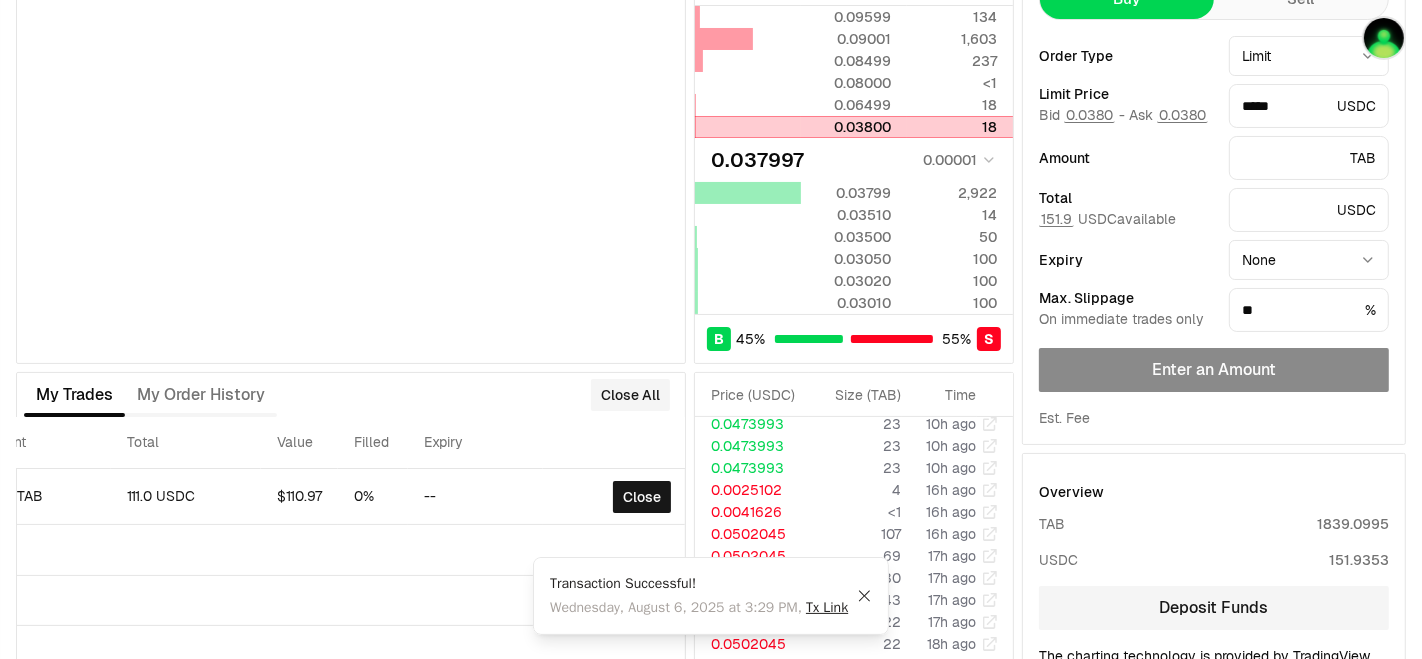 click on "0.03800" at bounding box center (846, 127) 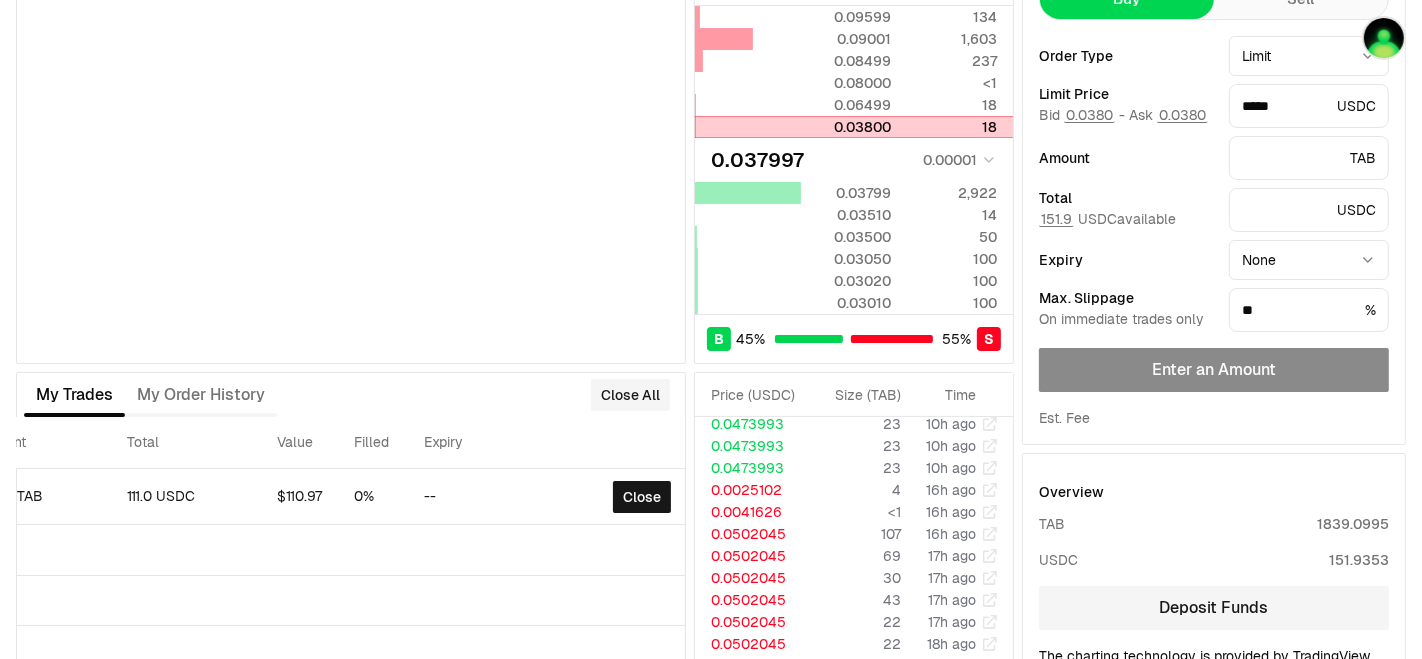 click at bounding box center [748, 127] 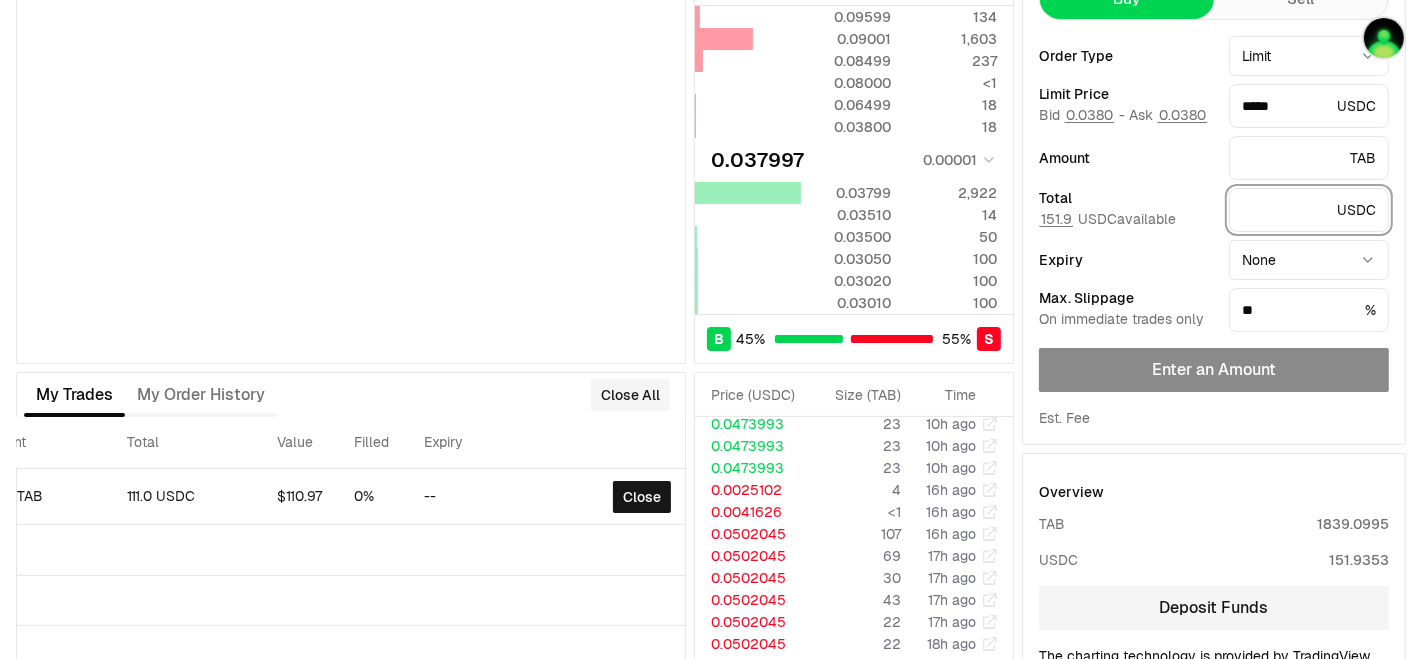 drag, startPoint x: 1276, startPoint y: 204, endPoint x: 1268, endPoint y: 195, distance: 12.0415945 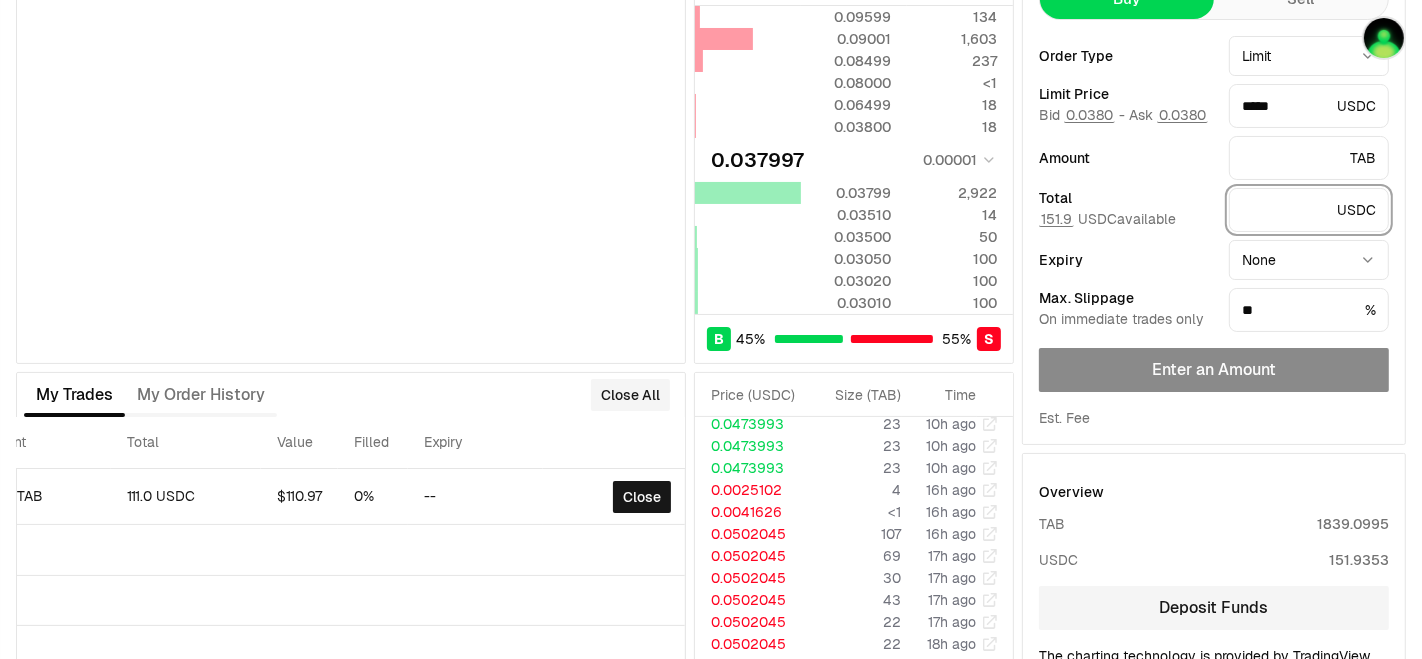 type on "*" 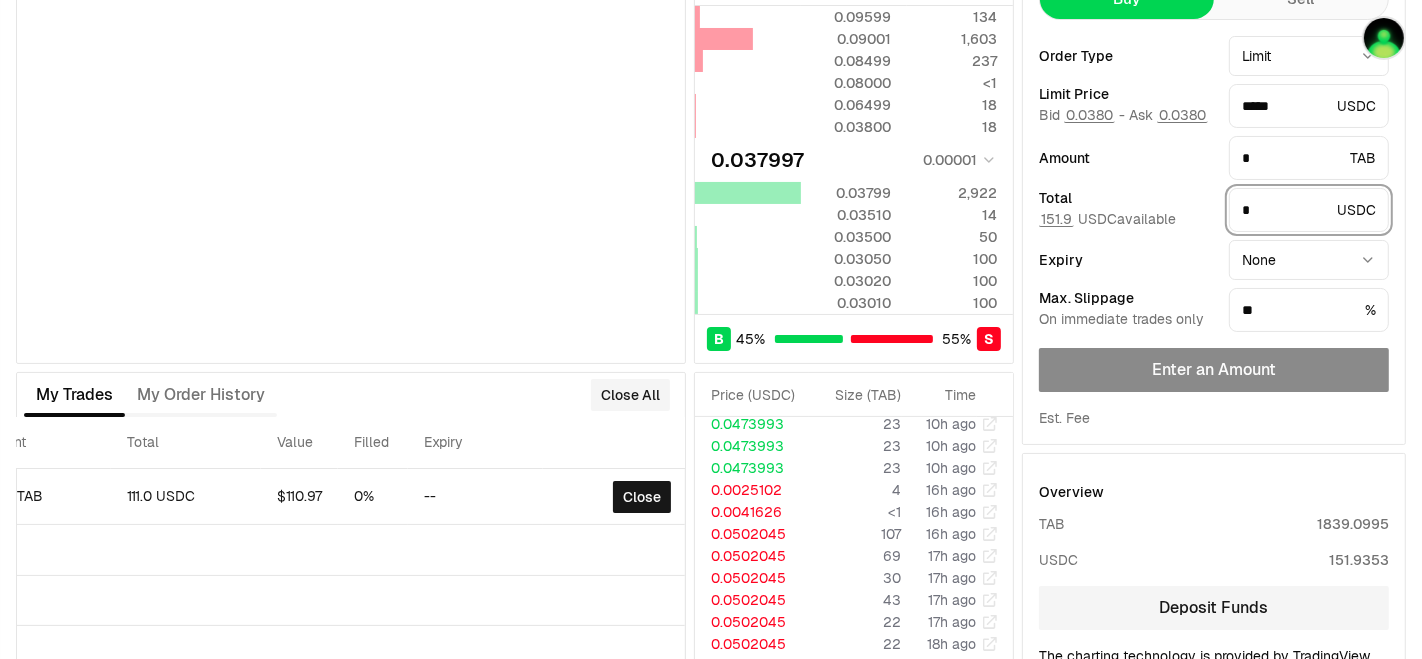 scroll, scrollTop: 0, scrollLeft: 0, axis: both 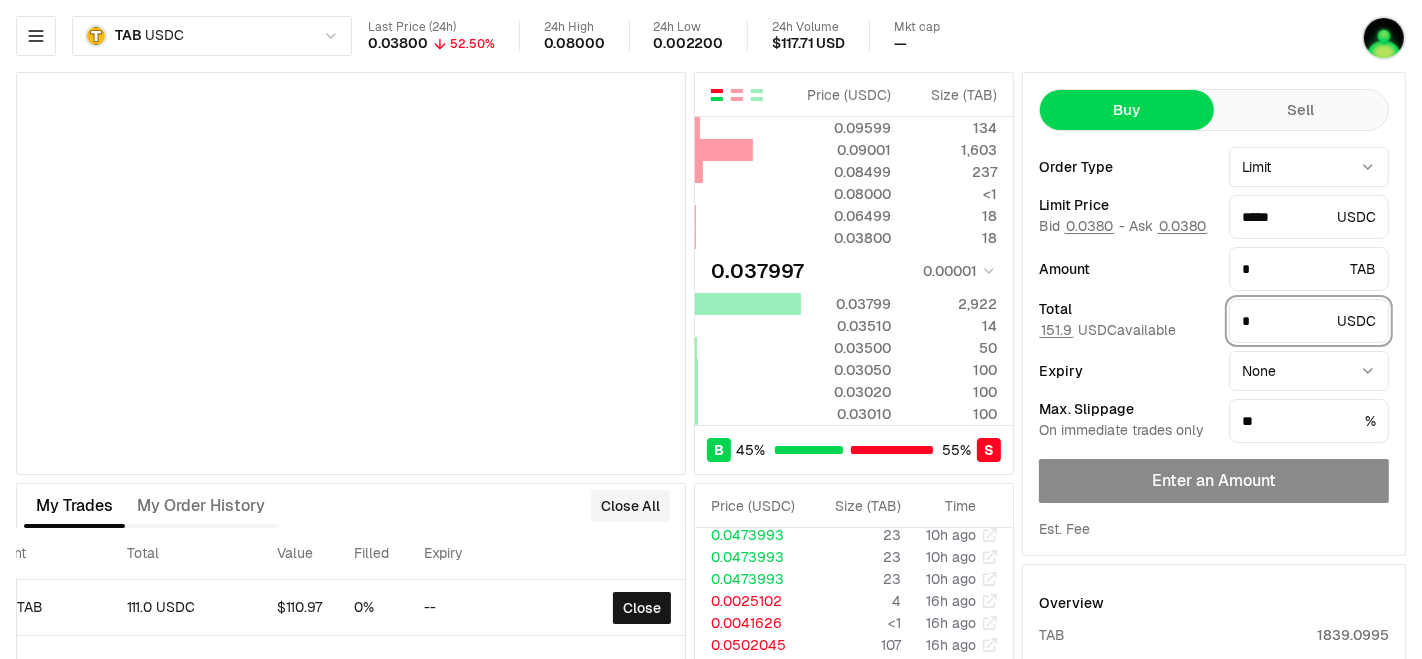 type on "*******" 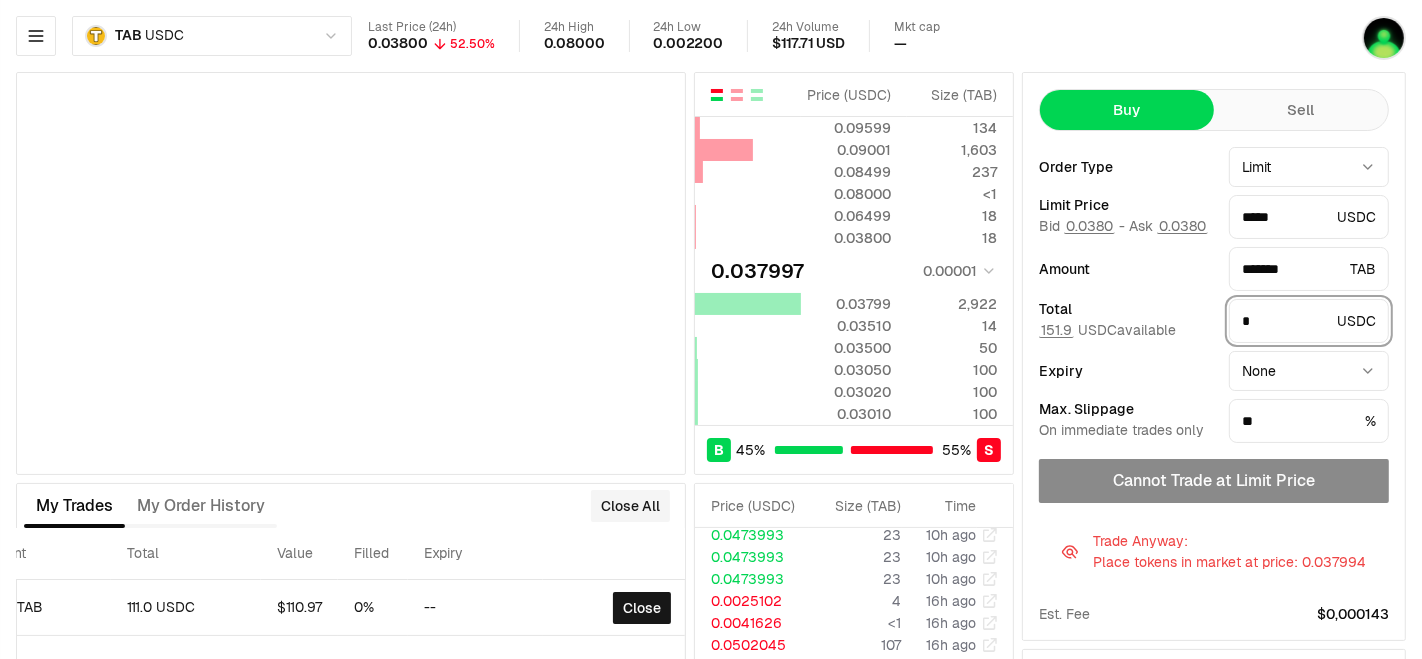 scroll, scrollTop: 222, scrollLeft: 0, axis: vertical 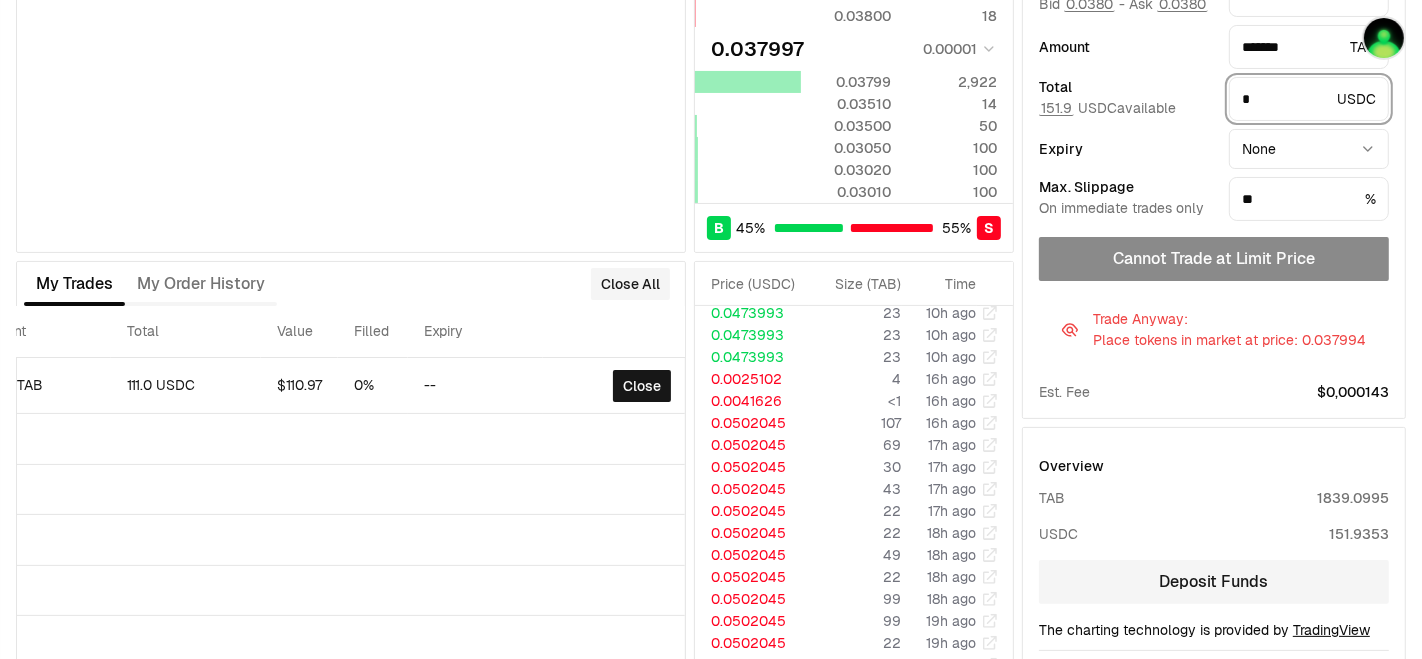 click on "*" at bounding box center [1285, 99] 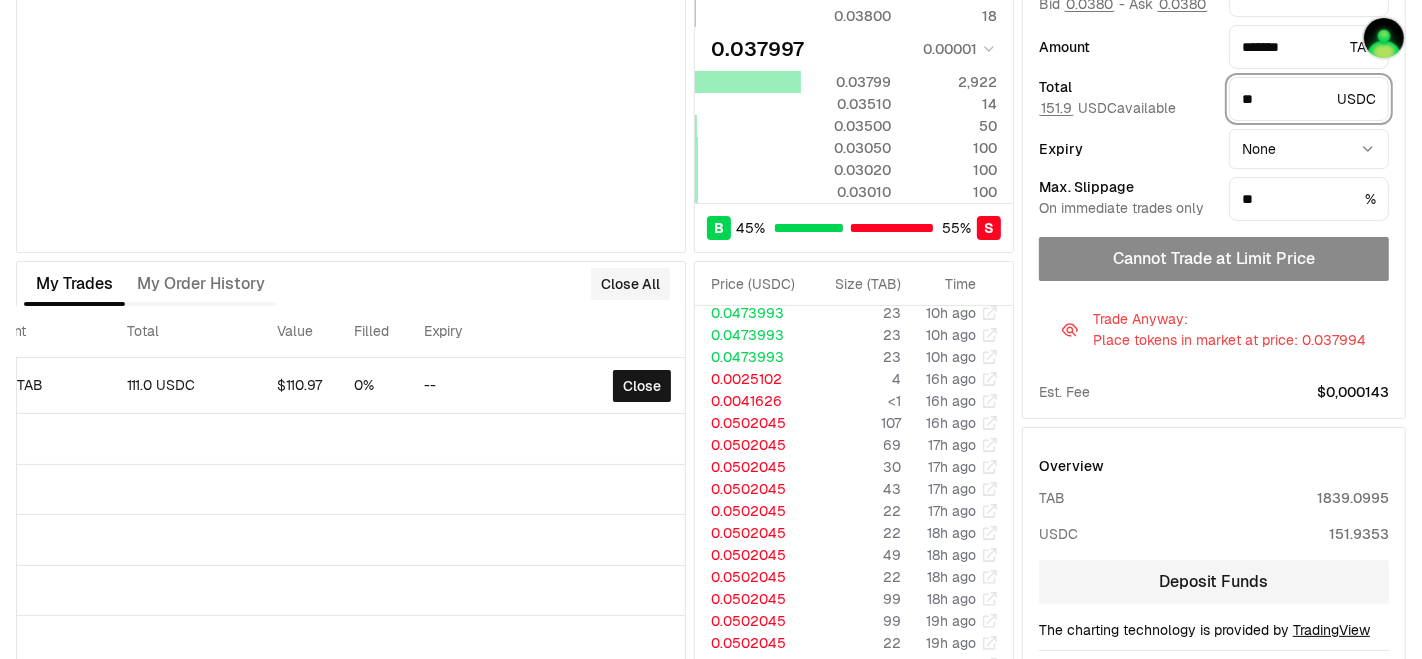 scroll, scrollTop: 0, scrollLeft: 0, axis: both 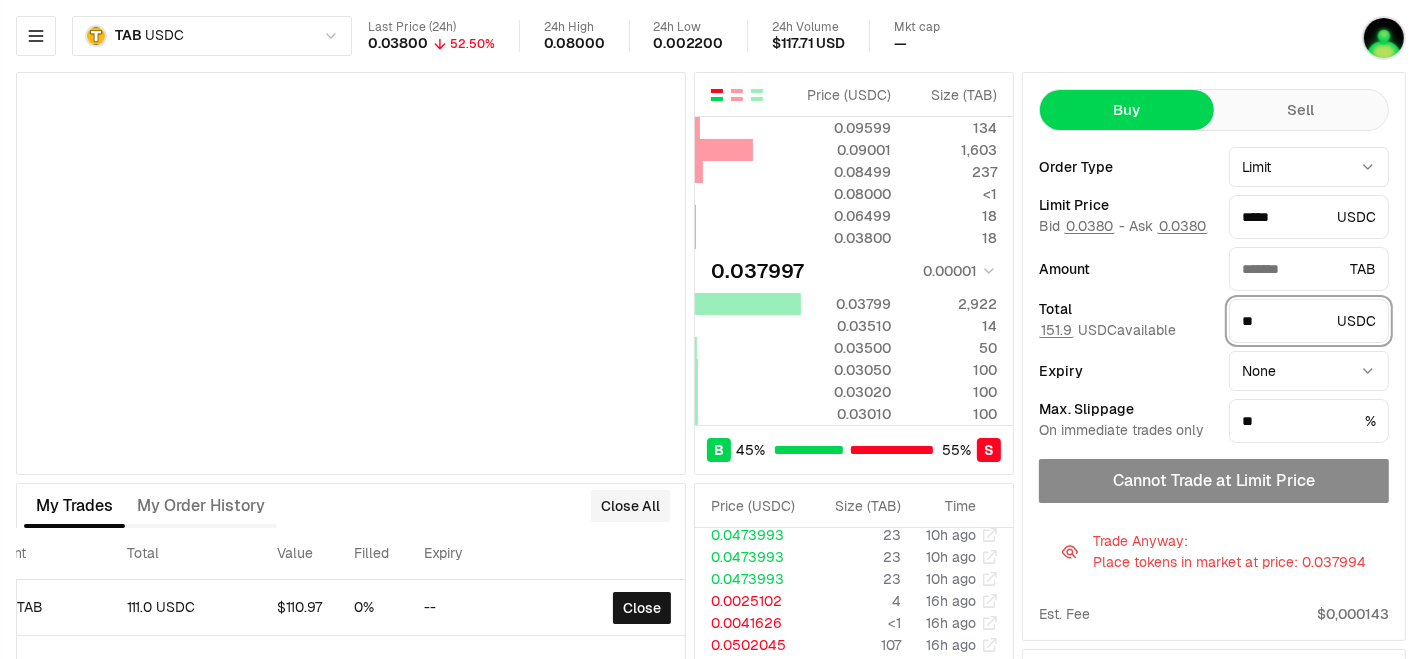 type on "*******" 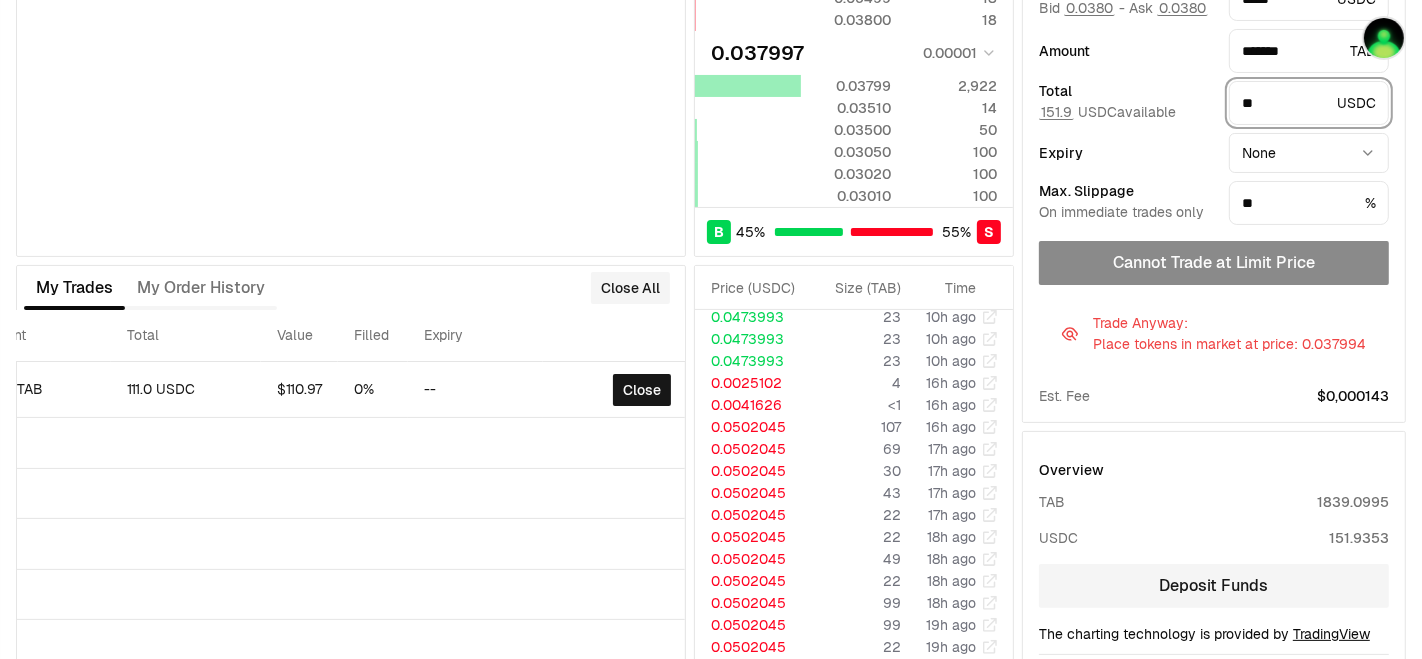 scroll, scrollTop: 183, scrollLeft: 0, axis: vertical 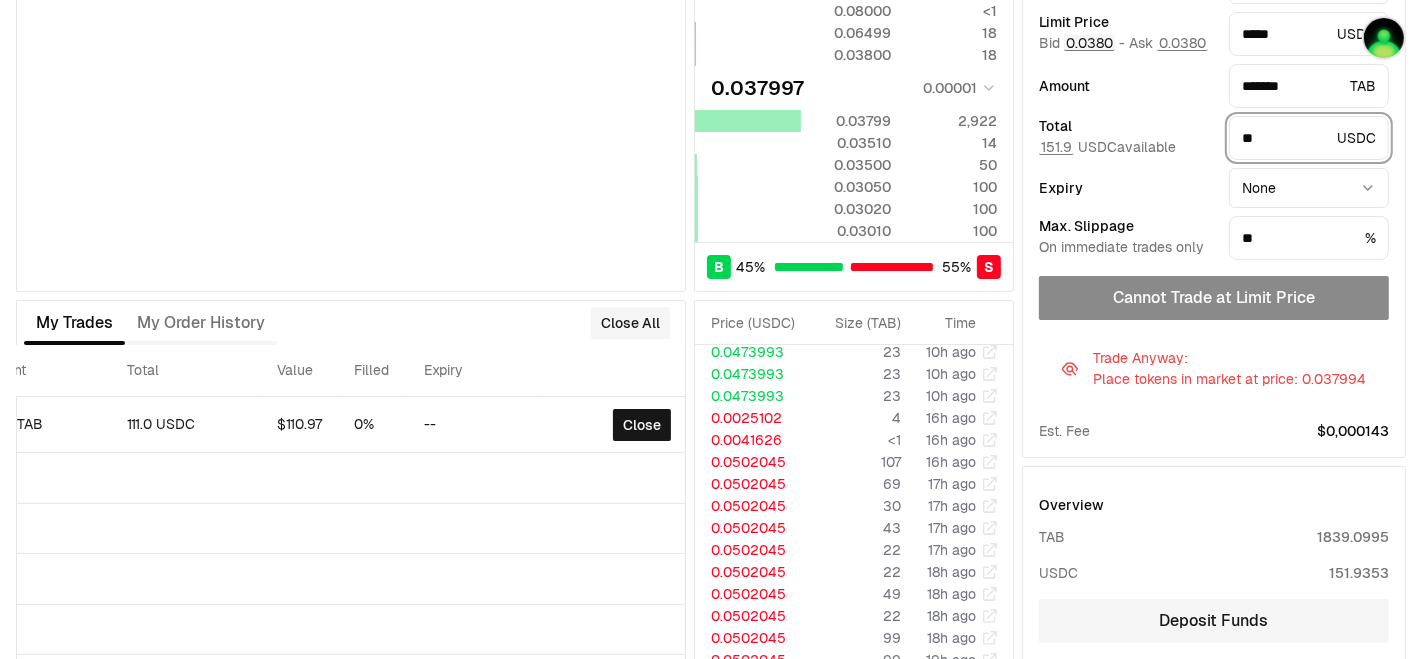 type on "**" 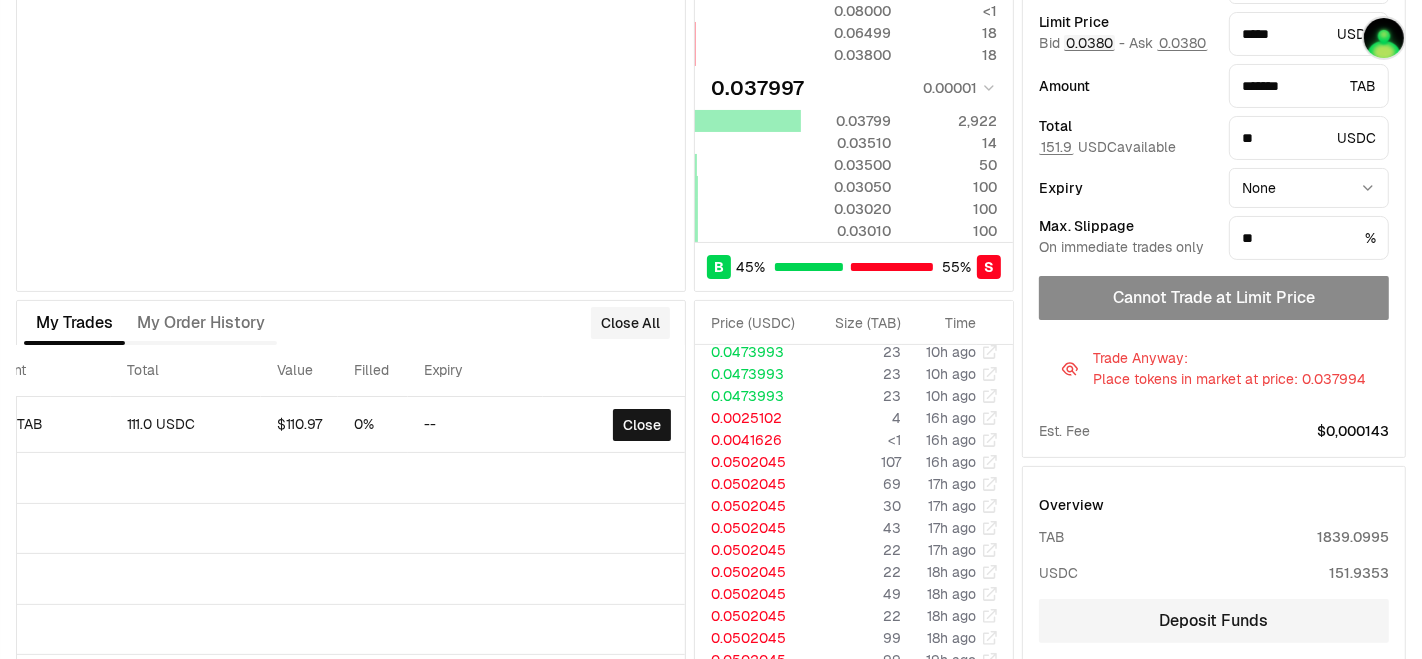 click on "0.0380" at bounding box center (1089, 43) 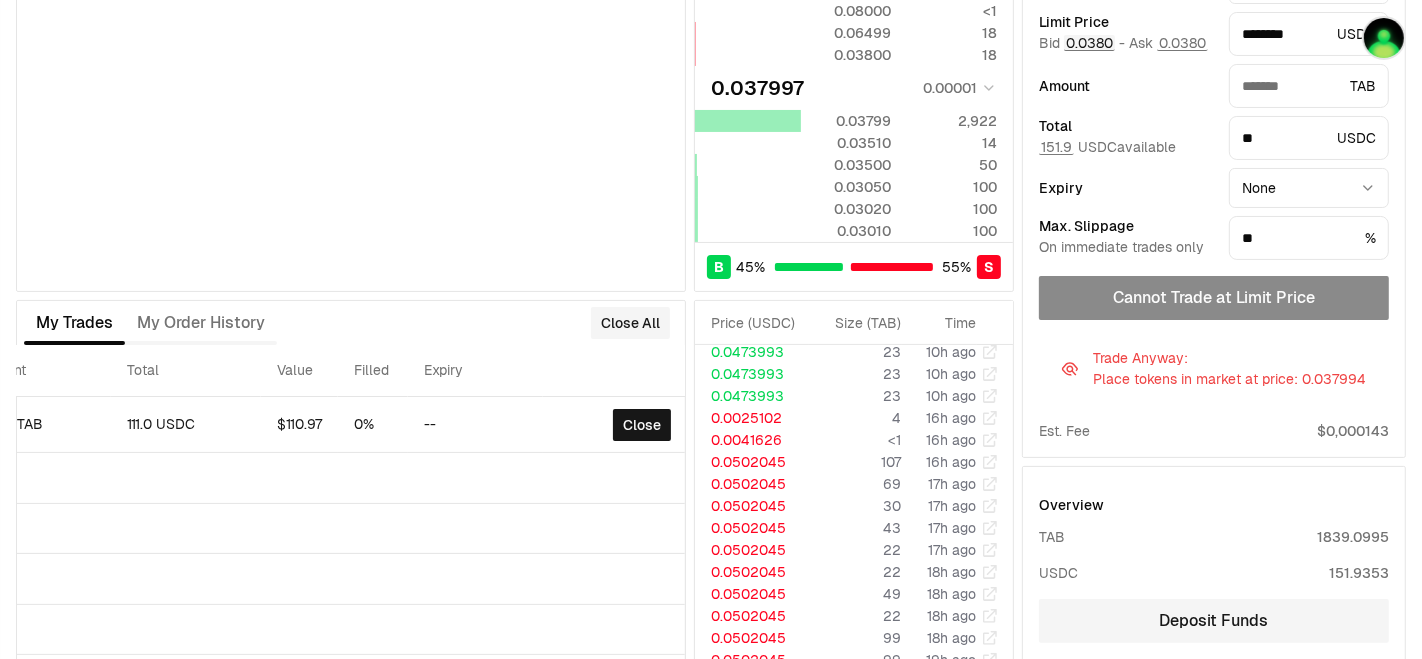 scroll, scrollTop: 0, scrollLeft: 0, axis: both 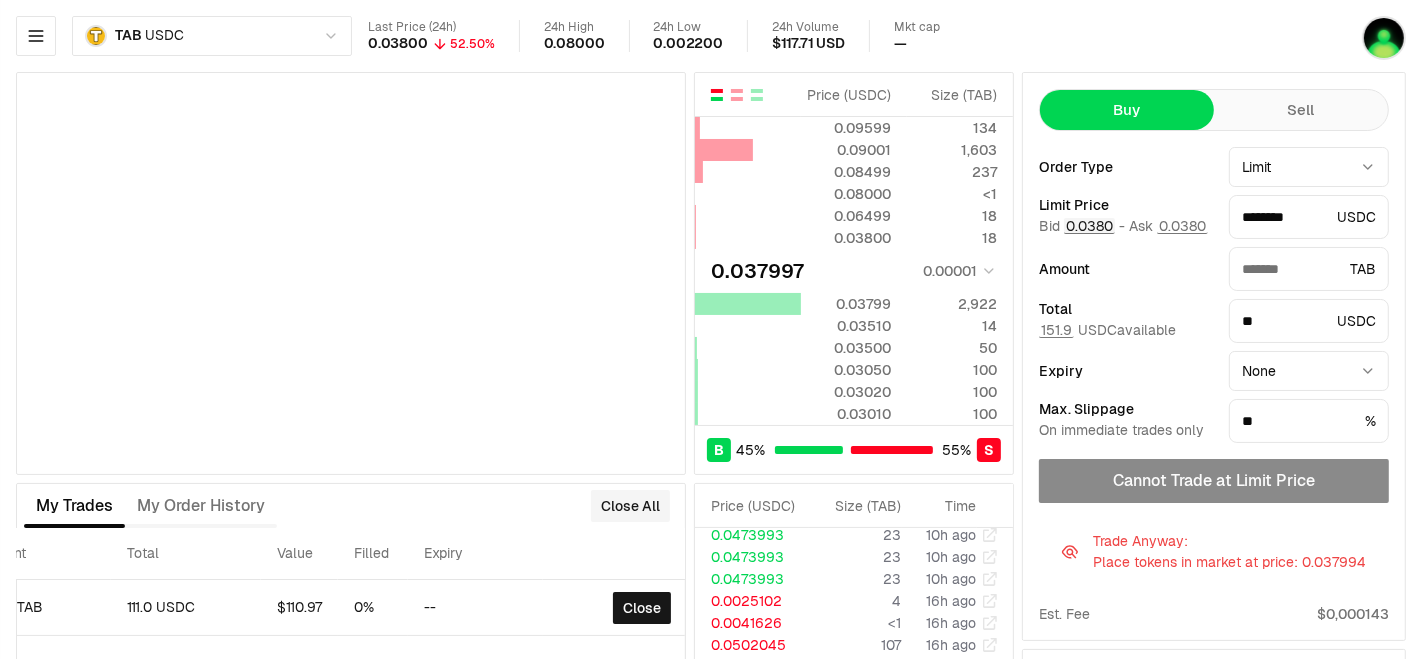 type on "*******" 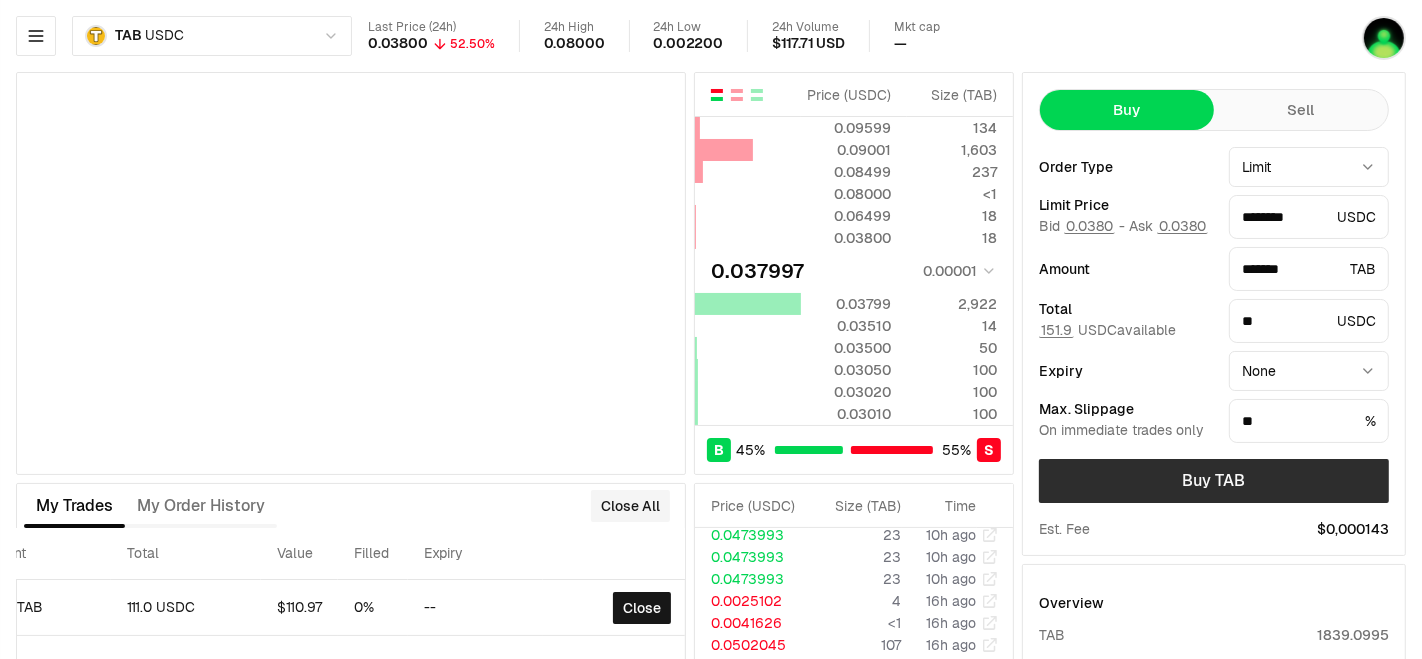 click on "Buy TAB" at bounding box center (1214, 481) 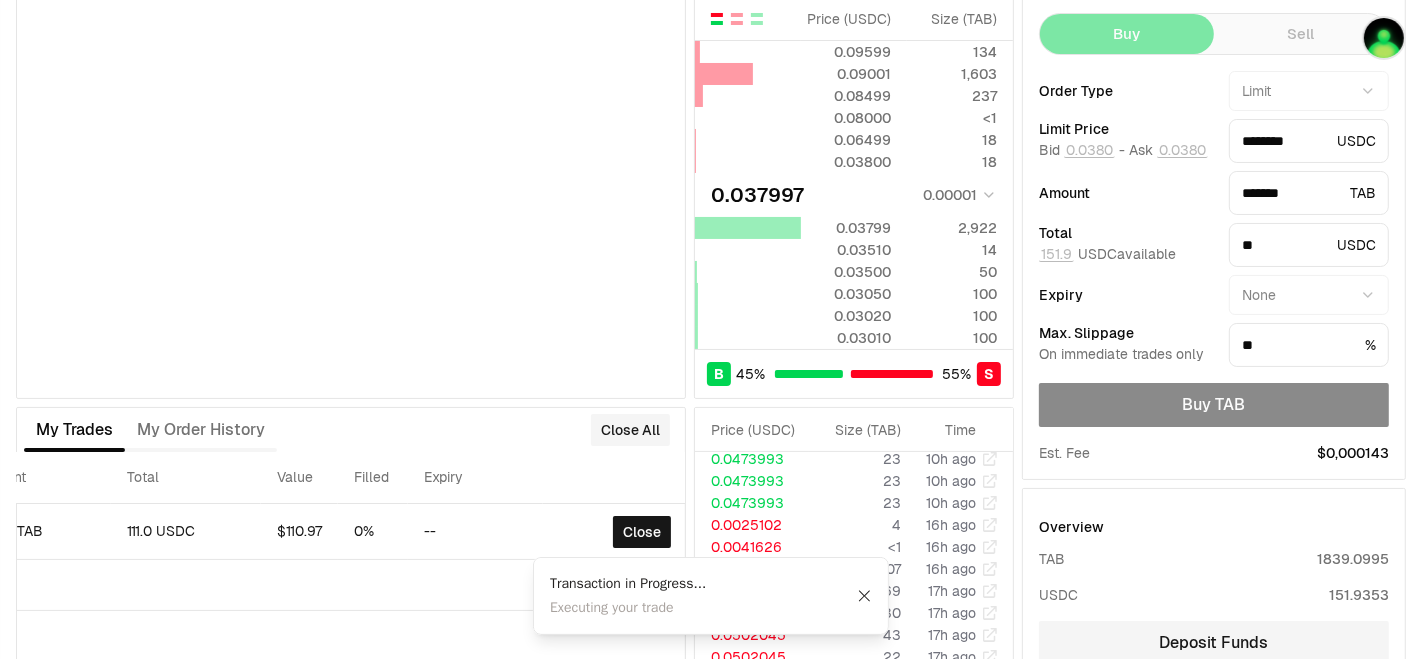 scroll, scrollTop: 111, scrollLeft: 0, axis: vertical 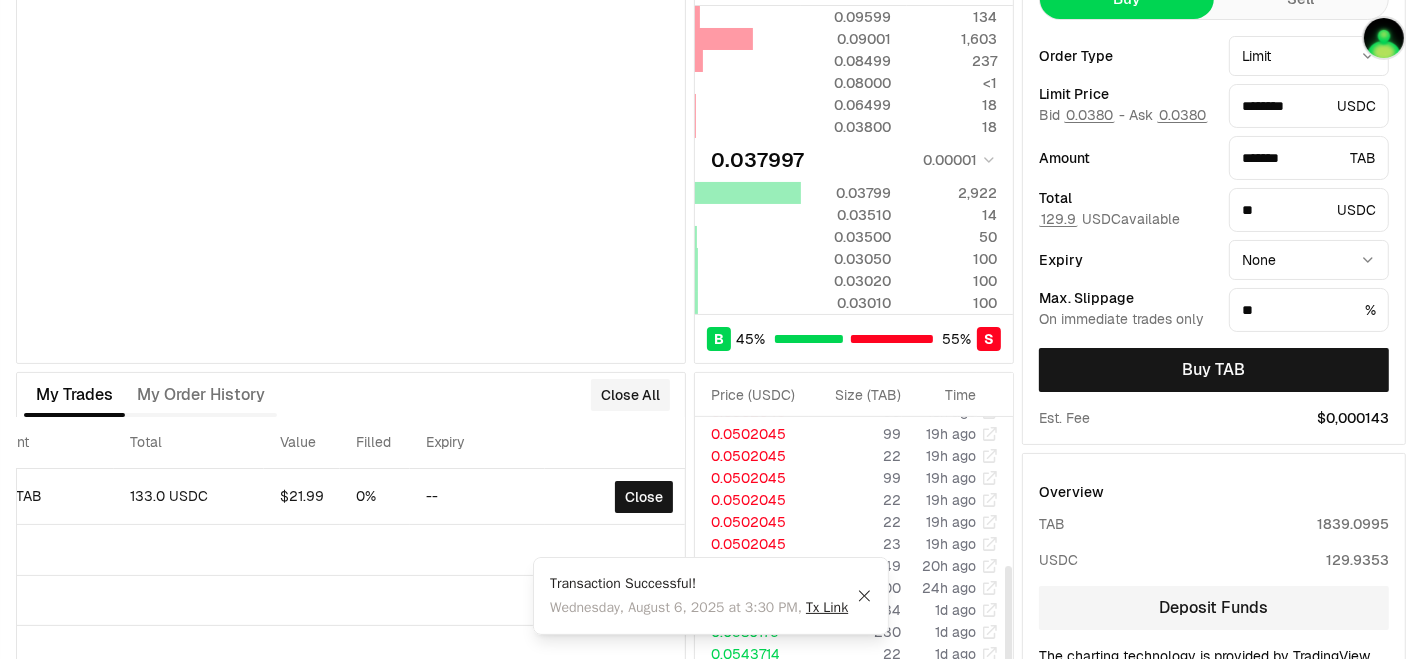 type 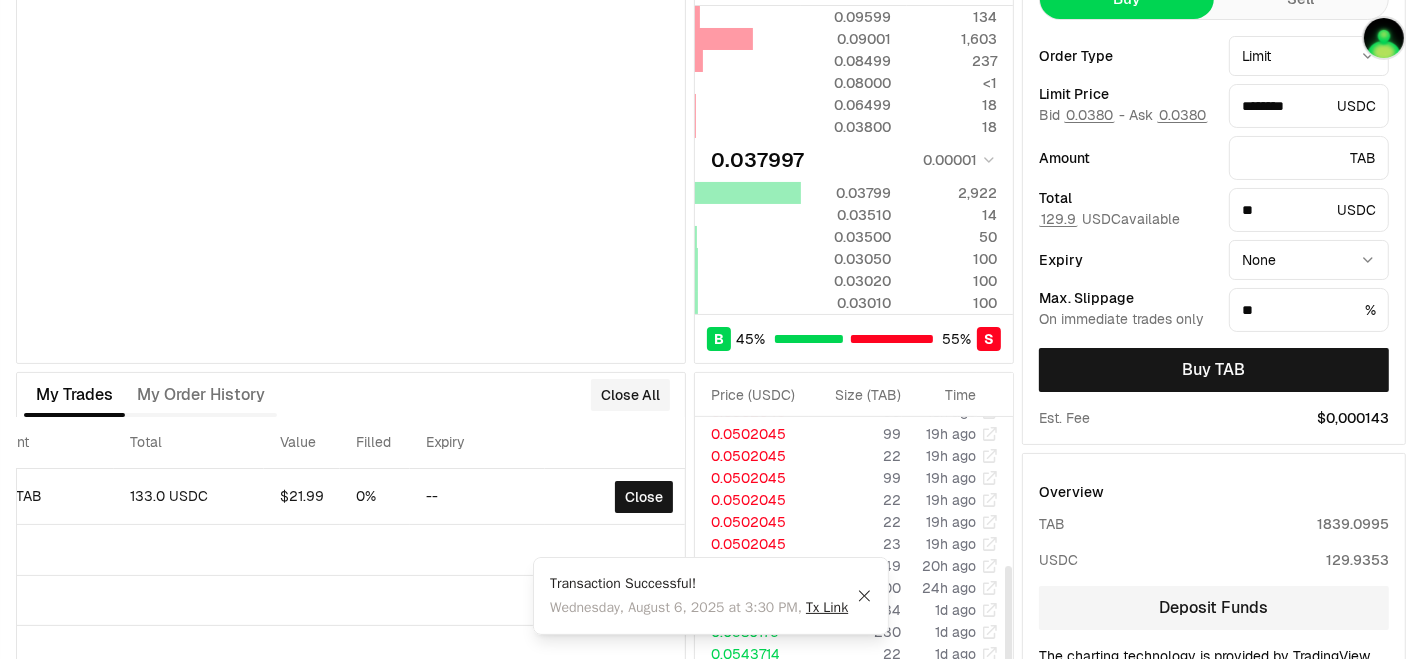 type 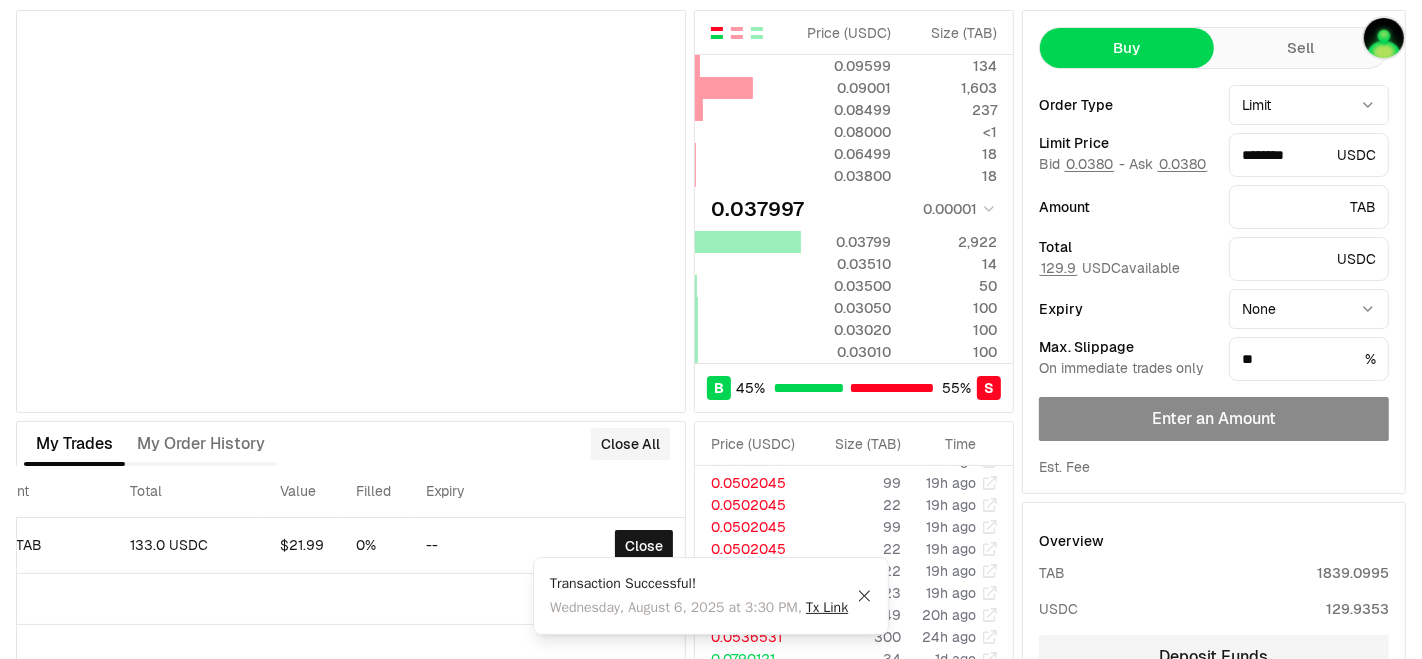 scroll, scrollTop: 111, scrollLeft: 0, axis: vertical 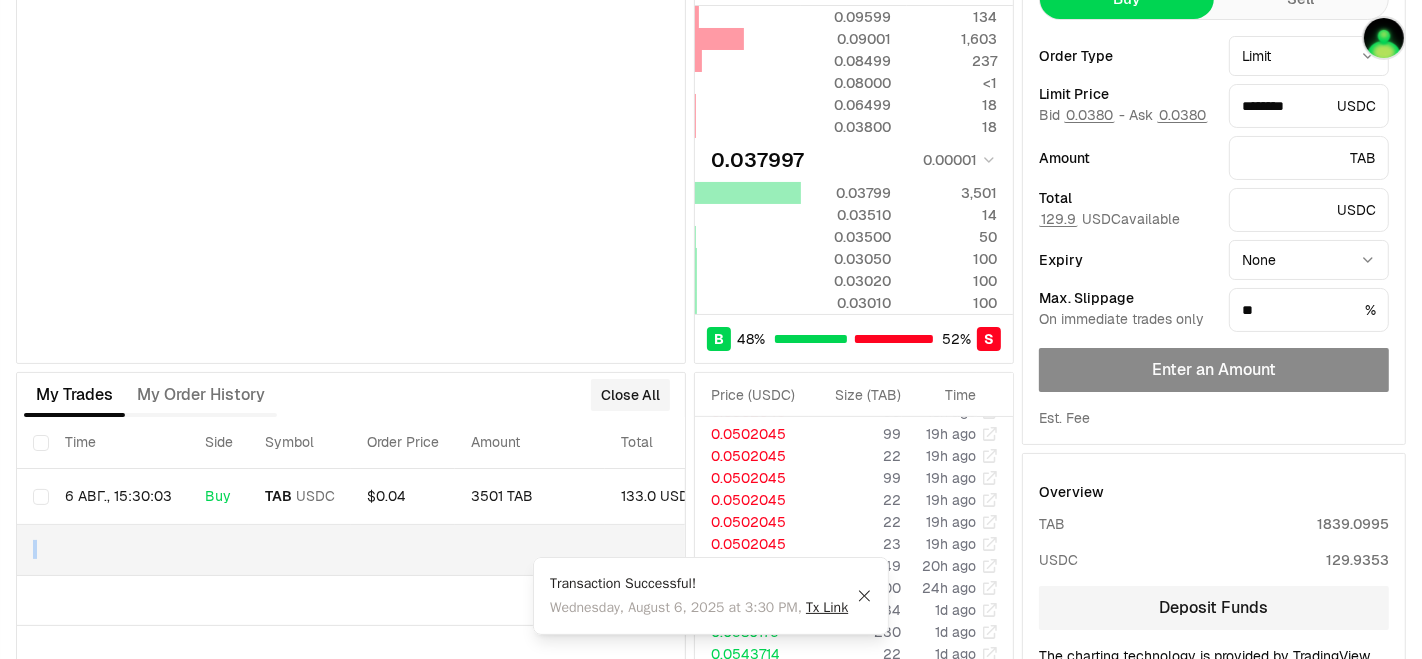 drag, startPoint x: 522, startPoint y: 485, endPoint x: 139, endPoint y: 520, distance: 384.5959 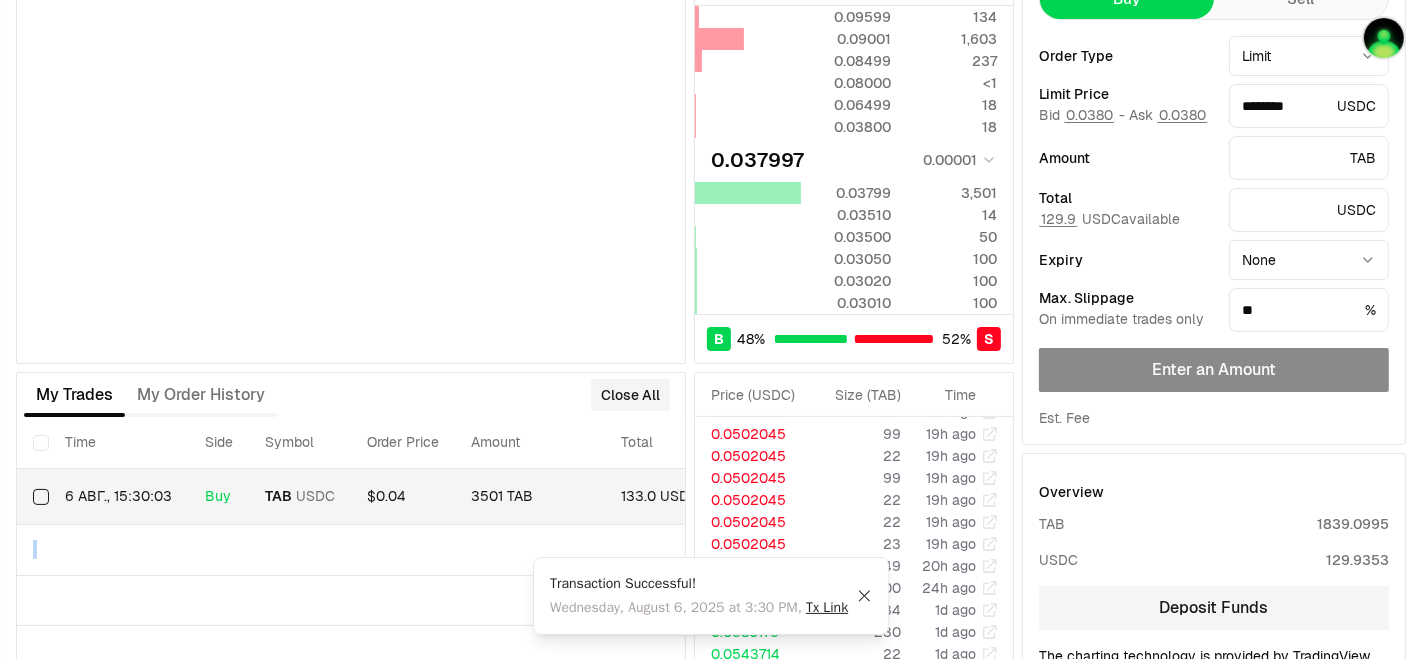 drag, startPoint x: 140, startPoint y: 520, endPoint x: 135, endPoint y: 510, distance: 11.18034 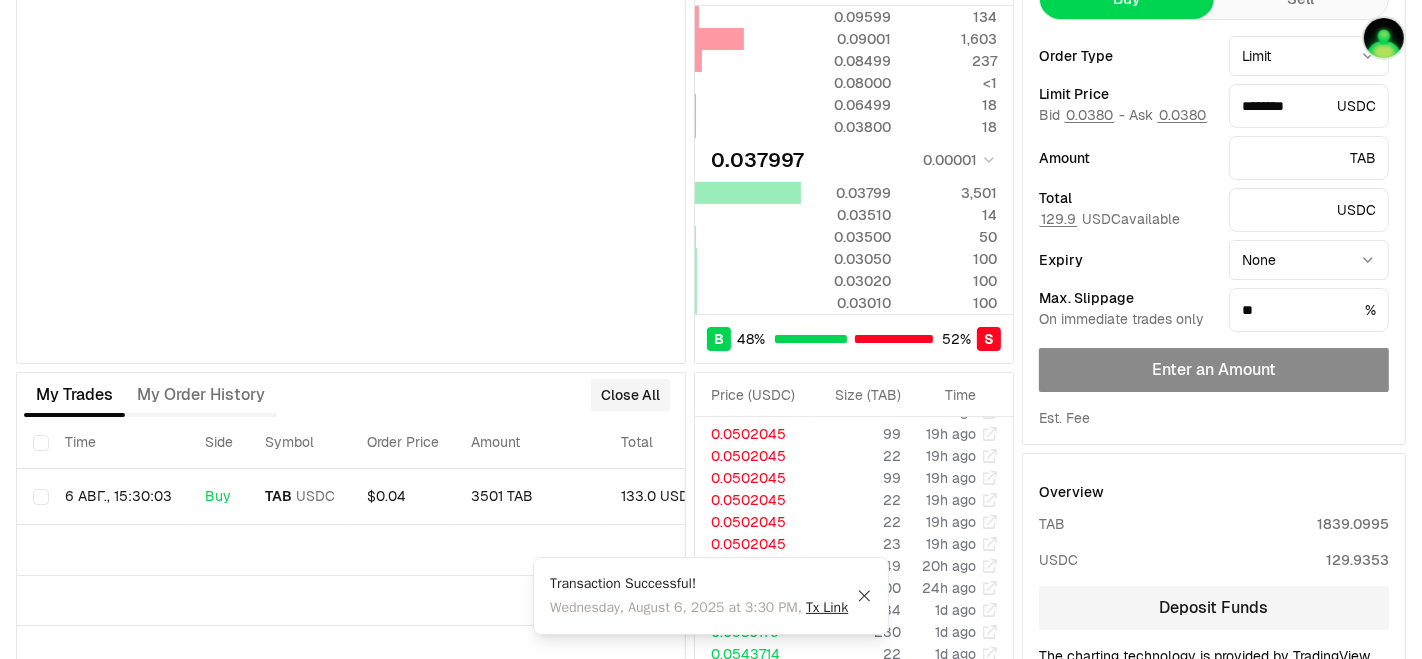 click on "My Trades My Order History Close All Time Side Symbol Order Price Amount Total Value Filled Expiry [DATE], [TIME] Buy TAB USDC $0.04 3501 TAB 133.0 USDC $21.99 0% -- Close" at bounding box center [351, 558] 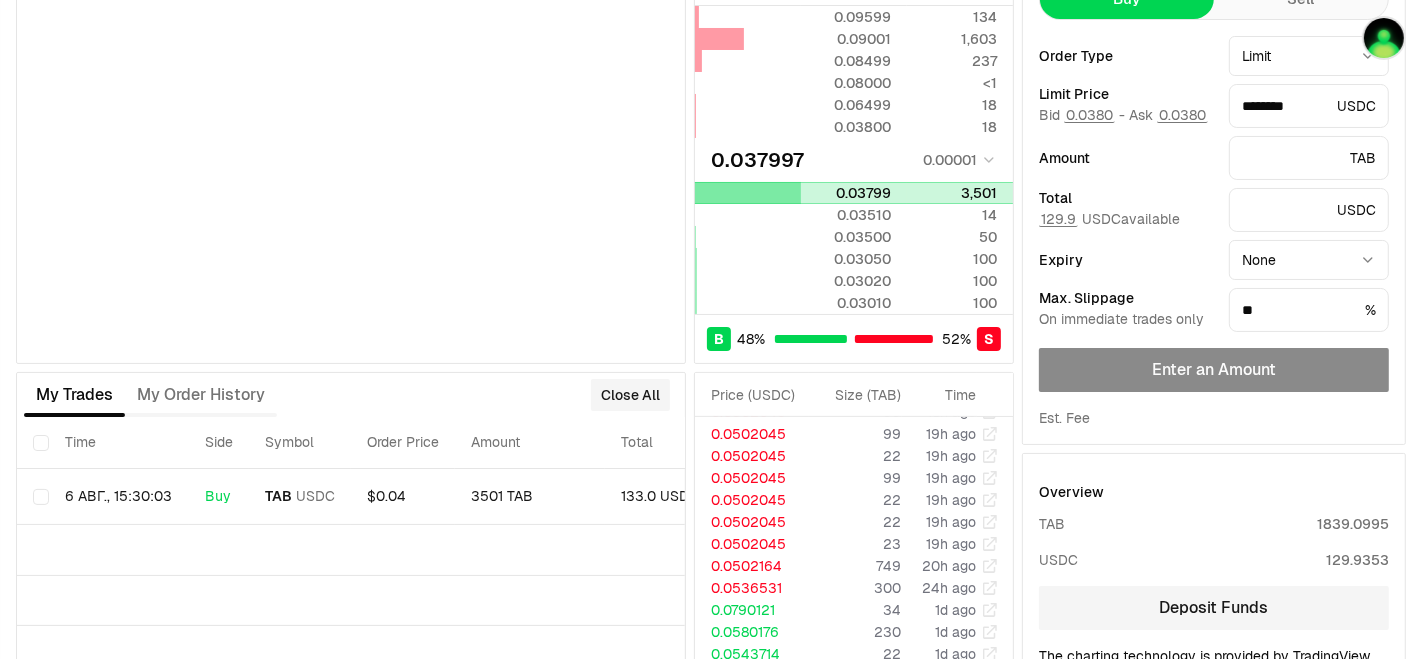 click at bounding box center (854, 193) 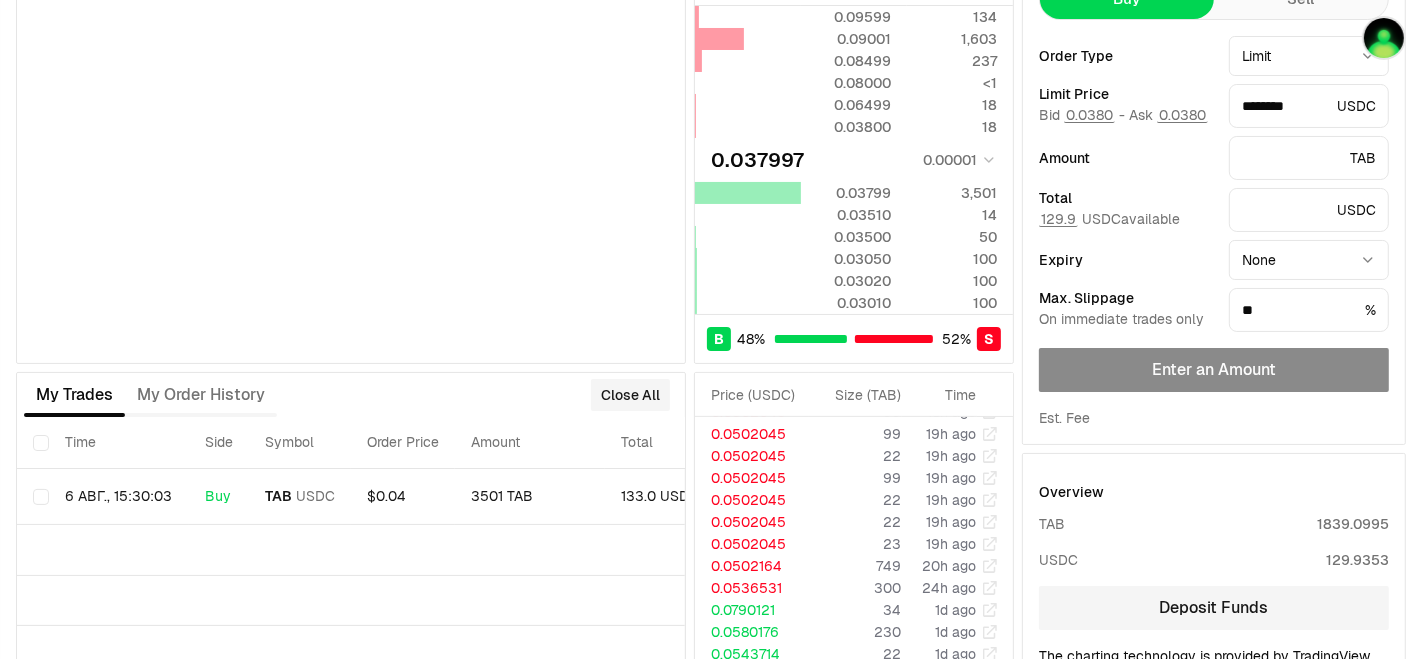 drag, startPoint x: 894, startPoint y: 192, endPoint x: 891, endPoint y: 164, distance: 28.160255 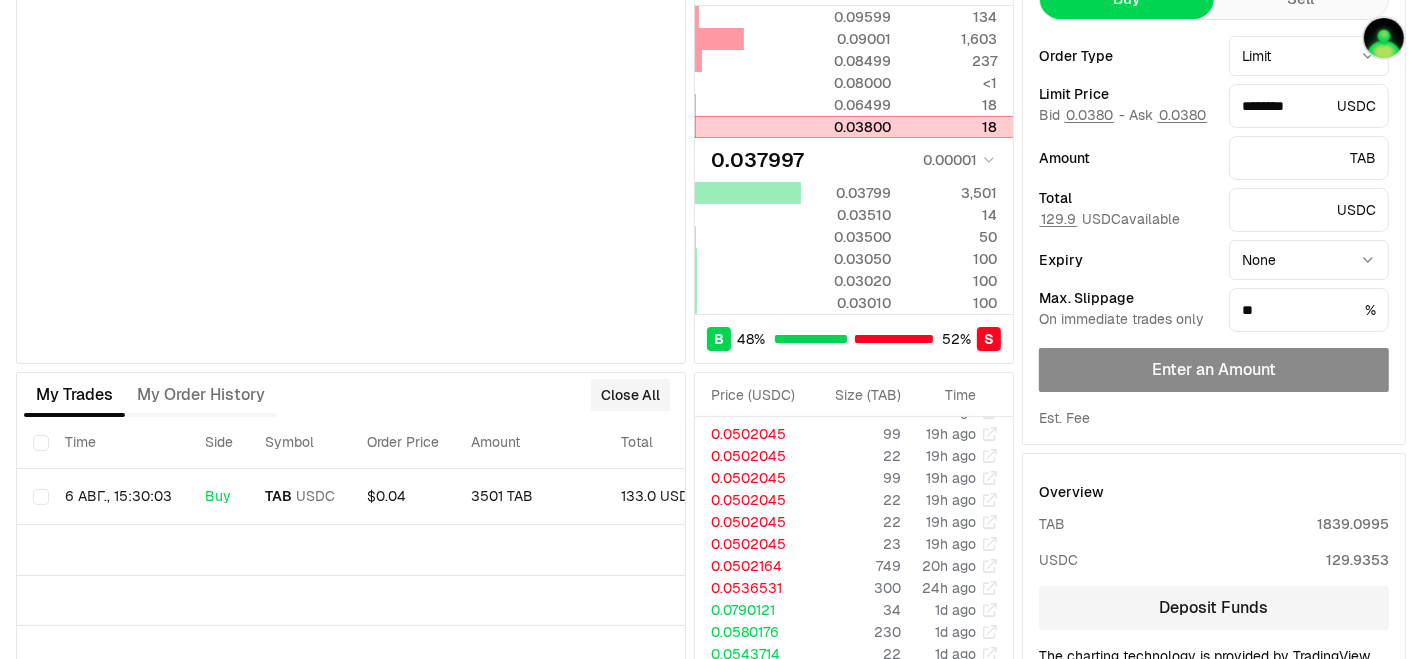 click on "0.03800" at bounding box center (846, 127) 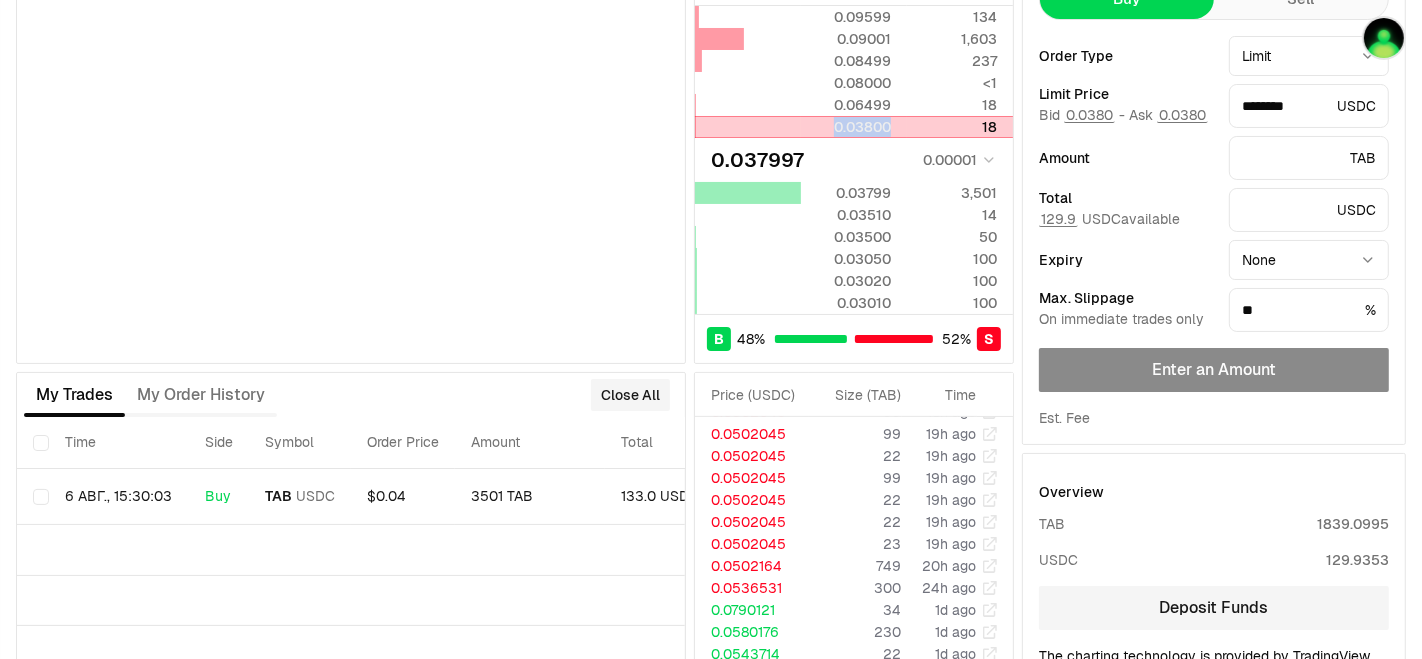 click on "0.03800" at bounding box center (846, 127) 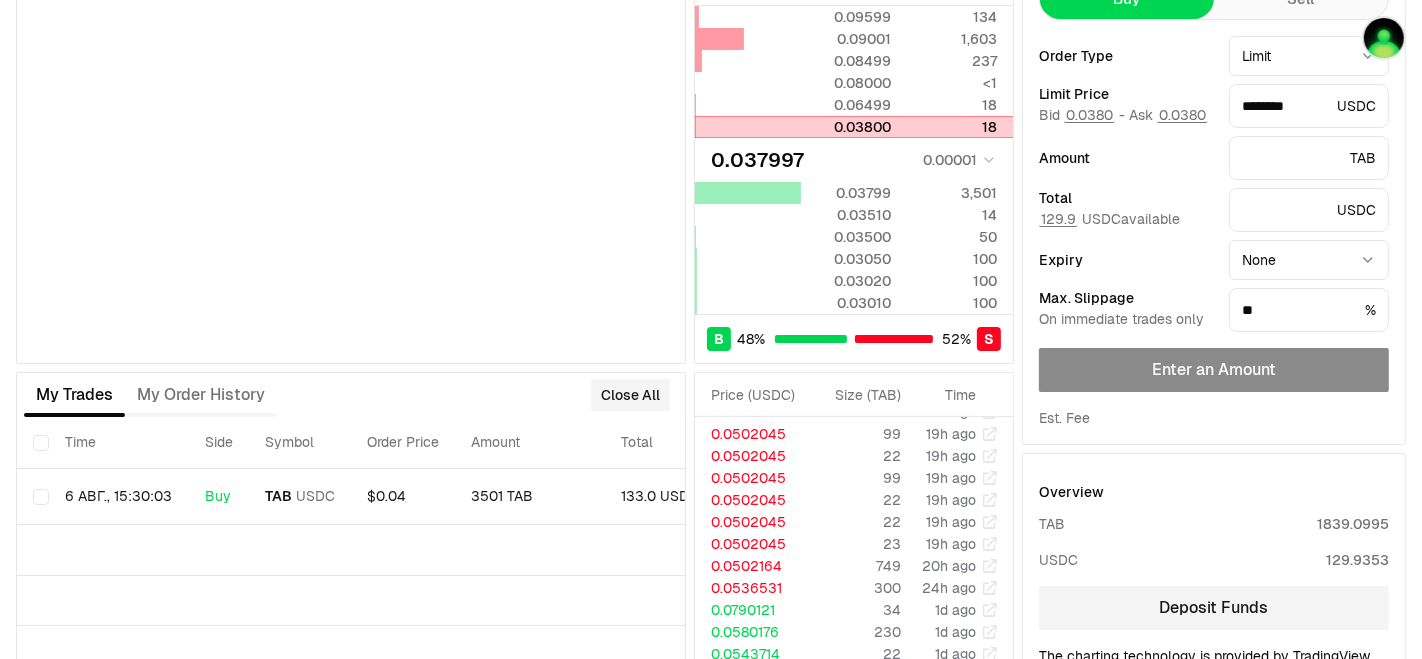 click on "0.03800" at bounding box center (846, 127) 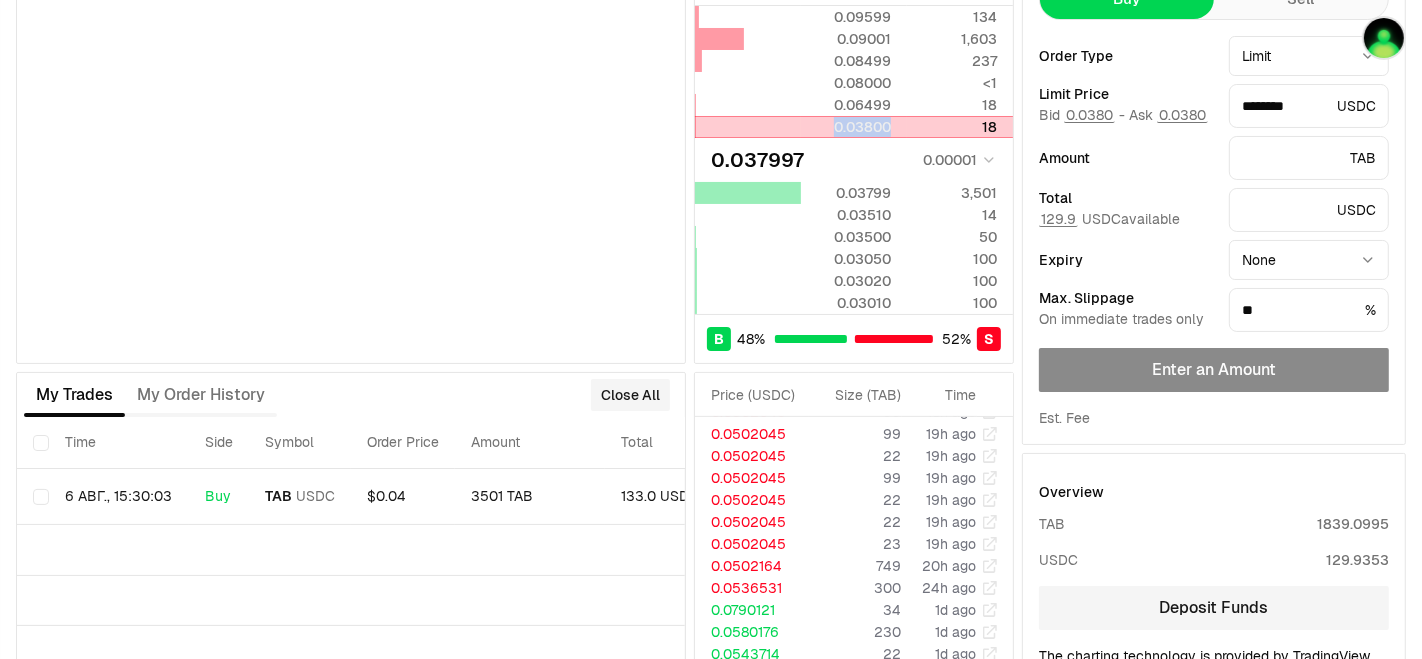 click on "0.03800" at bounding box center (846, 127) 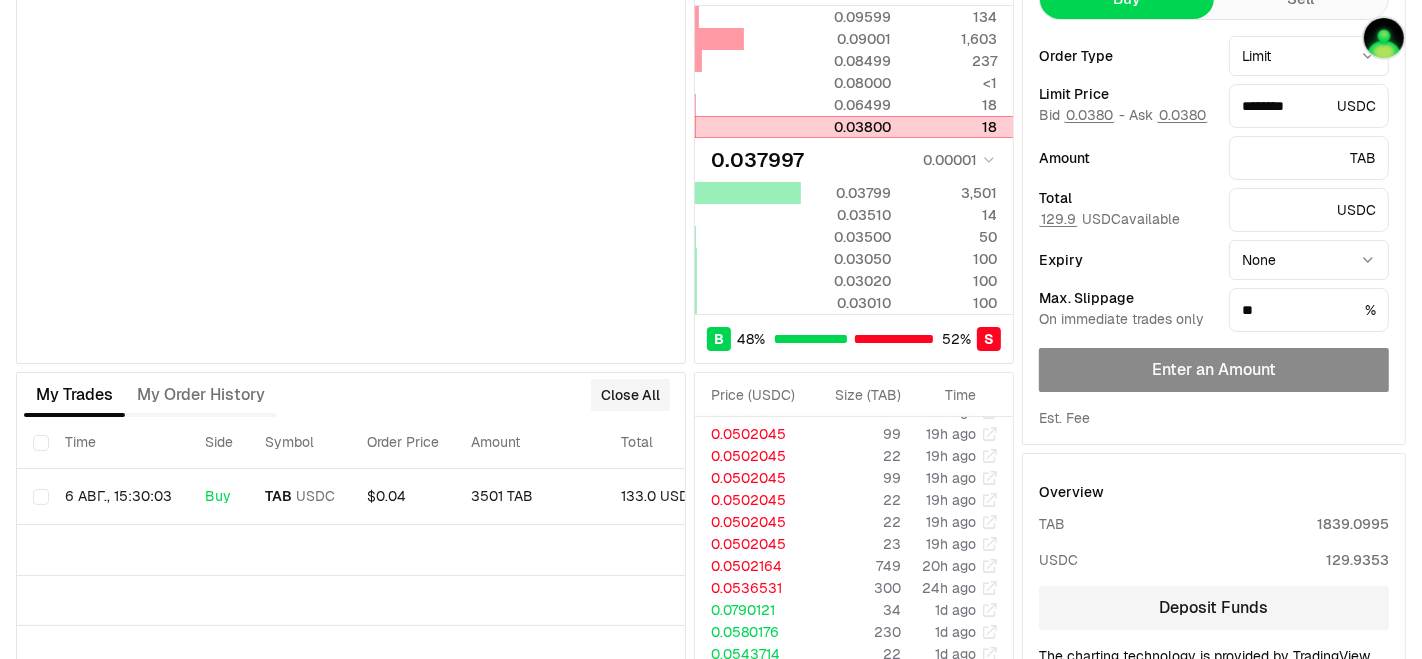 drag, startPoint x: 798, startPoint y: 114, endPoint x: 759, endPoint y: 116, distance: 39.051247 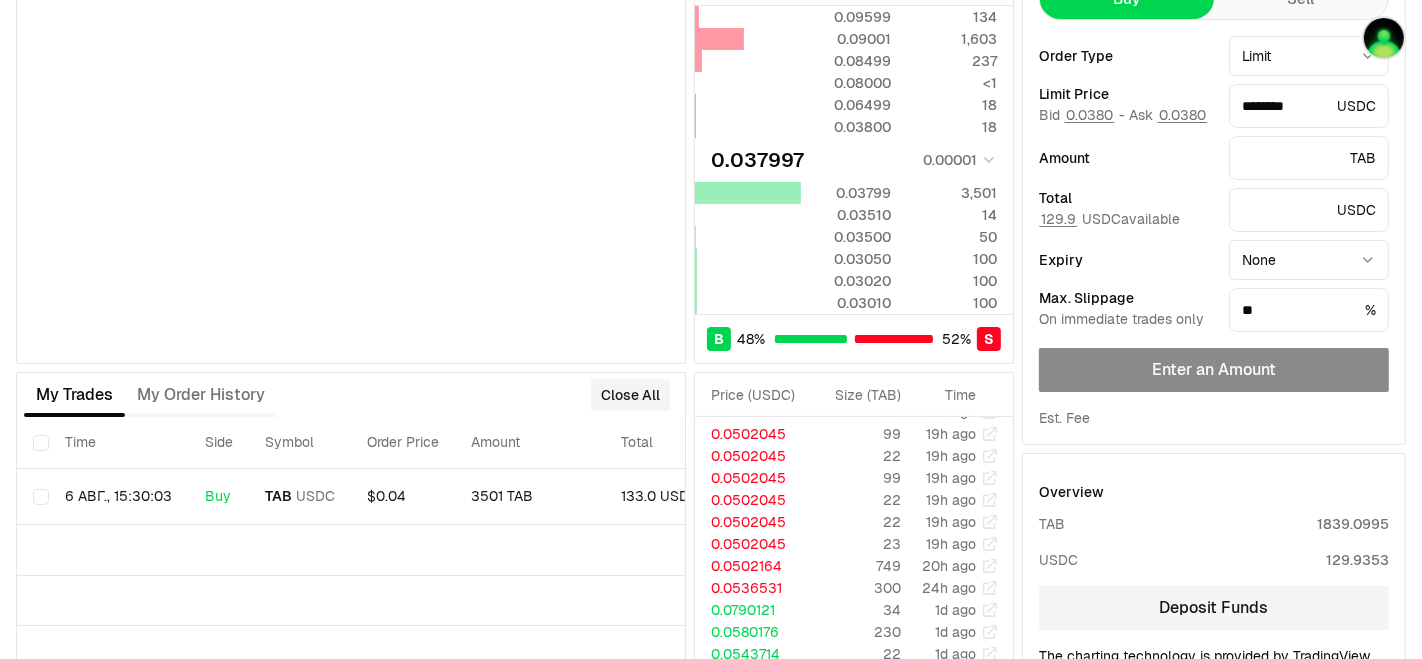 click on "Price ( USDC ) Size ( TAB ) 0.09599 134 0.09001 1,603 0.08499 237 0.08000 <1 0.06499 18 0.03800 18 0.037997 0.00001 0.03799 3,501 0.03510 14 0.03500 50 0.03050 100 0.03020 100 0.03010 100 B 48 % 52 % S" at bounding box center (515, 162) 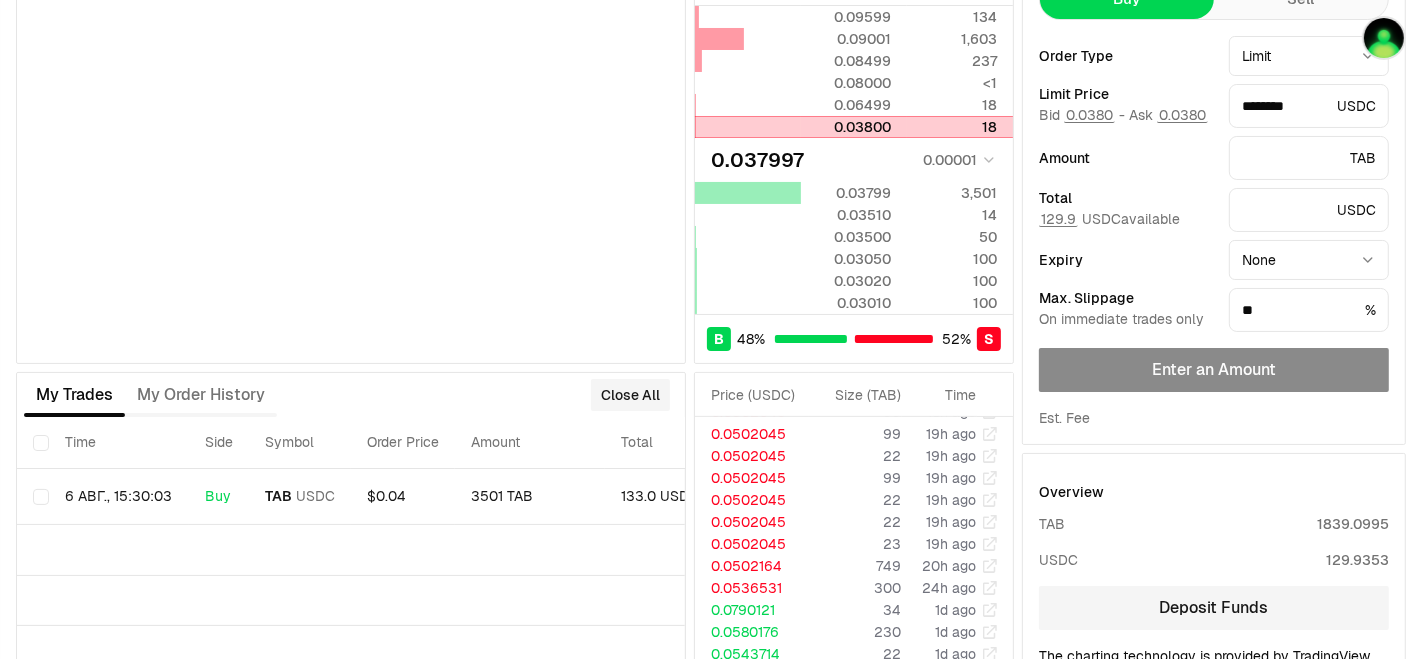 click at bounding box center [748, 127] 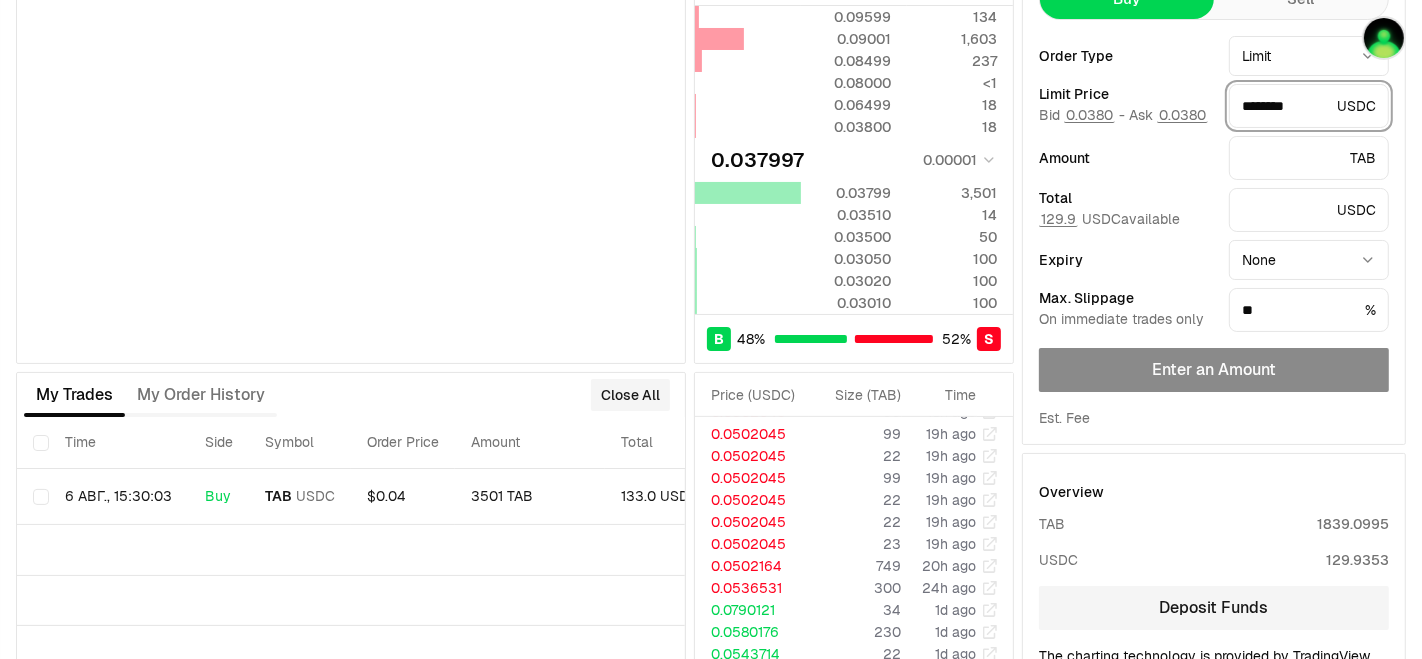 drag, startPoint x: 1273, startPoint y: 104, endPoint x: 1346, endPoint y: 121, distance: 74.953316 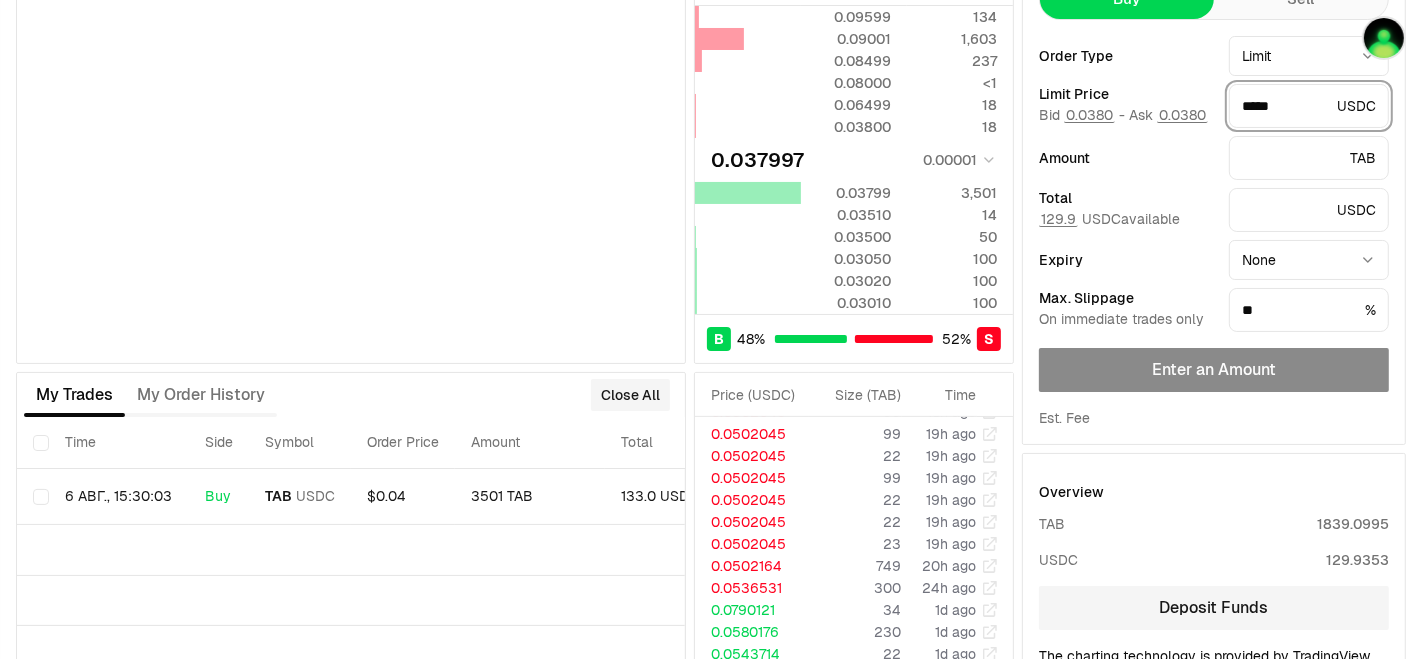 scroll, scrollTop: 0, scrollLeft: 0, axis: both 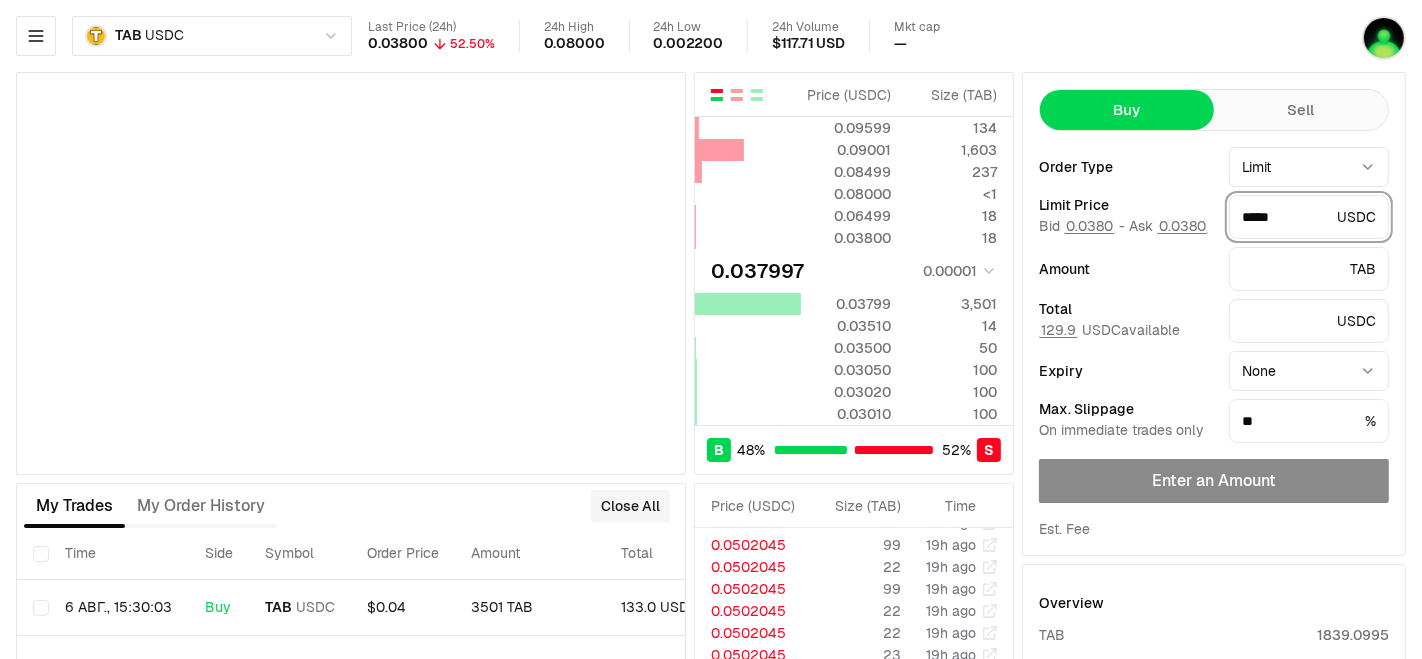 type on "*****" 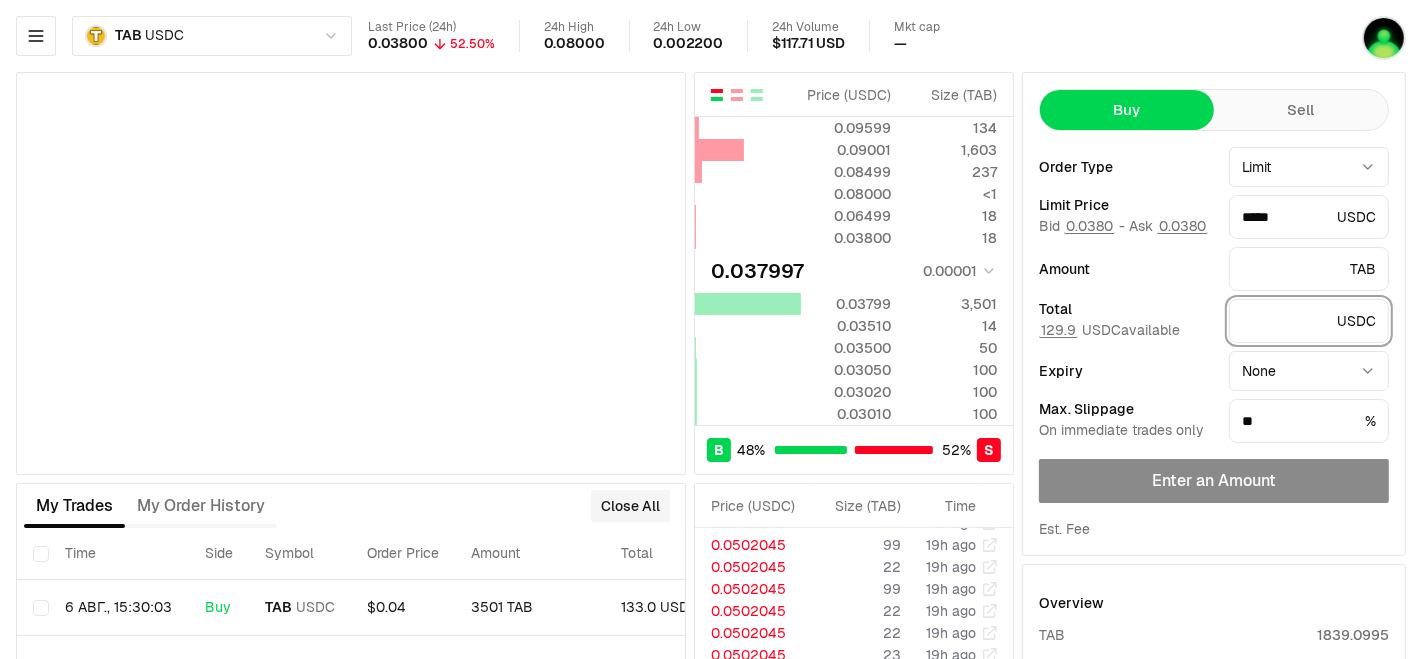 click at bounding box center (1285, 321) 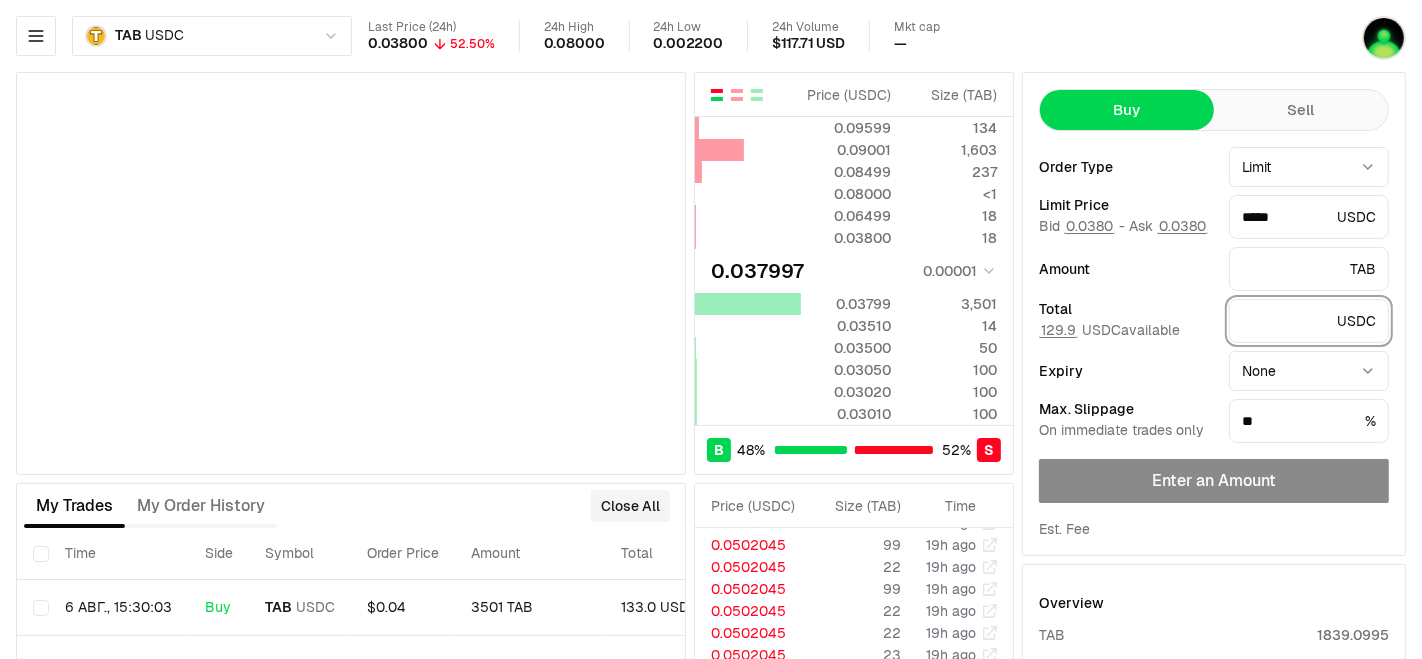 type on "*" 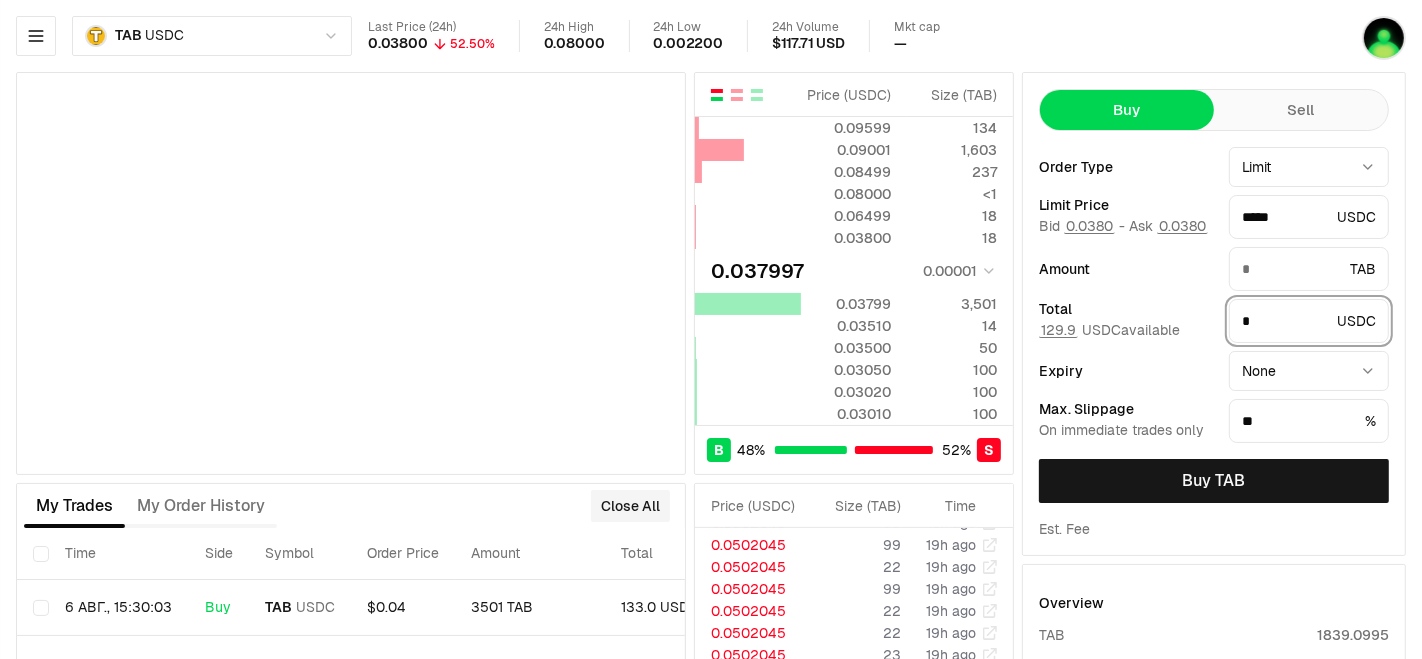 type on "*******" 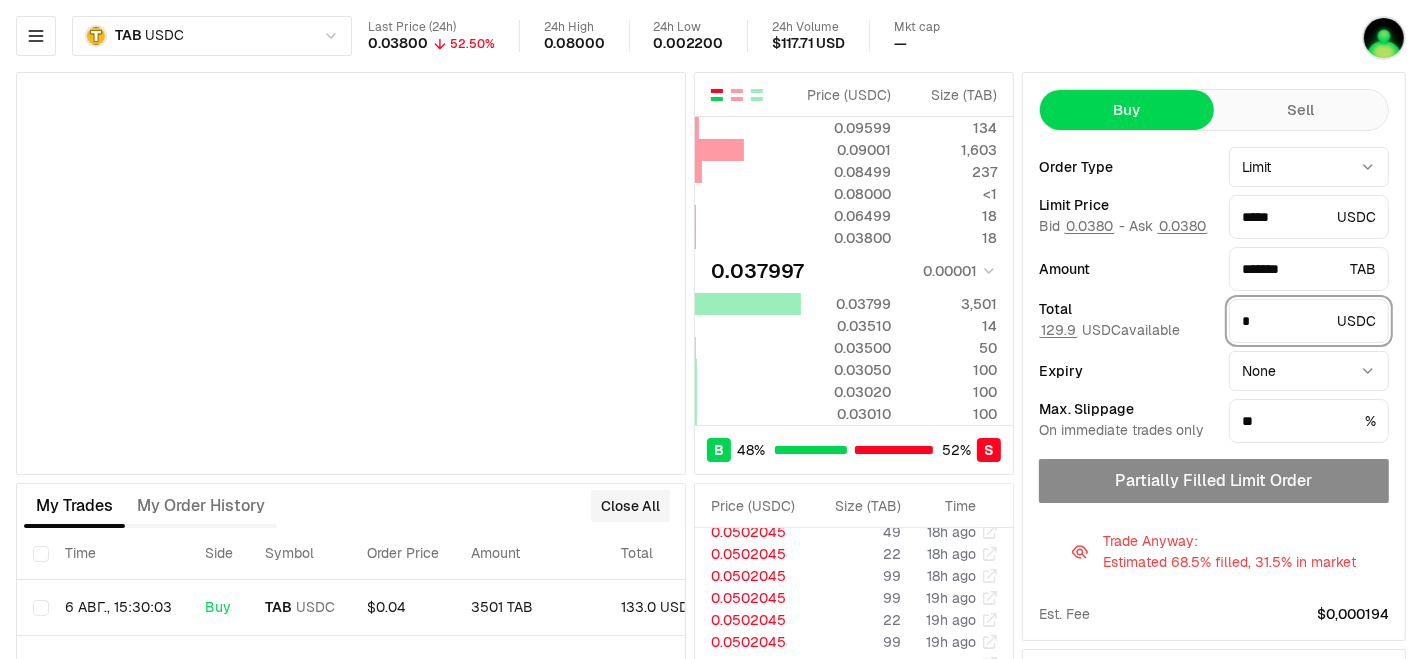 scroll, scrollTop: 657, scrollLeft: 0, axis: vertical 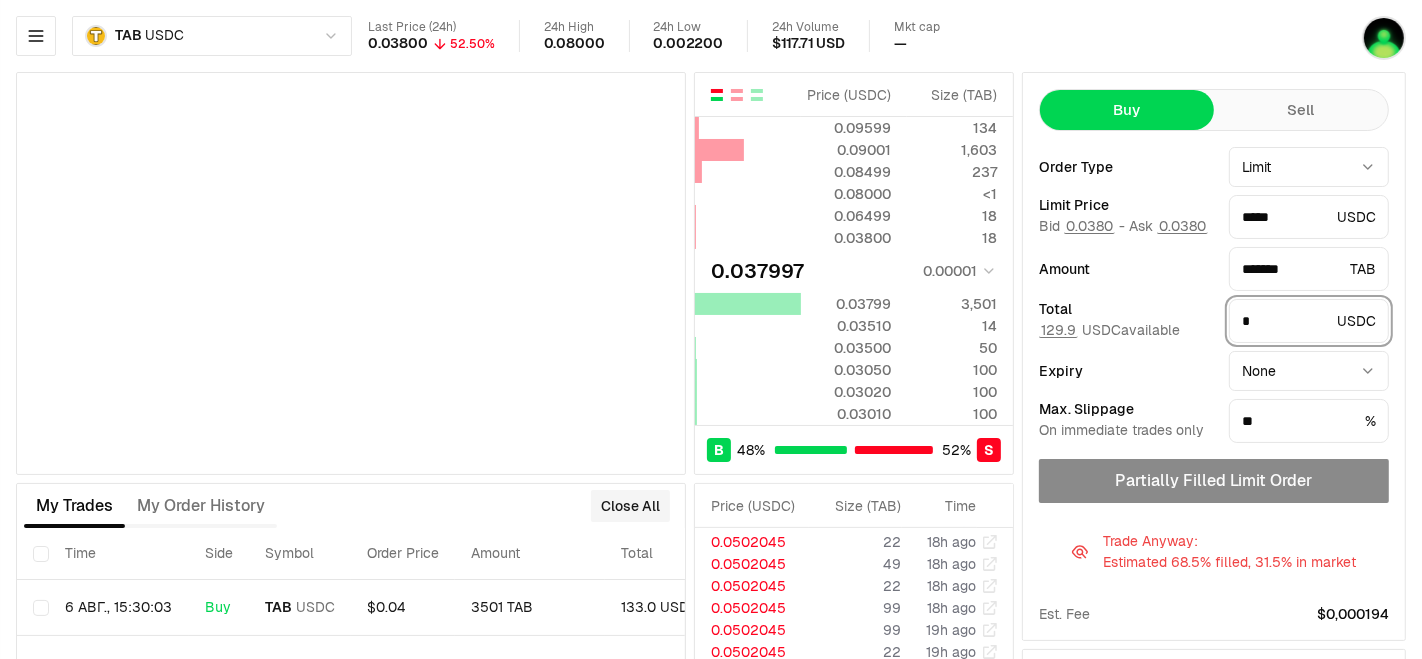click on "*" at bounding box center [1285, 321] 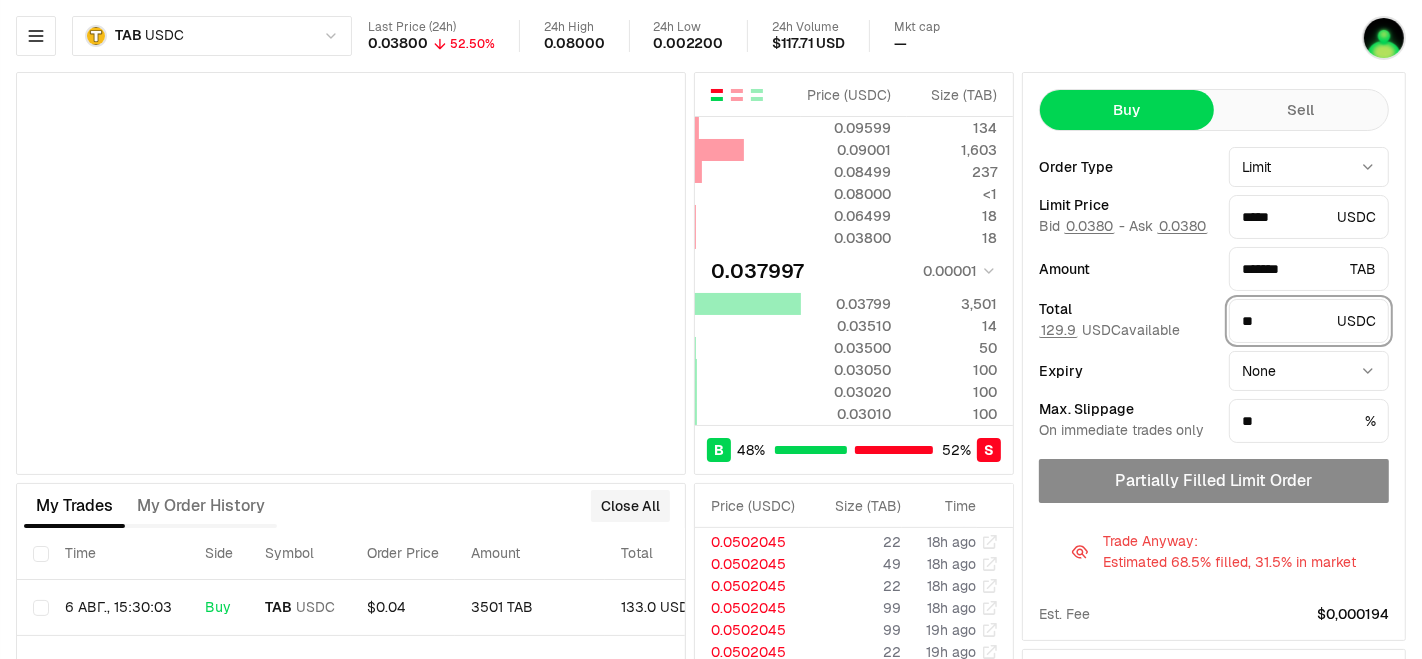 type on "*******" 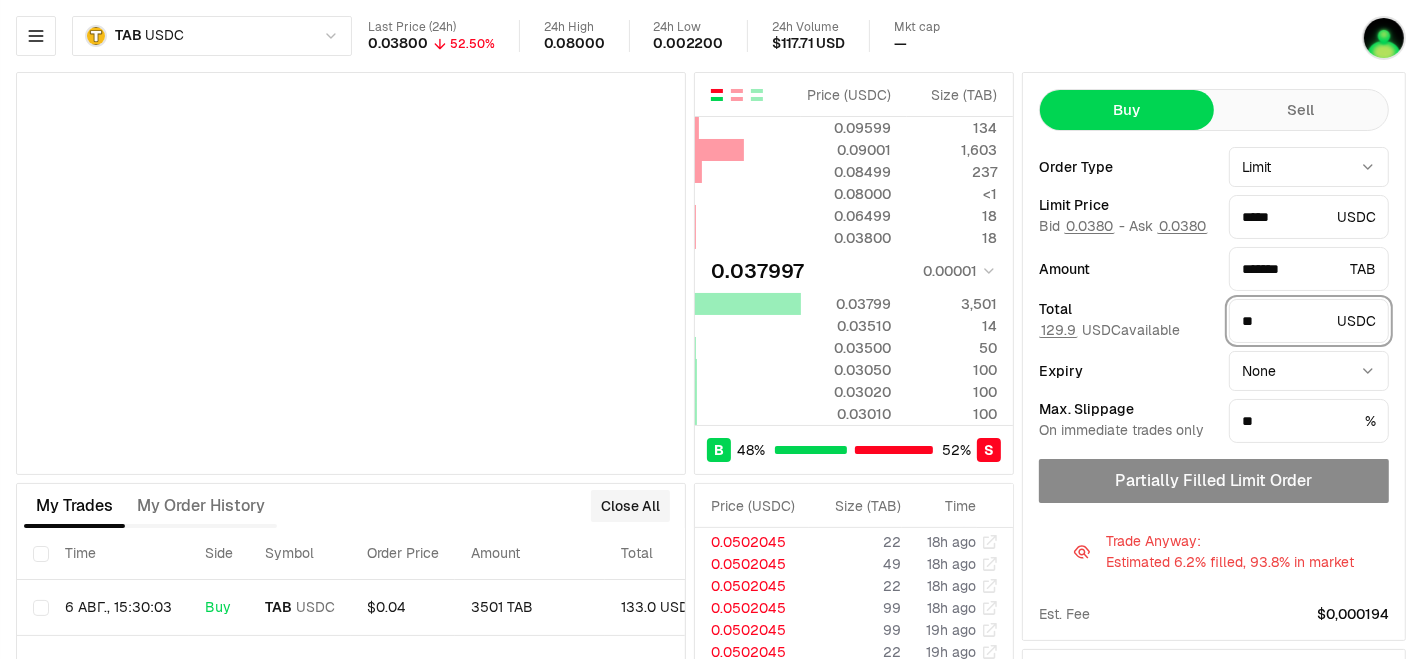 type on "**" 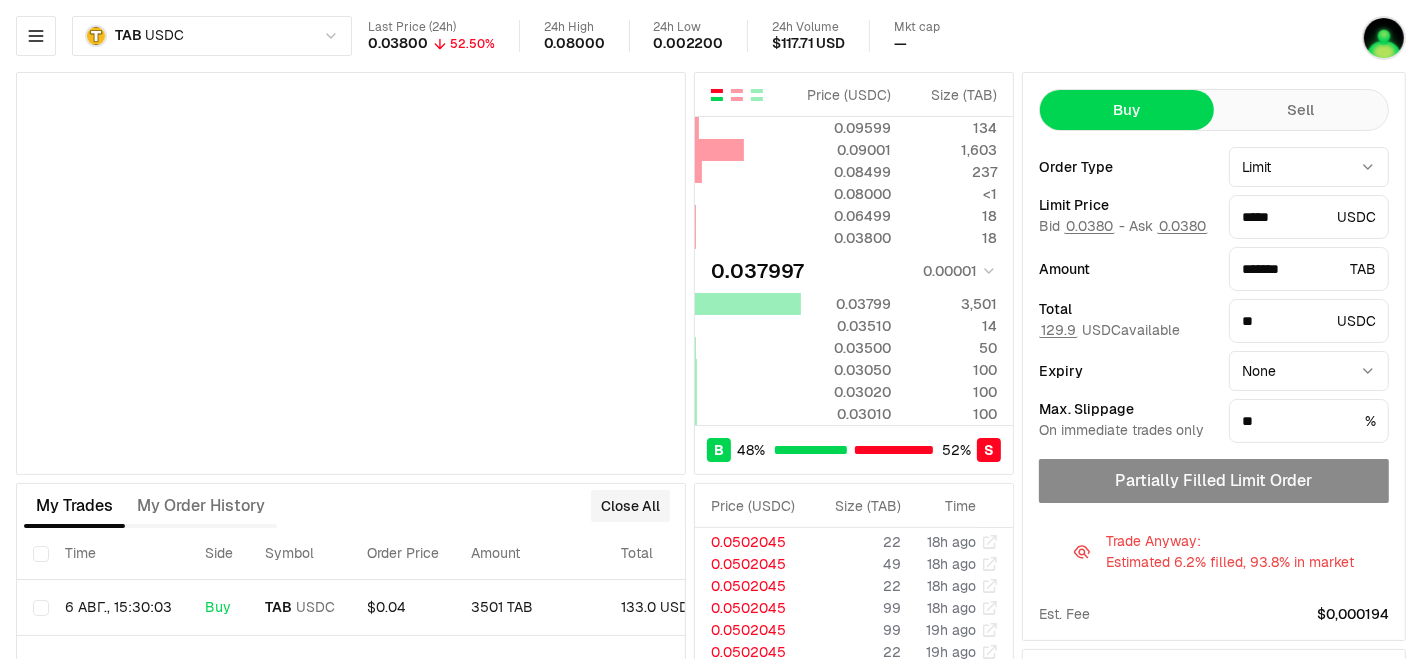 click on "Partially Filled Limit Order" at bounding box center [1214, 481] 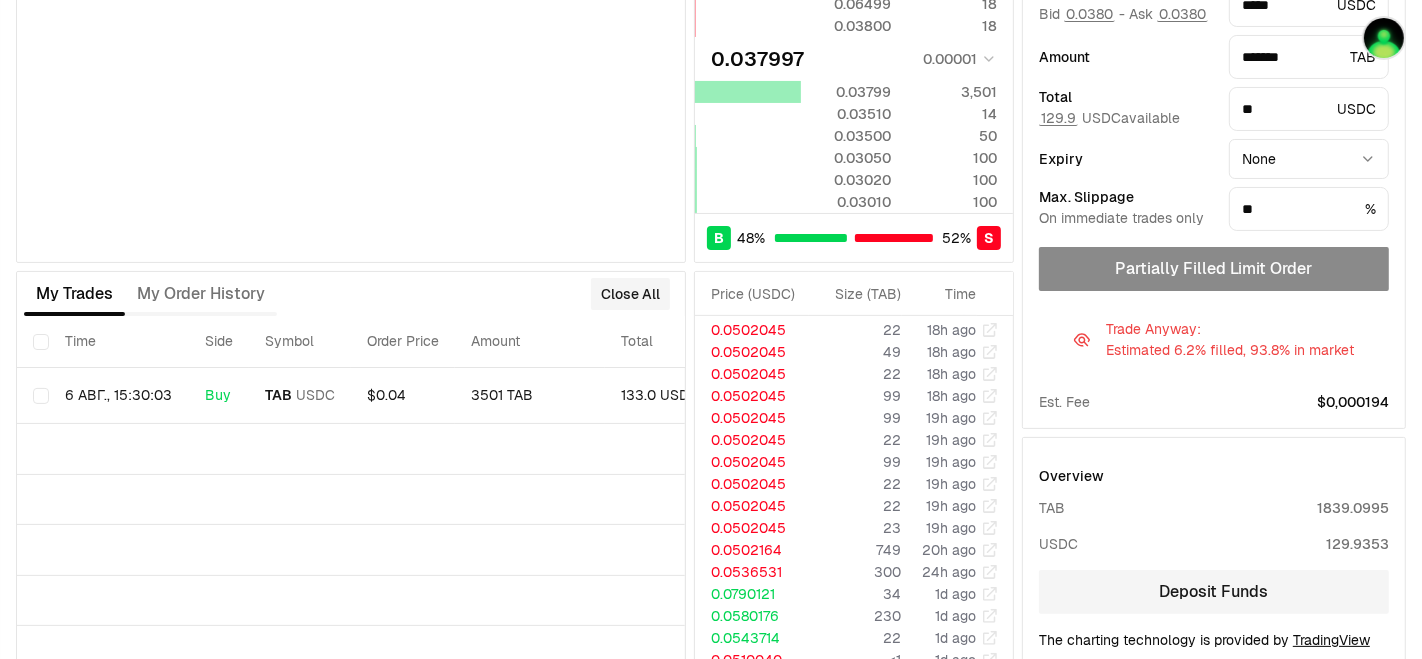 scroll, scrollTop: 183, scrollLeft: 0, axis: vertical 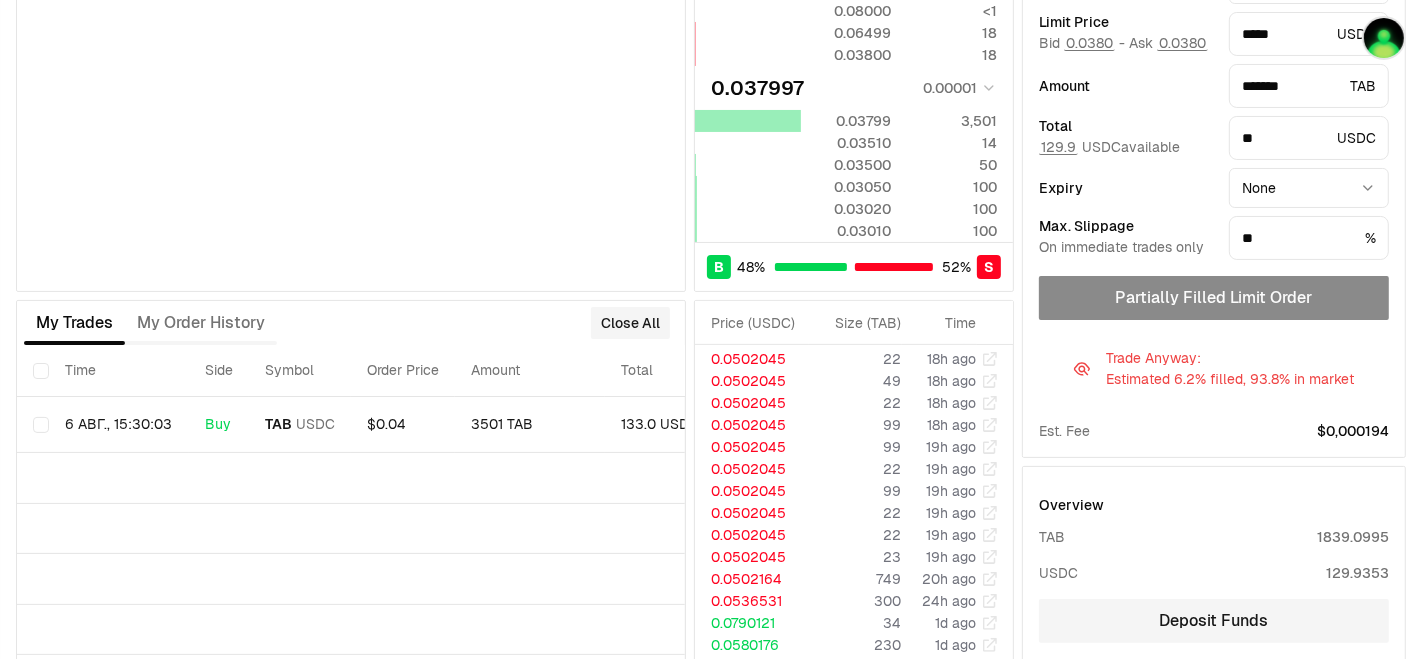 click on "Partially Filled Limit Order" at bounding box center (1214, 298) 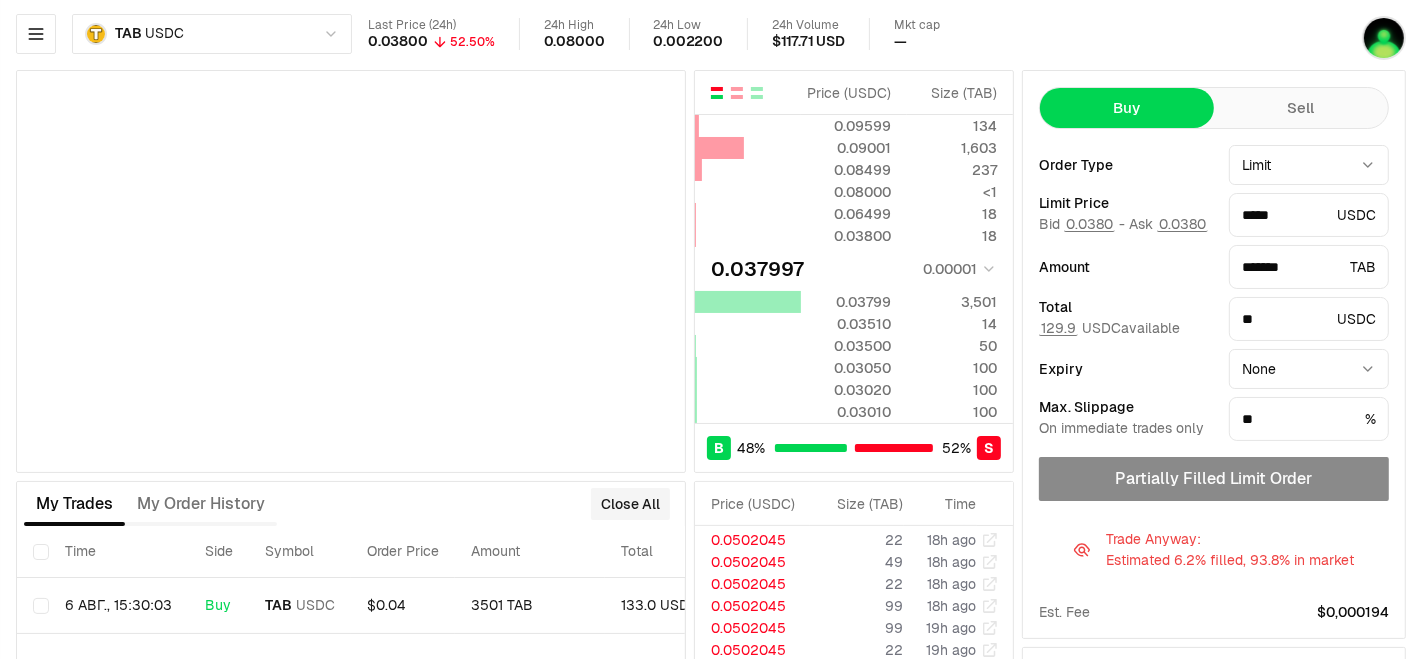 scroll, scrollTop: 0, scrollLeft: 0, axis: both 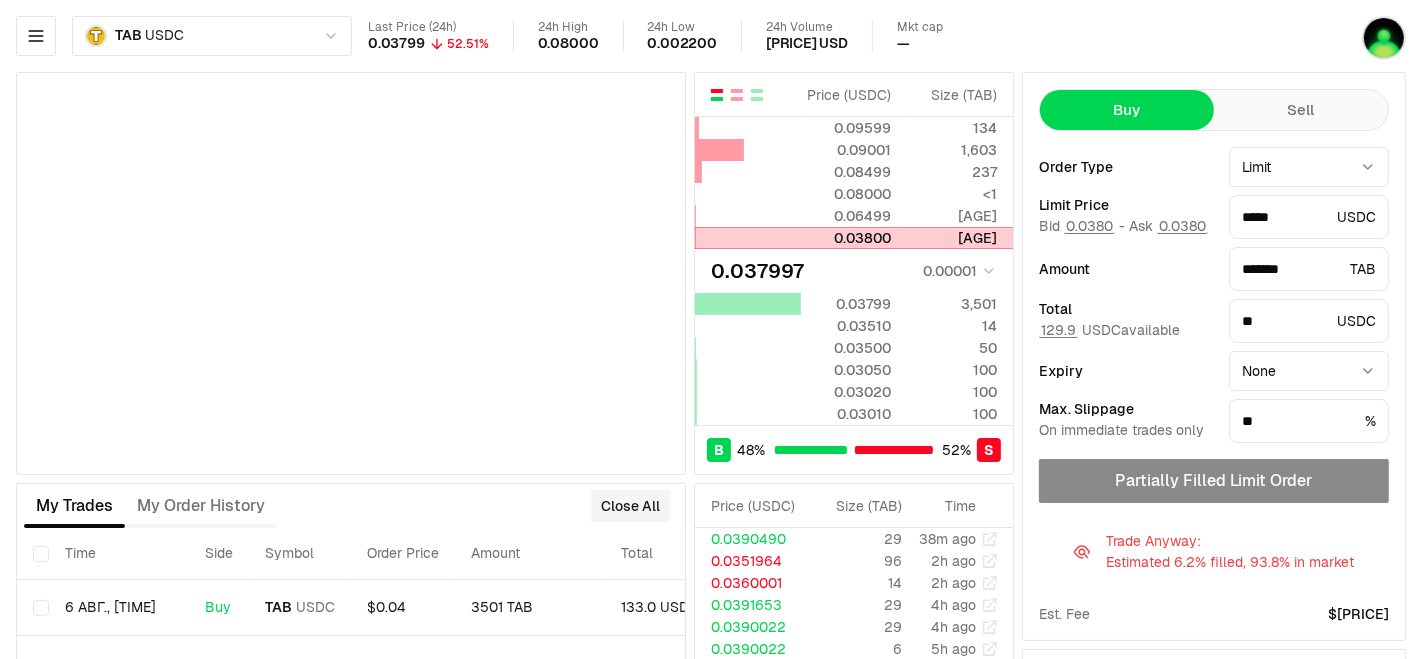 click on "0.03800" at bounding box center (846, 238) 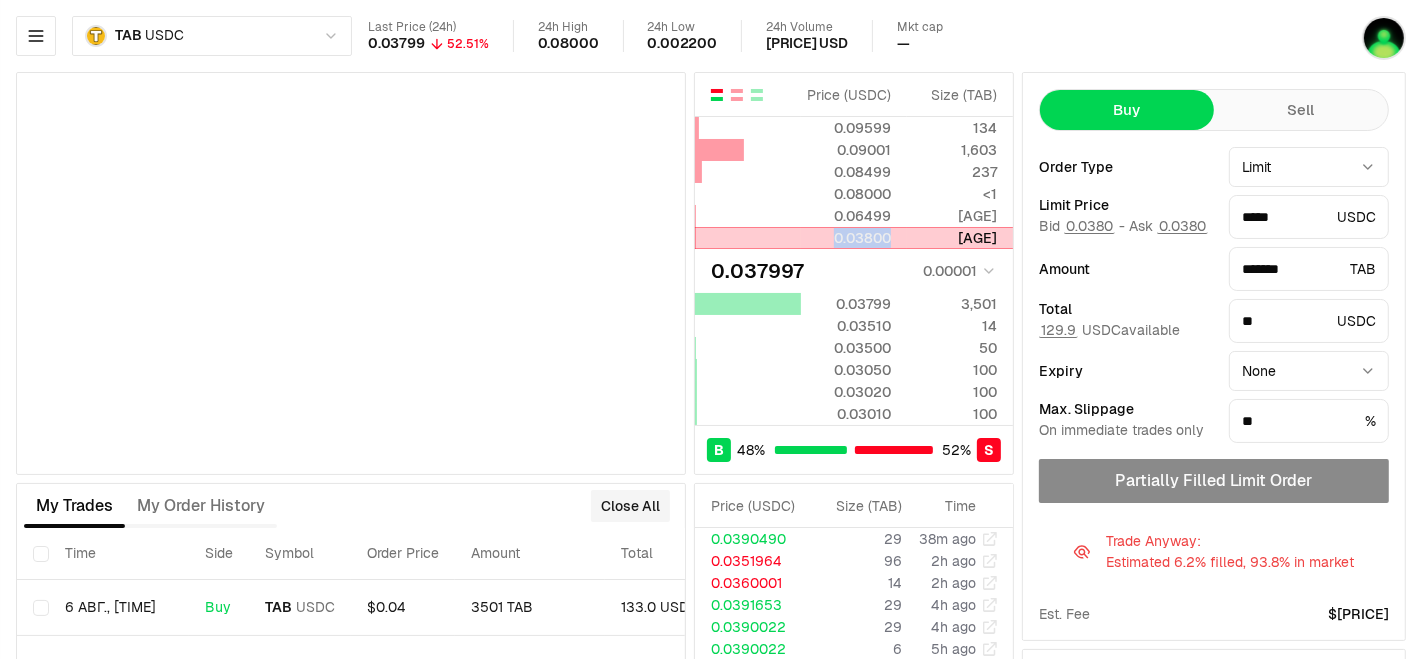 click on "0.03800" at bounding box center (846, 238) 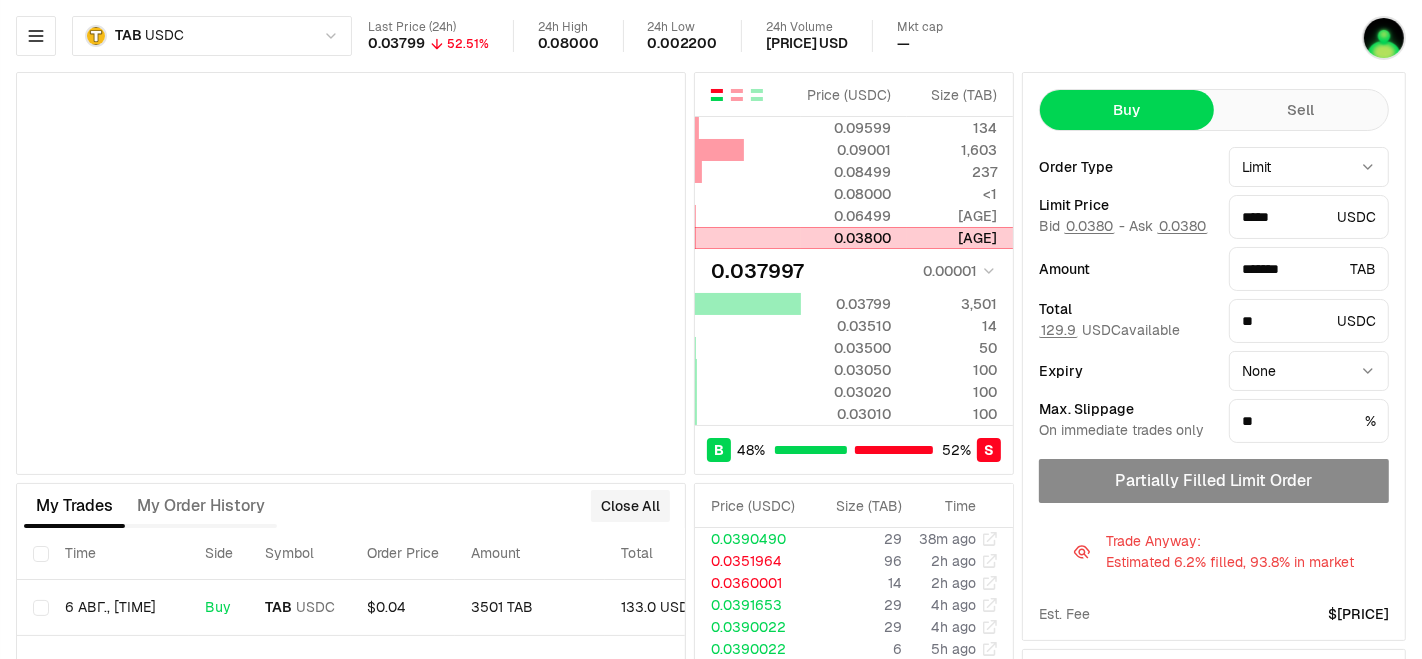 click at bounding box center (748, 238) 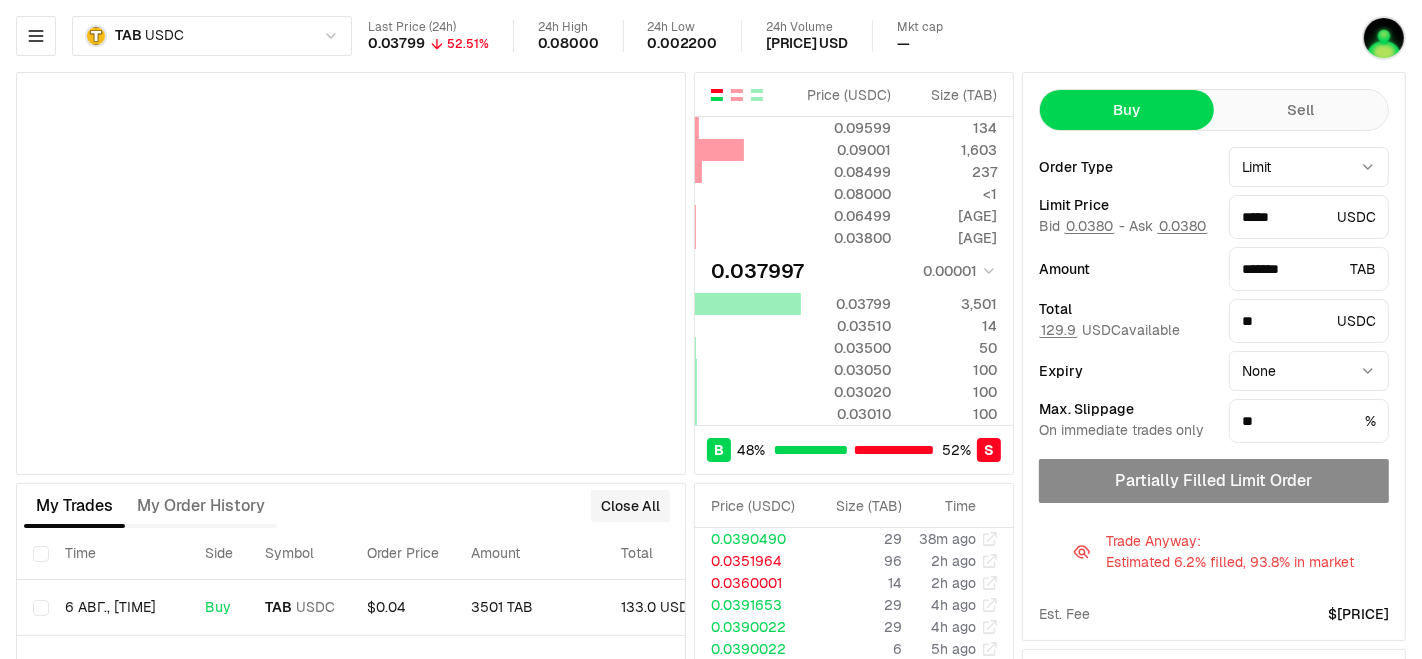 click on "Partially Filled Limit Order Trade Anyway : Estimated 6.2% filled, 93.8% in market" at bounding box center [1214, 523] 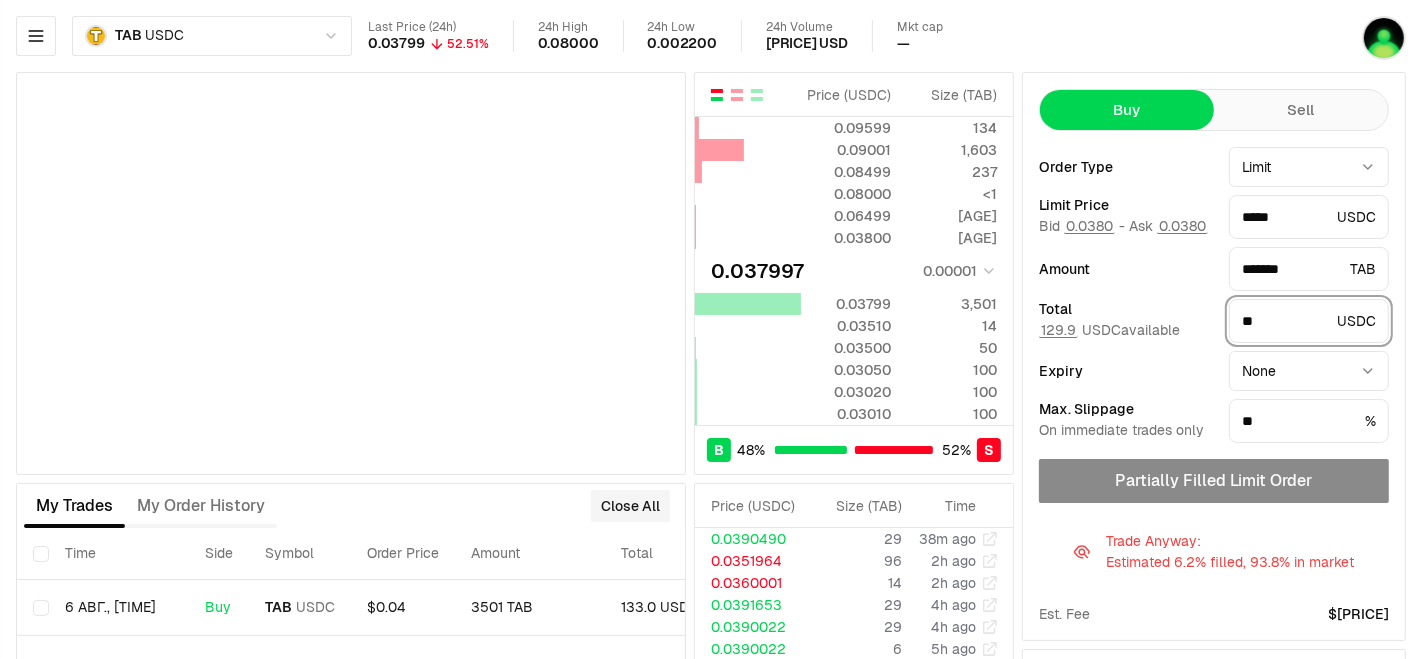 click on "**" at bounding box center [1285, 321] 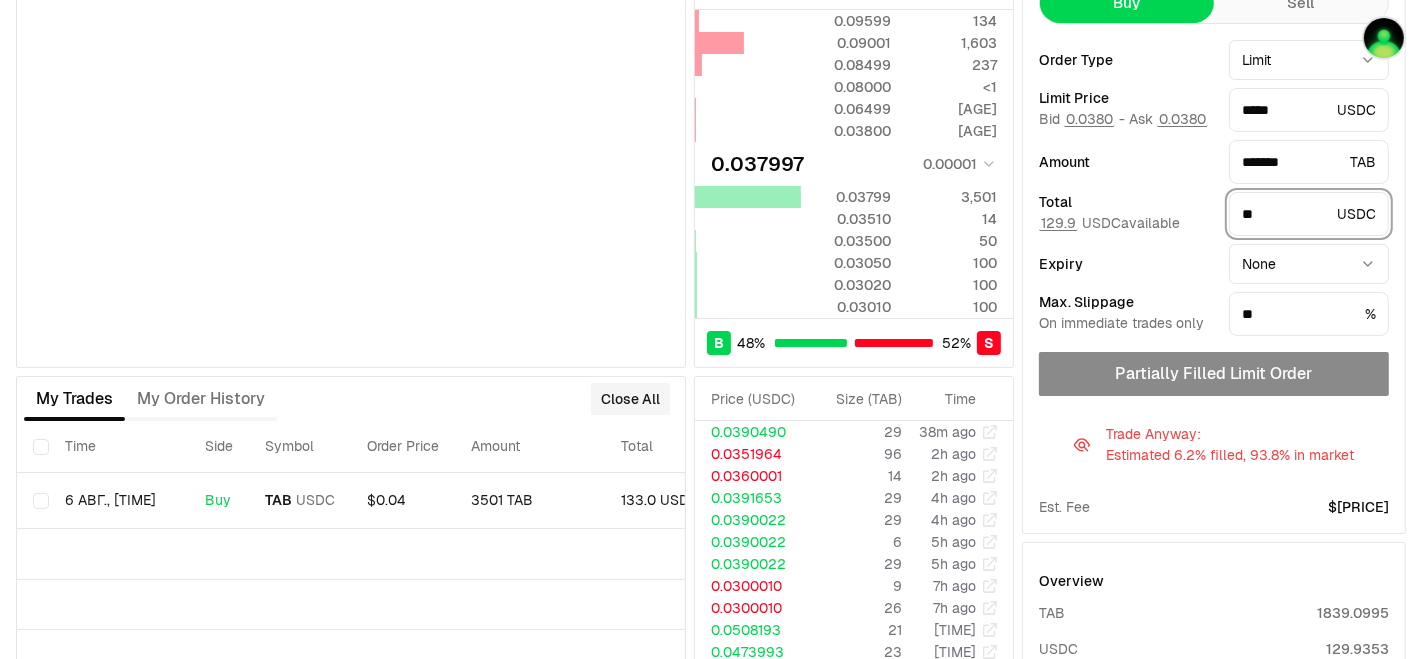 scroll, scrollTop: 222, scrollLeft: 0, axis: vertical 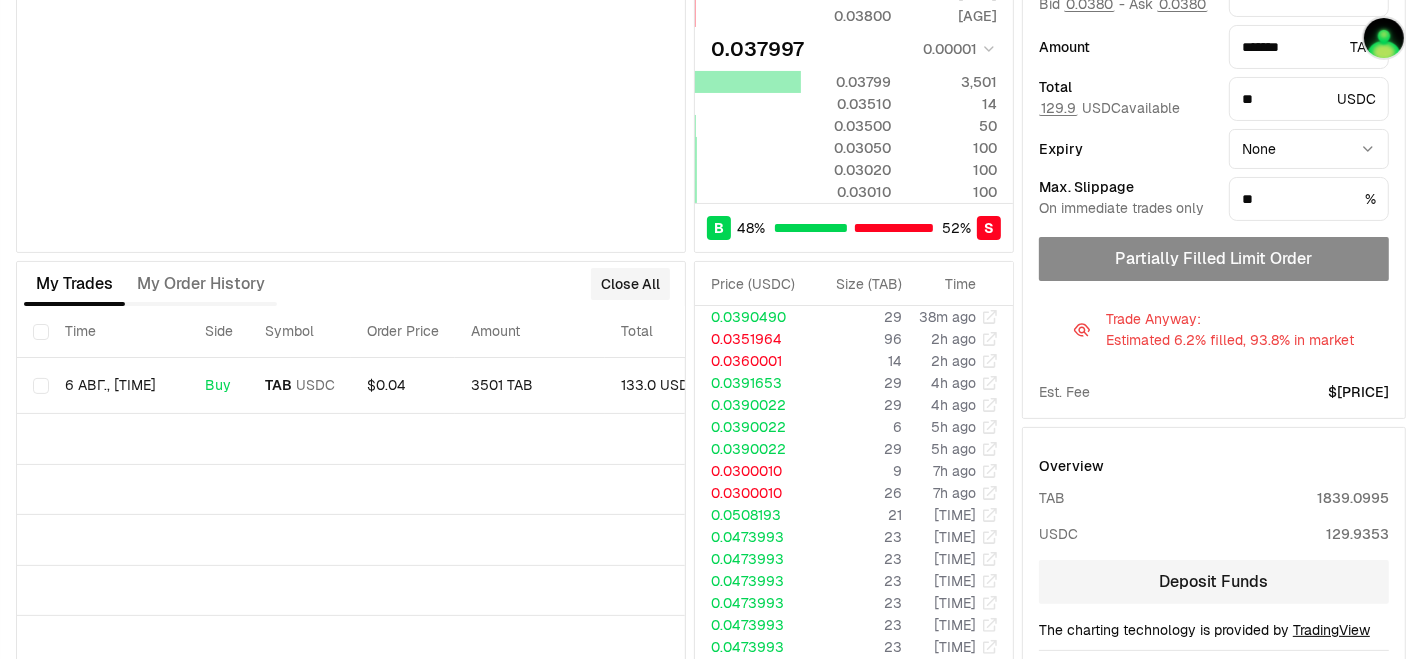 click on "Partially Filled Limit Order" at bounding box center [1214, 259] 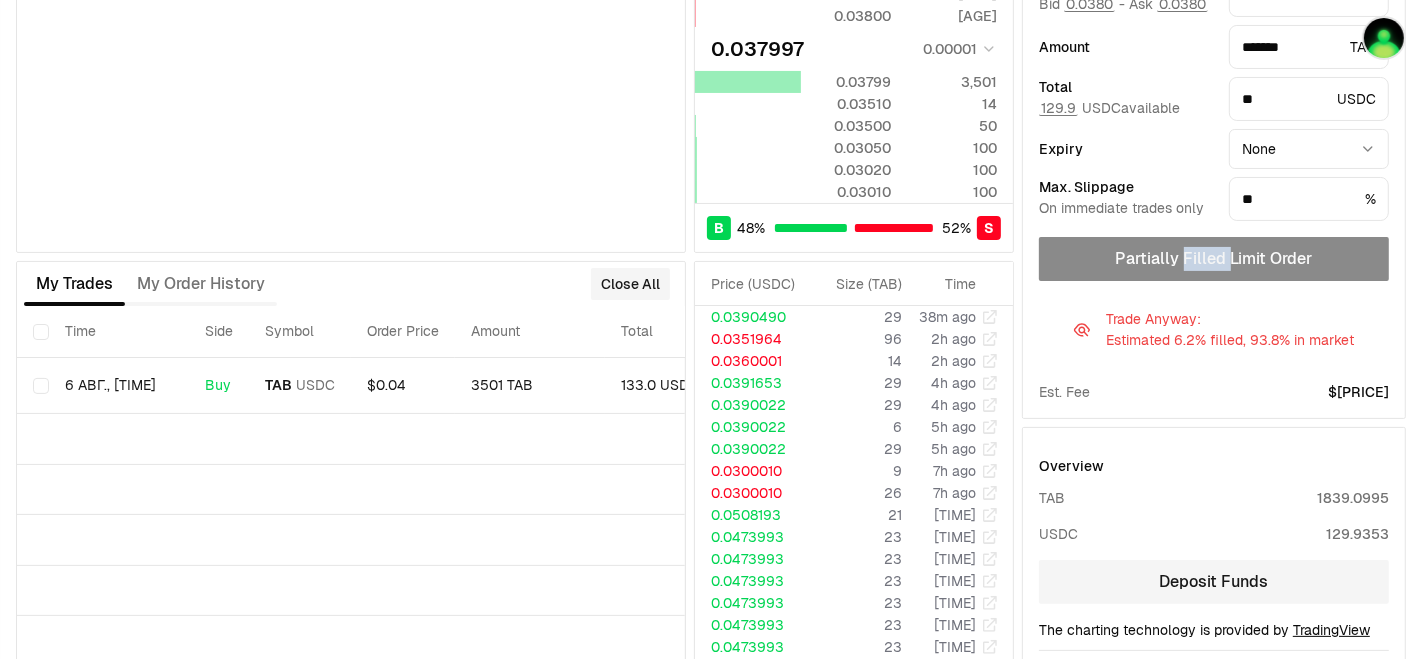 click on "Partially Filled Limit Order" at bounding box center (1214, 259) 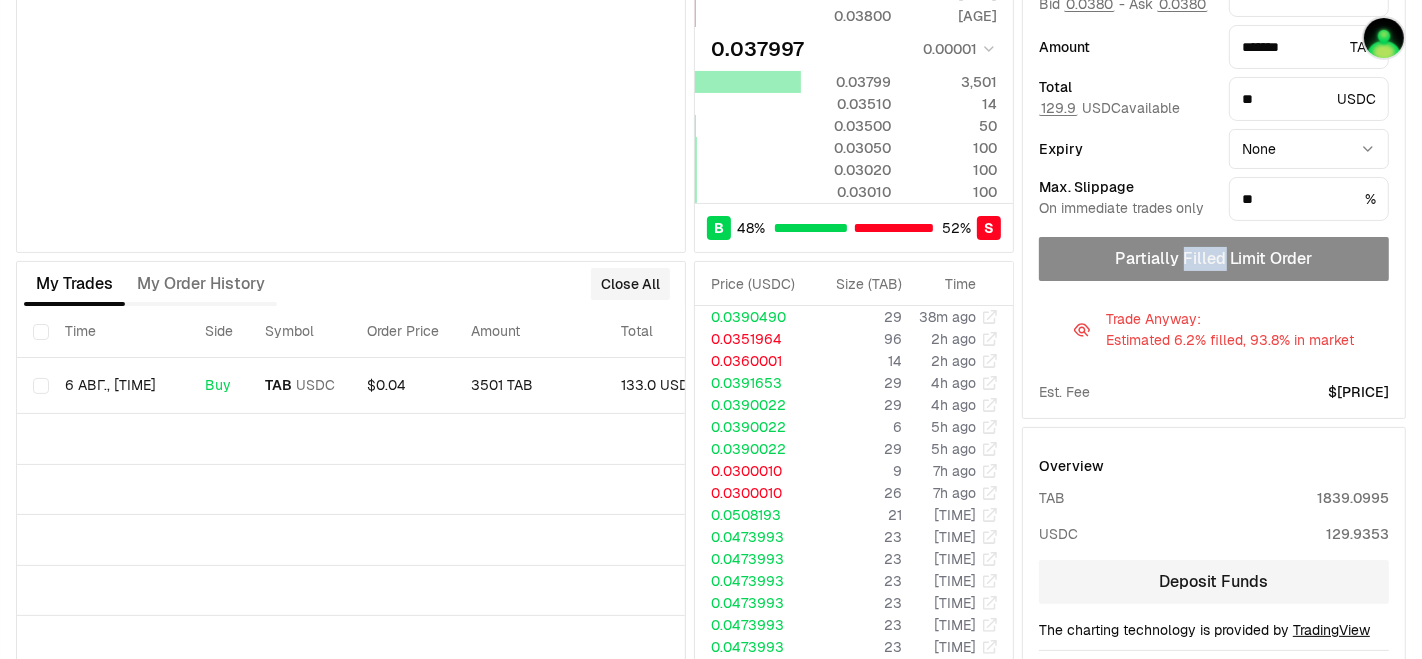 click on "Partially Filled Limit Order" at bounding box center [1214, 259] 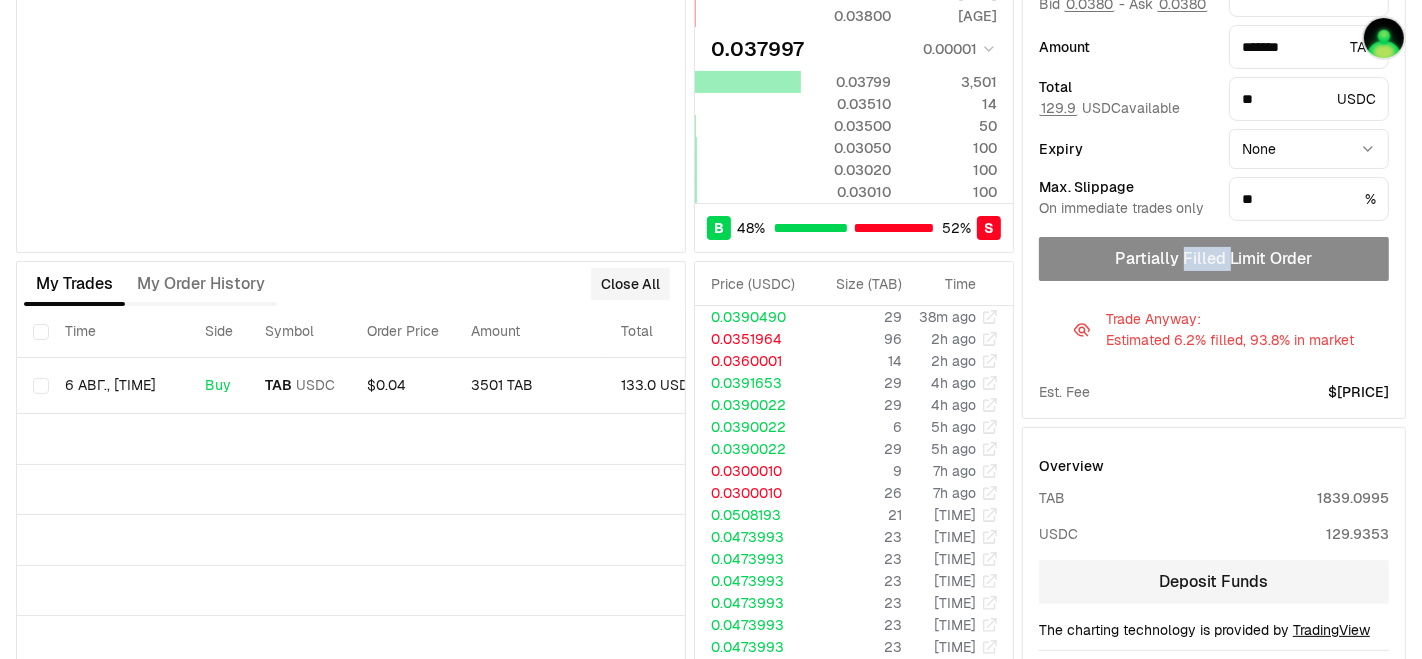 click on "Partially Filled Limit Order" at bounding box center (1214, 259) 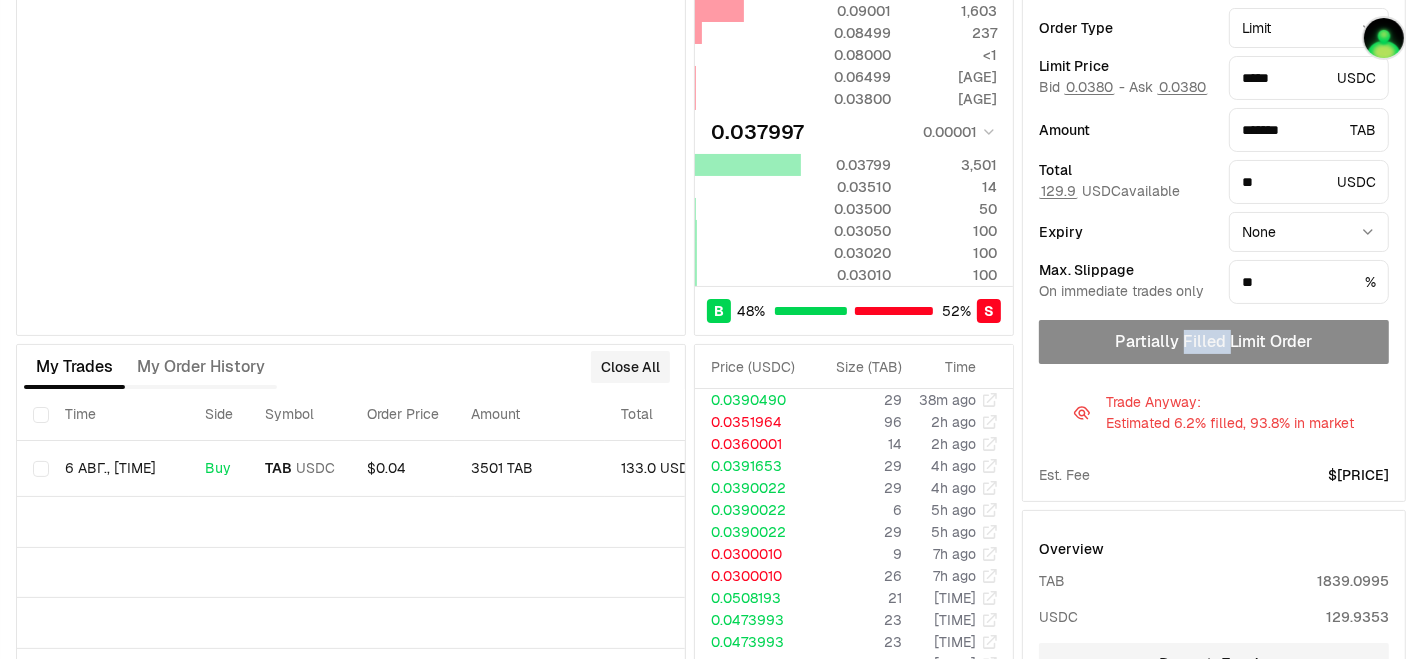 scroll, scrollTop: 0, scrollLeft: 0, axis: both 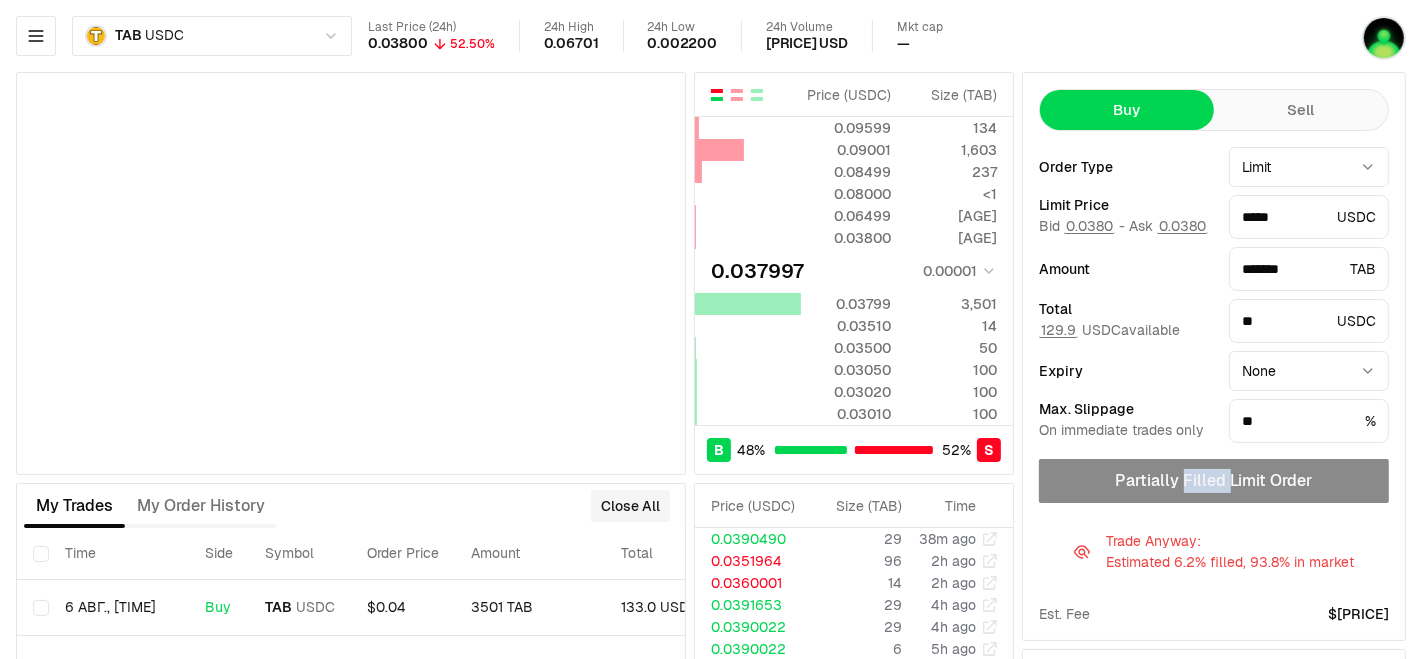 click on "Sell" at bounding box center (1301, 110) 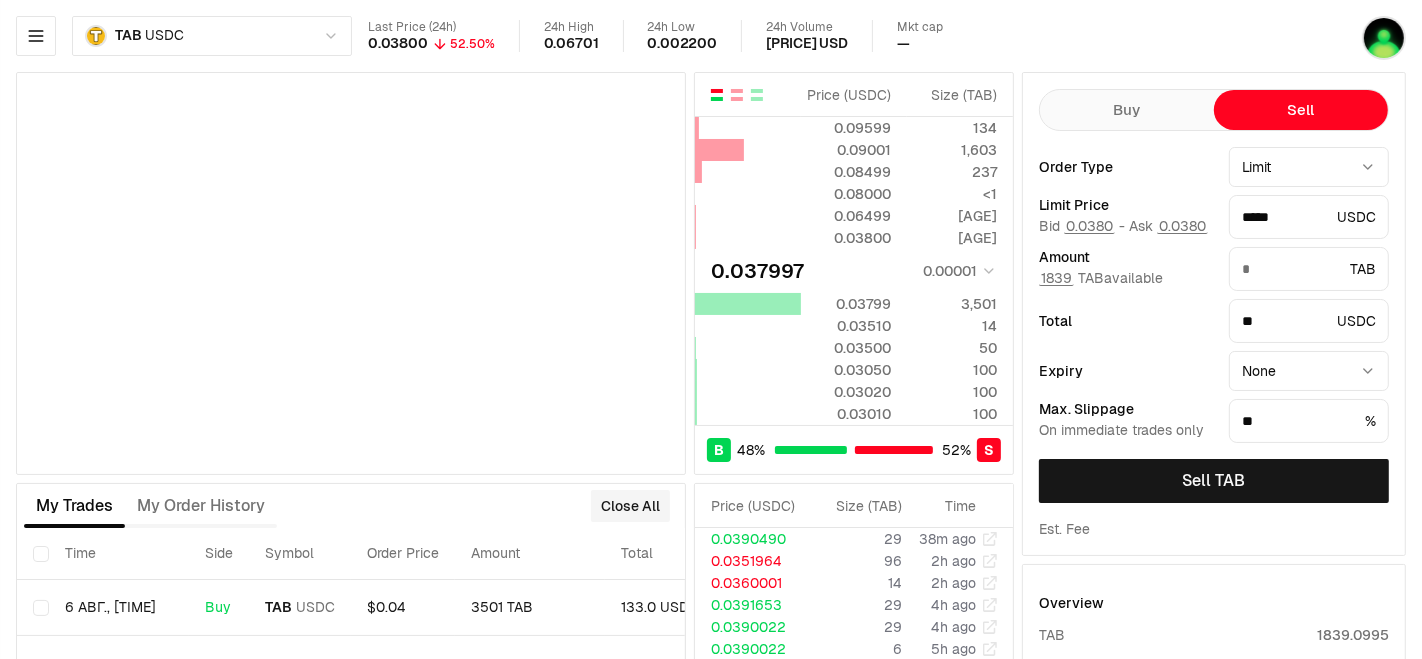 type on "*******" 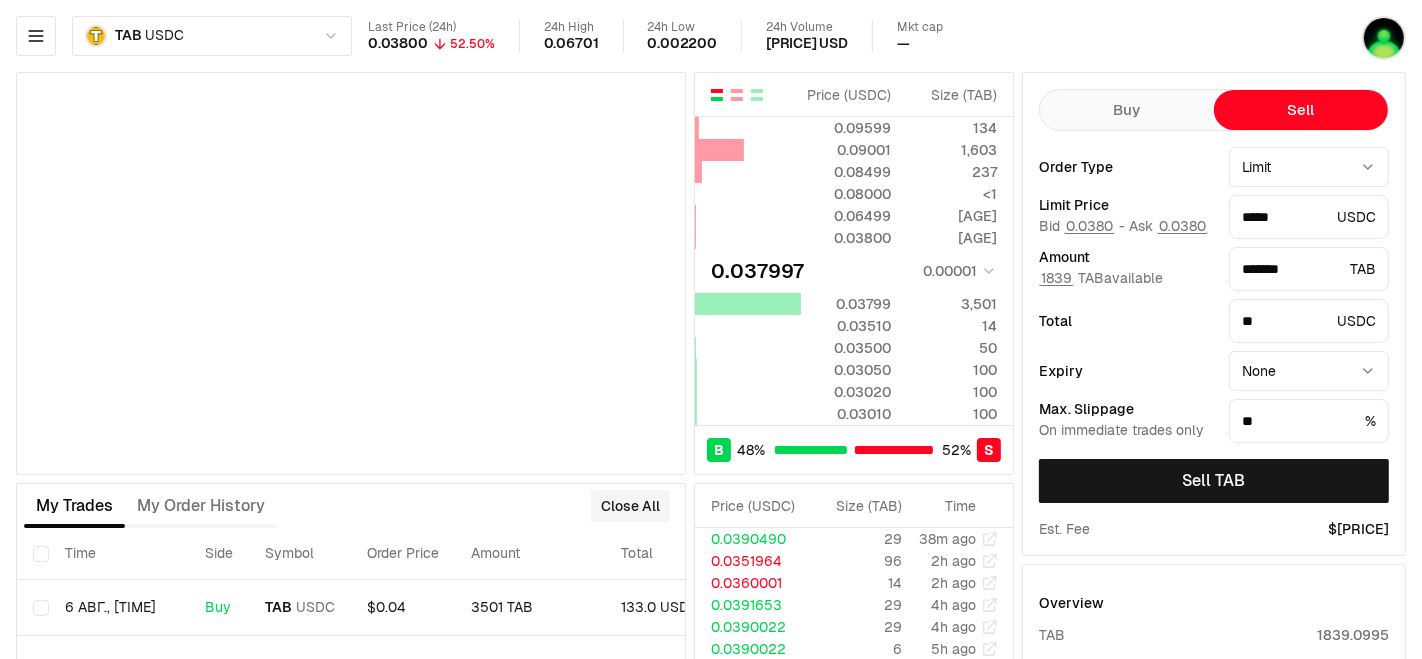 click on "Buy" at bounding box center [1127, 110] 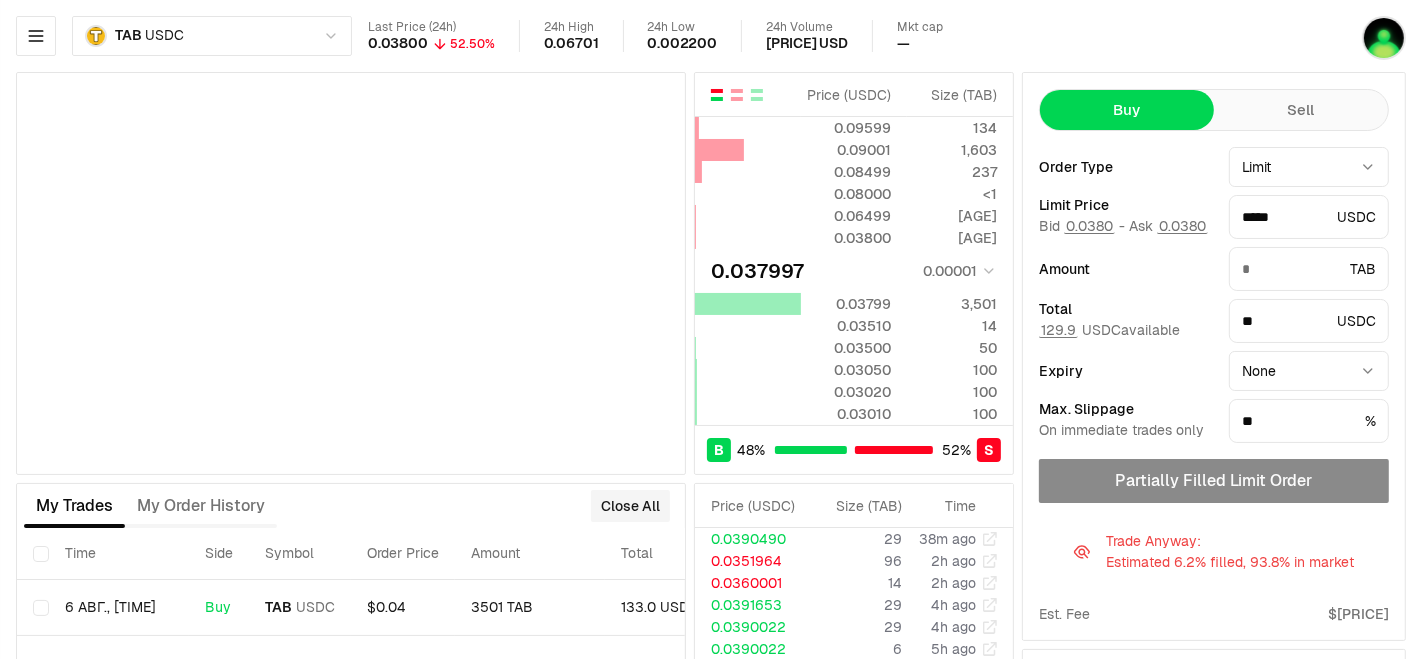 type on "*******" 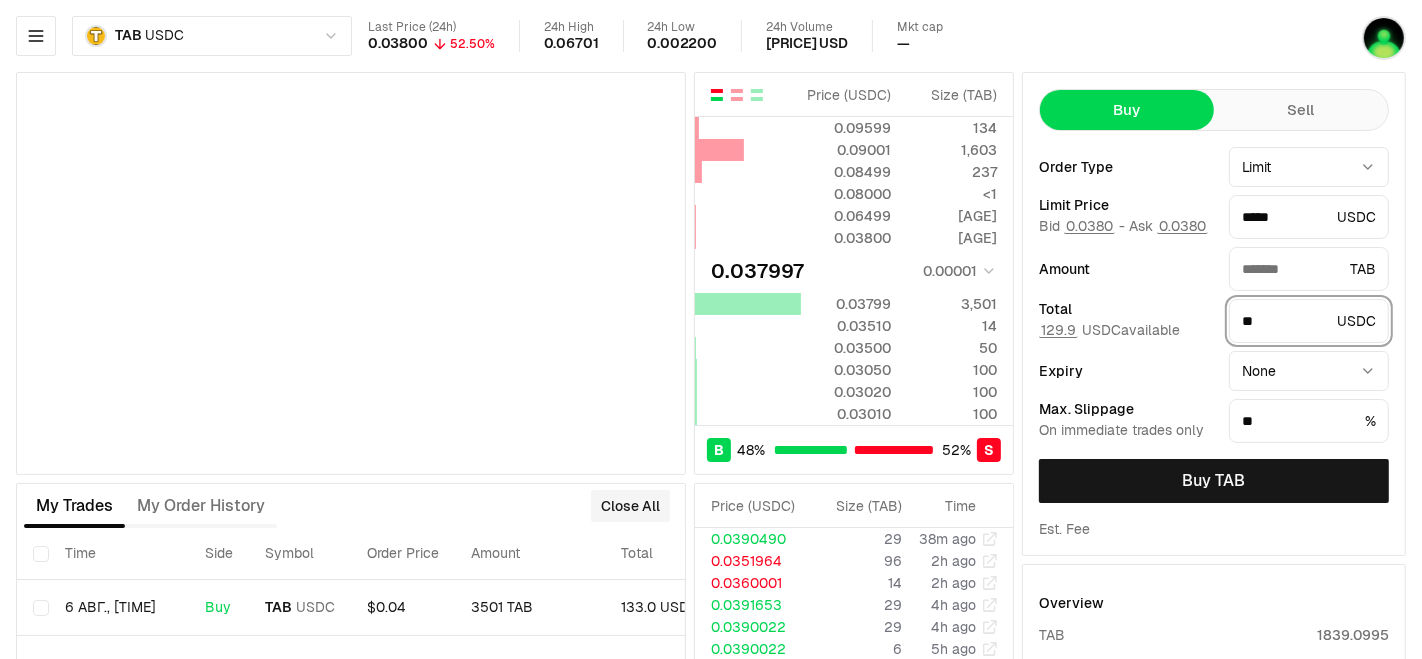 click on "**" at bounding box center [1285, 321] 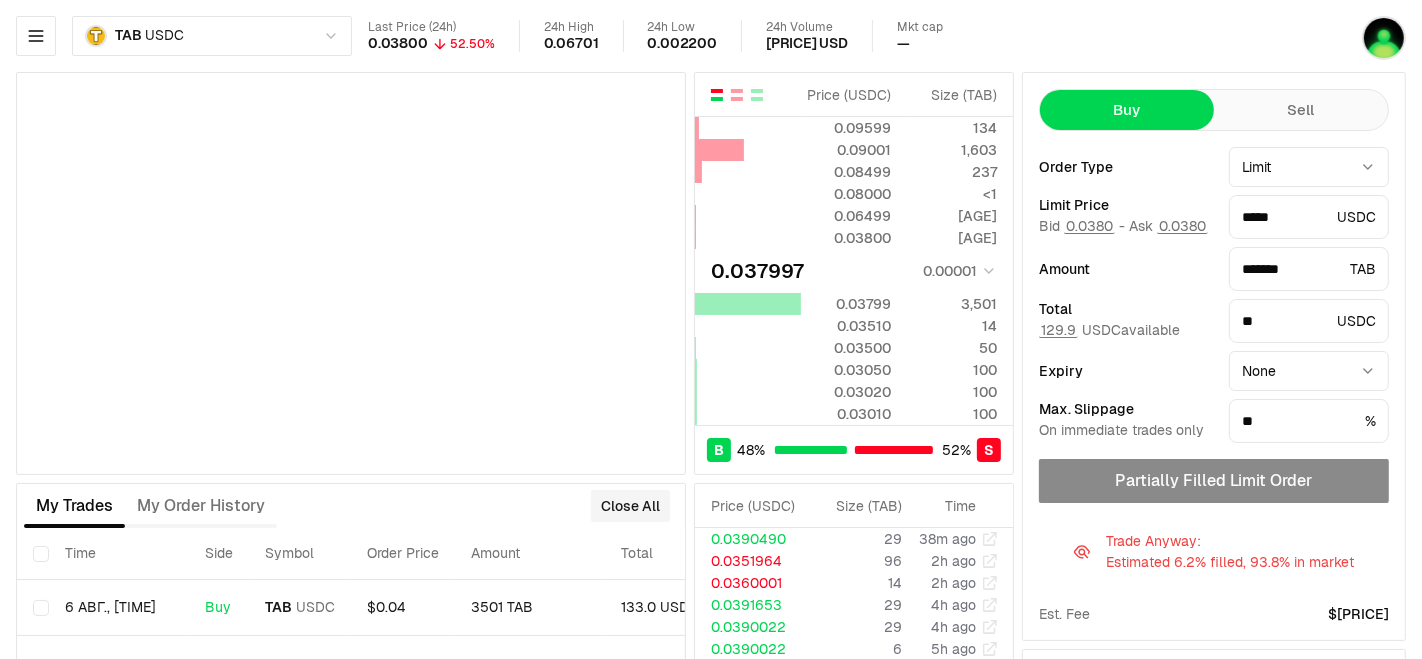 click on "Partially Filled Limit Order" at bounding box center [1214, 481] 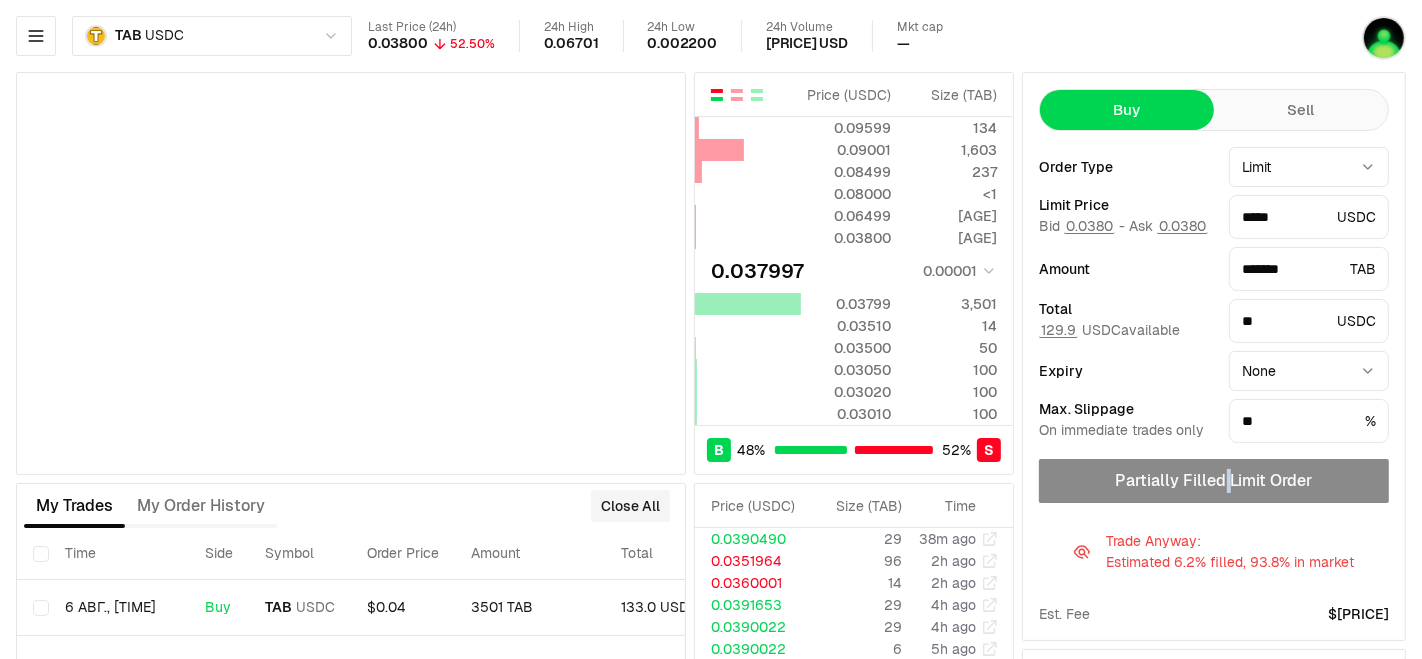 click on "Partially Filled Limit Order" at bounding box center (1214, 481) 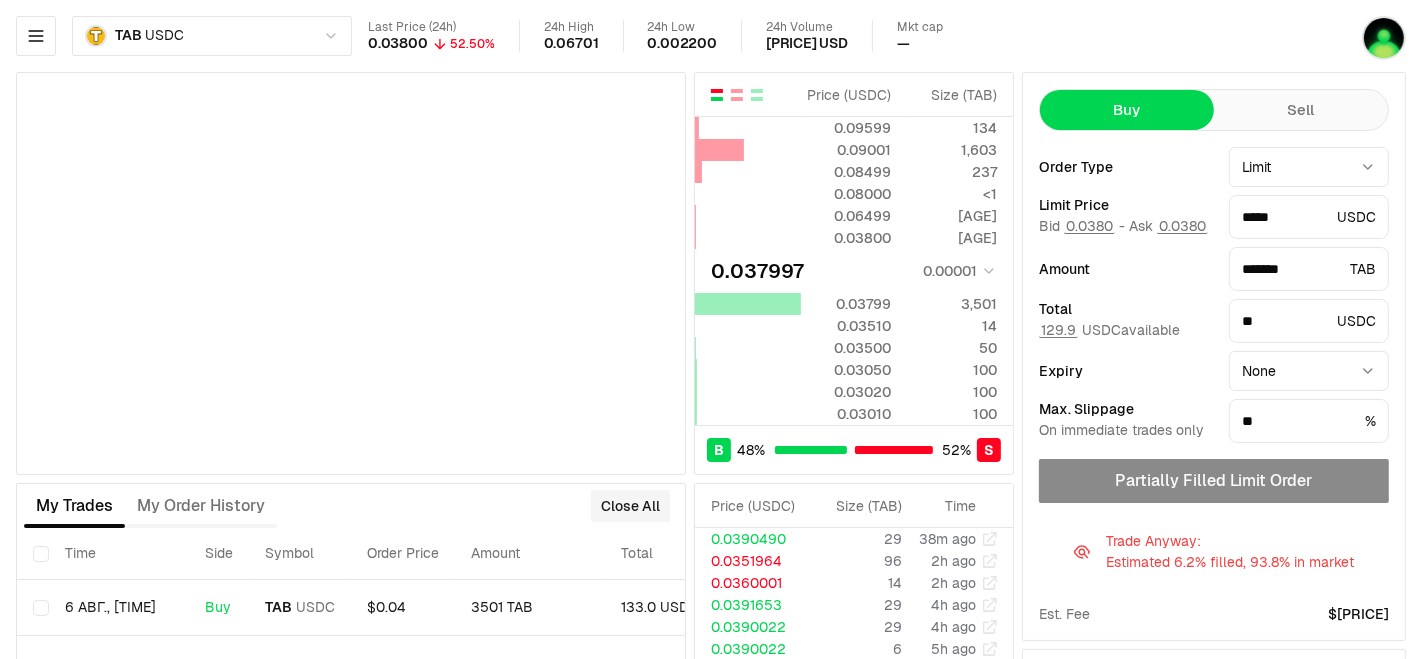 click on "Partially Filled Limit Order" at bounding box center (1214, 481) 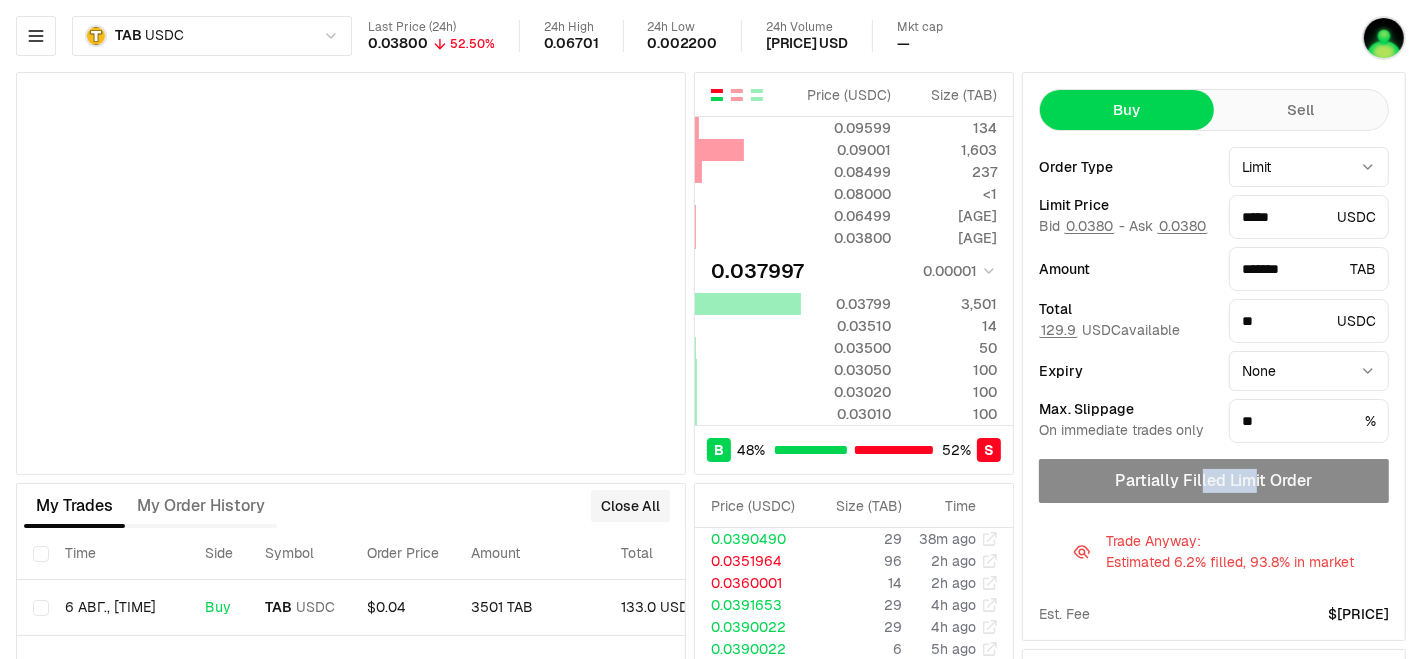 drag, startPoint x: 1246, startPoint y: 487, endPoint x: 1199, endPoint y: 485, distance: 47.042534 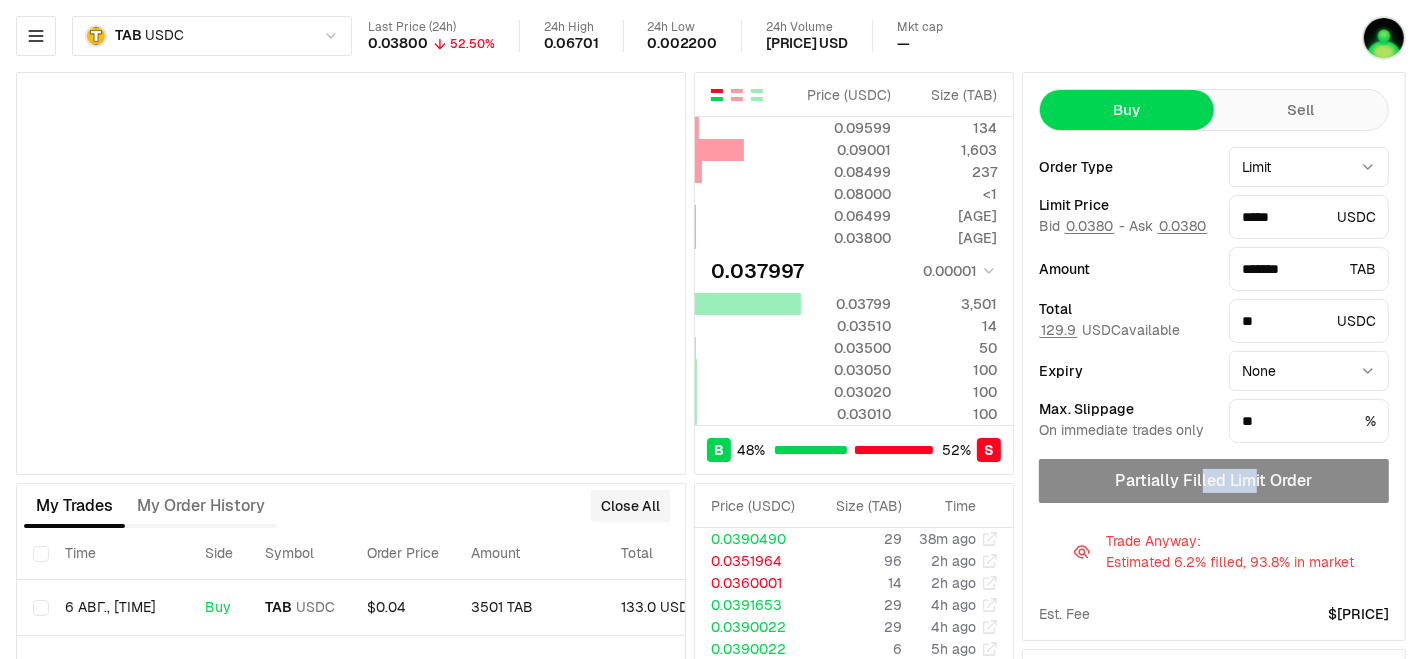 click on "Neutron Balance Earn Bridge Orderbook Stake Ecosystem Governance Documentation Support TAB USDC Last Price (24h) 0.03800 52.50% 24h High 0.06701 24h Low 0.002200 24h Volume $117.71 USD Mkt cap —
Price ( USDC ) Size ( TAB ) 0.09599 134 0.09001 1,603 0.08499 237 0.08000 <1 0.06499 18 0.03800 18 0.037997 0.00001 0.03799 3,501 0.03510 14 0.03500 50 0.03050 100 0.03020 100 0.03010 100 B 48 % 52 % S Price ( USDC ) Size ( TAB ) 0.09599 134 0.09001 1,603 0.08499 237 0.08000 <1 0.06499 18 0.03800 18 0.037997 0.00001 0.03799 3,501 0.03510 14 0.03500 50 0.03050 100 0.03020 100 0.03010 100 B 48 % 52 % S Price ( USDC ) Size ( TAB ) Time 0.0390490 29 38m ago 0.0351964 96 2h ago 0.0360001 14 2h ago 0.0391653 29 4h ago 0.0390022 29 4h ago 0.0390022 6 5h ago 0.0390022 29 5h ago 0.0300010 9 7h ago 0.0300010 26 7h ago 0.0508193 21 9h ago 0.0473993 23 9h ago 0.0473993 23 9h ago 0.0473993 23 10h ago 0.0473993 23 10h ago 0.0473993 23 10h ago 0.0473993 23 10h ago 0.0473993 23 10h ago 0.0473993 23 10h ago 0.0473993 23 10h ago 4" at bounding box center (711, 478) 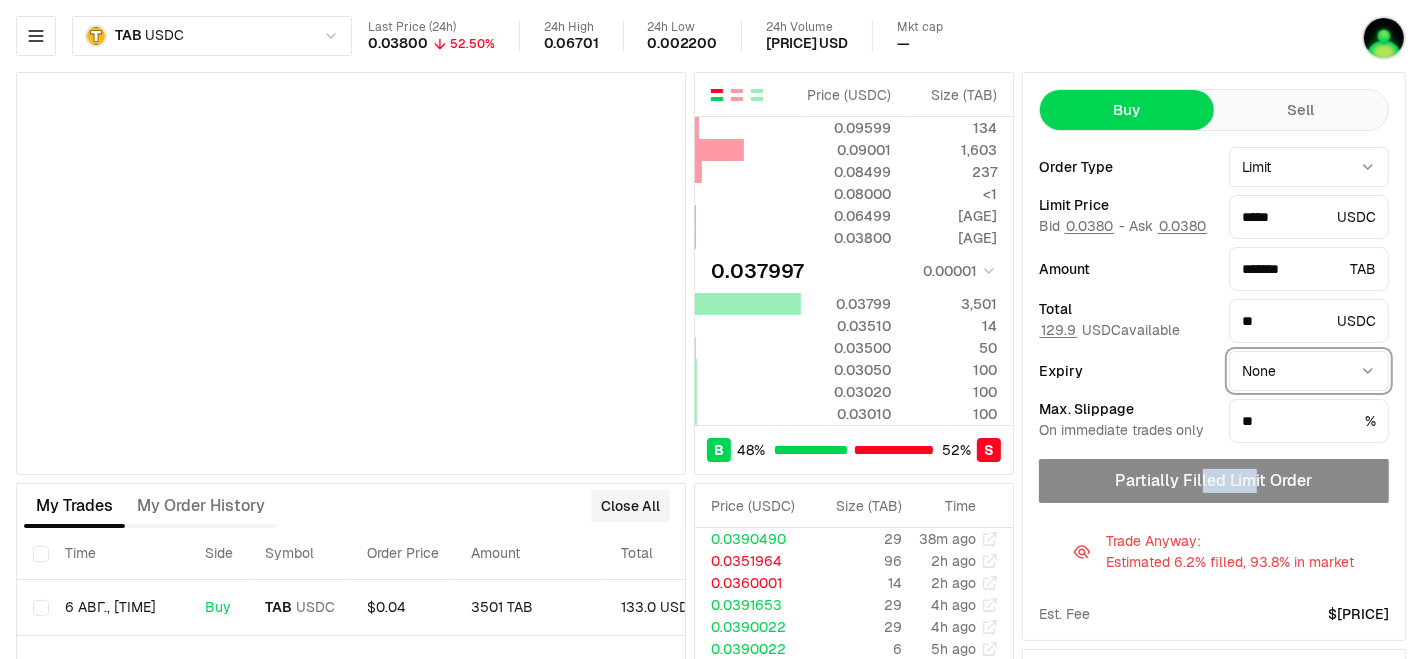 select on "****" 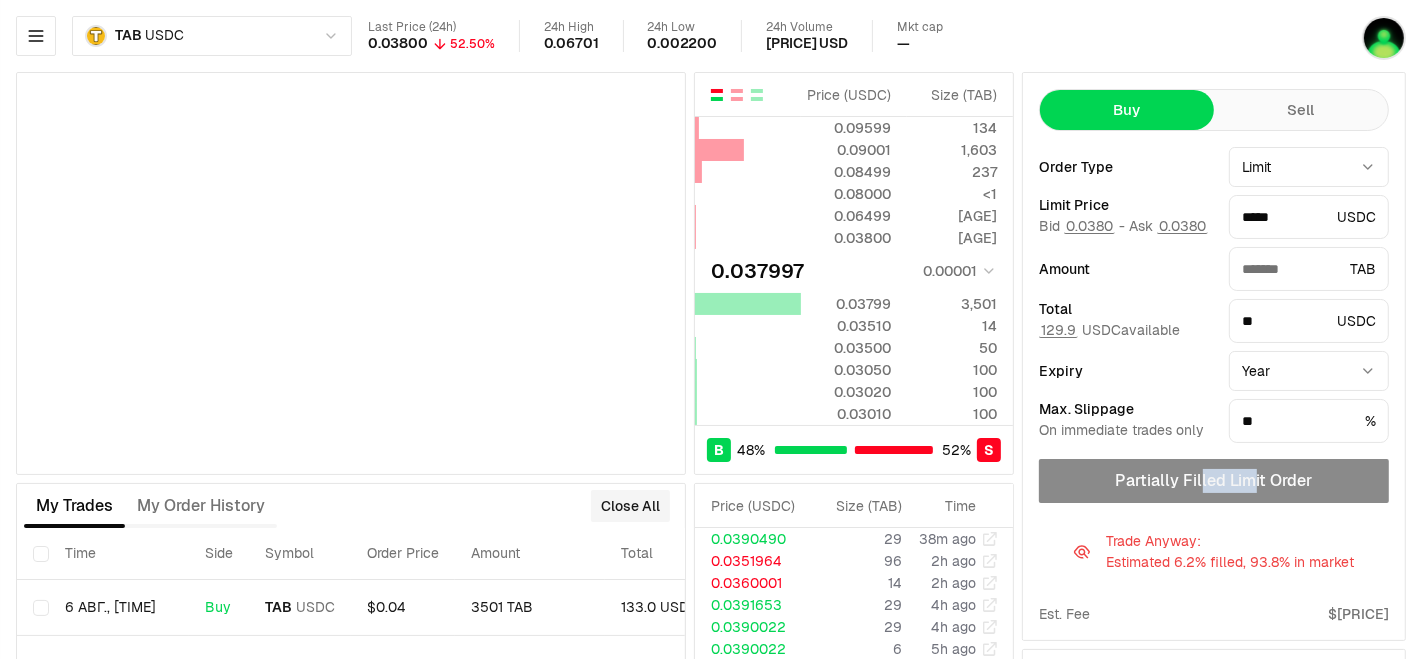 click on "Partially Filled Limit Order" at bounding box center [1214, 481] 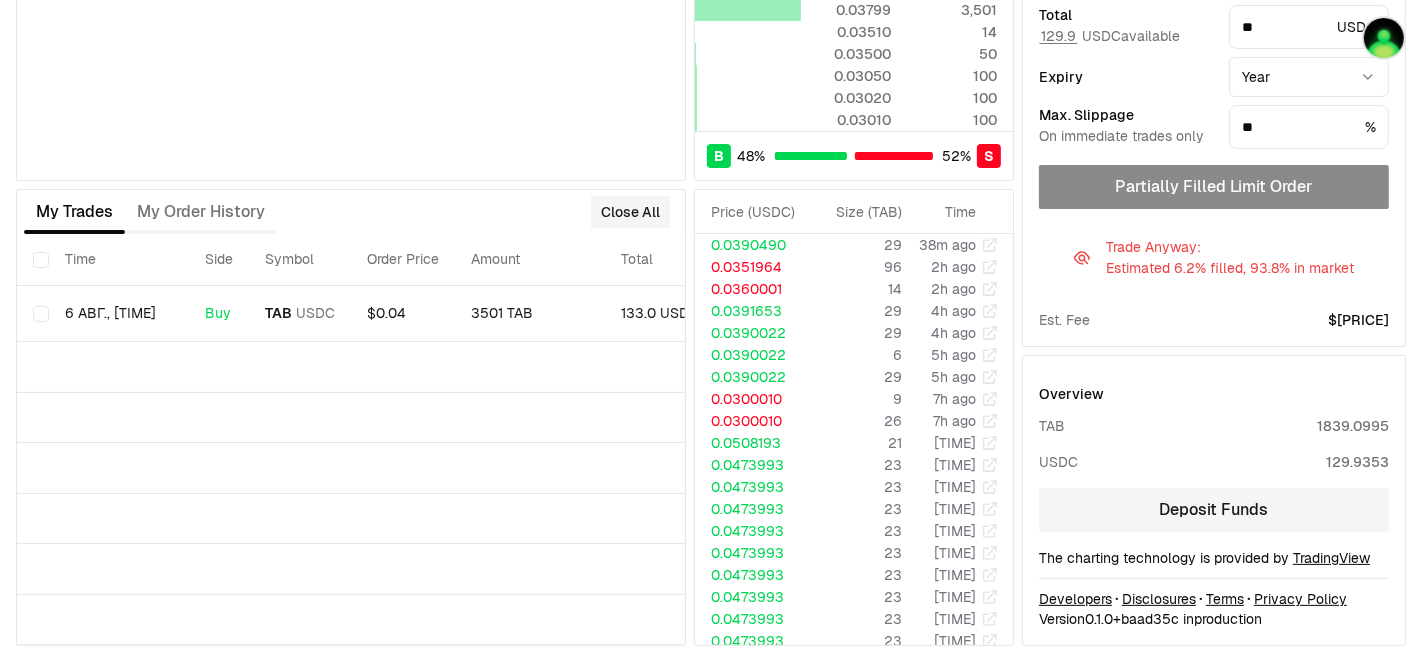 scroll, scrollTop: 0, scrollLeft: 0, axis: both 